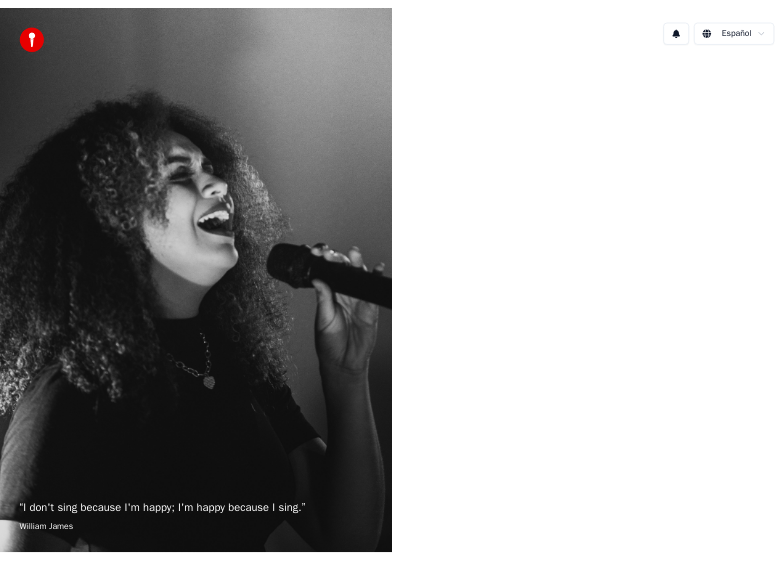 scroll, scrollTop: 0, scrollLeft: 0, axis: both 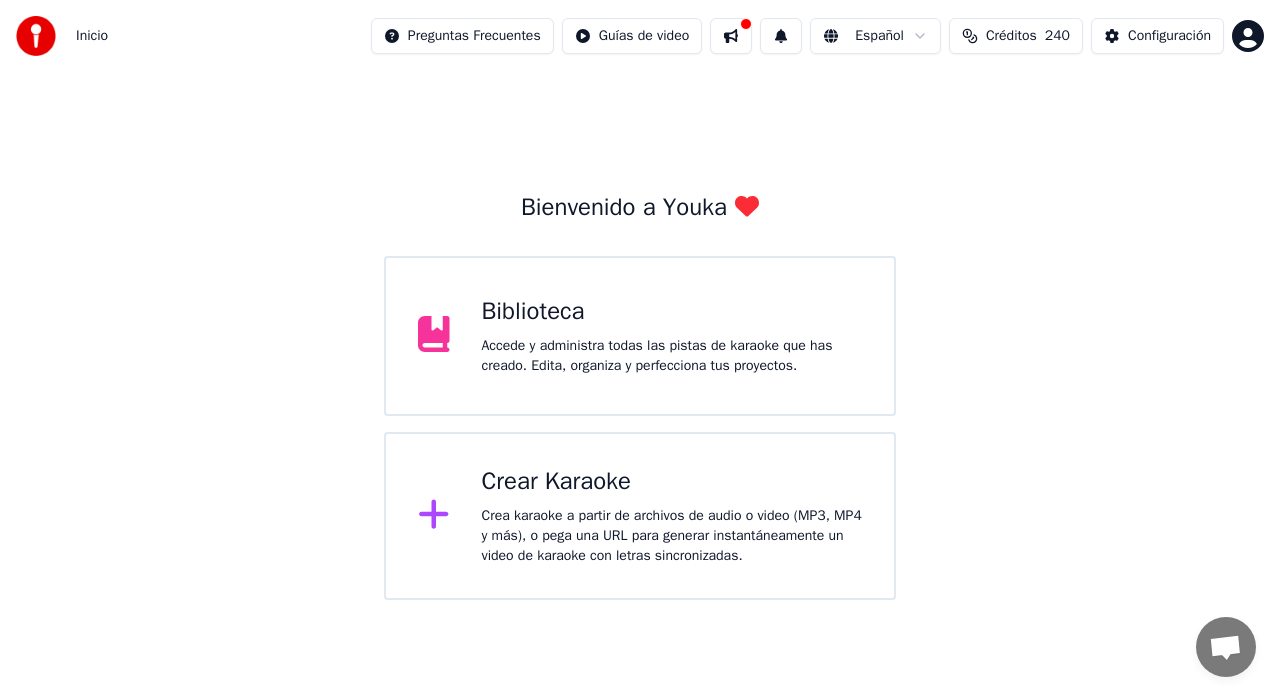 click on "Biblioteca" at bounding box center (672, 312) 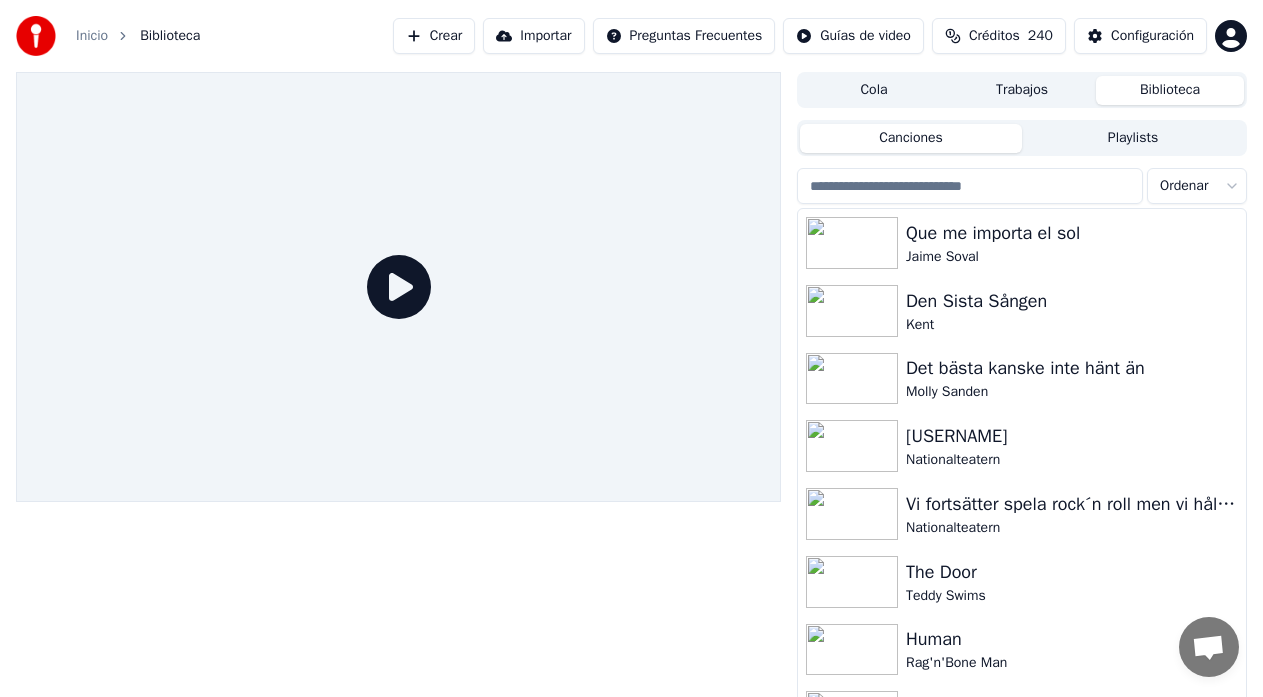 click on "Crear" at bounding box center (434, 36) 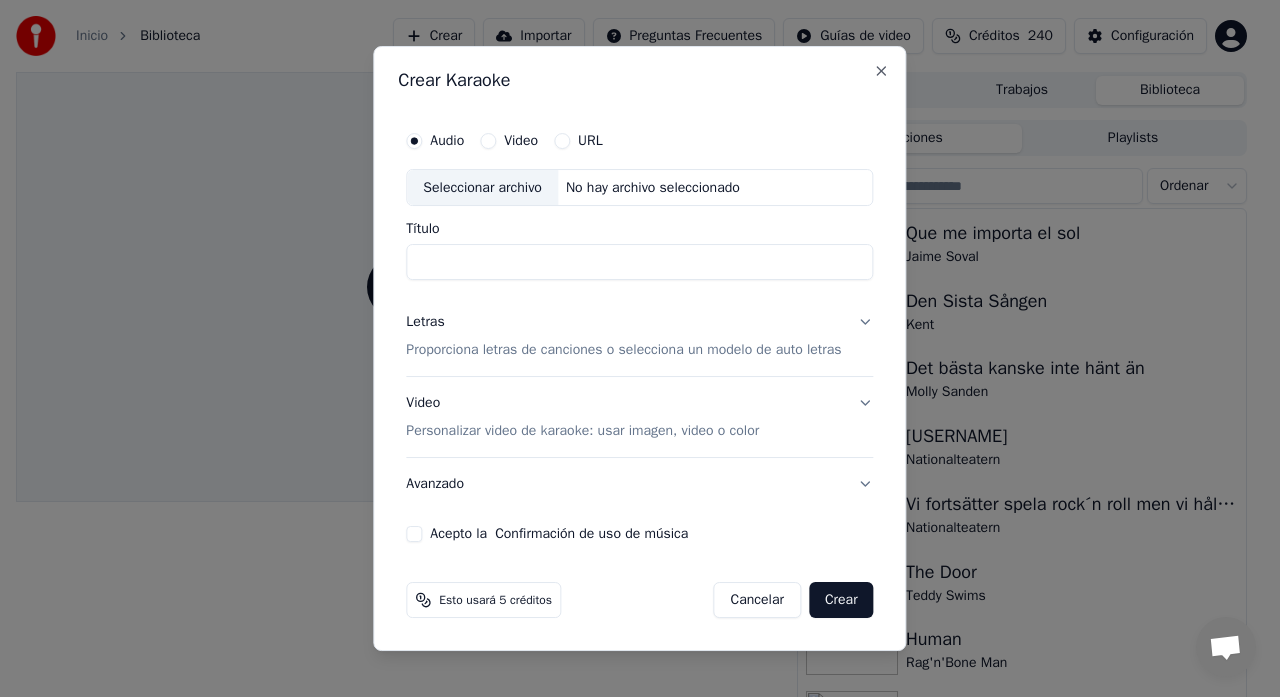 click on "Video" at bounding box center (488, 141) 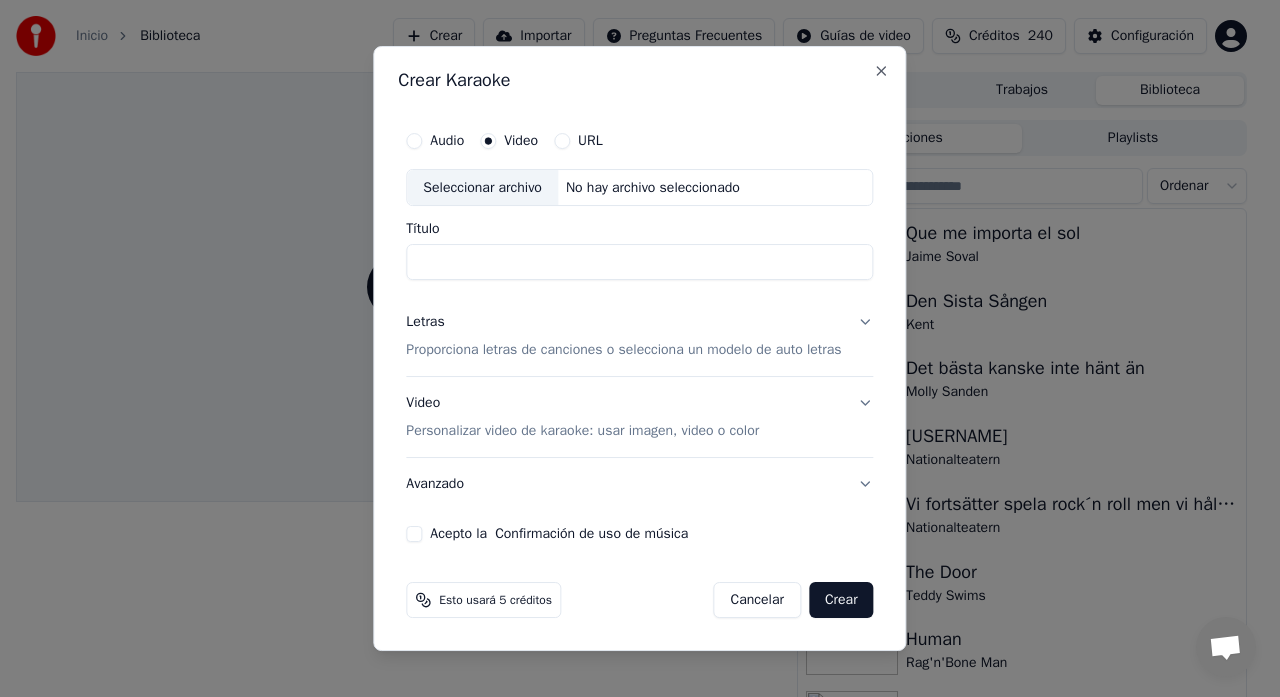 click on "Seleccionar archivo" at bounding box center (482, 188) 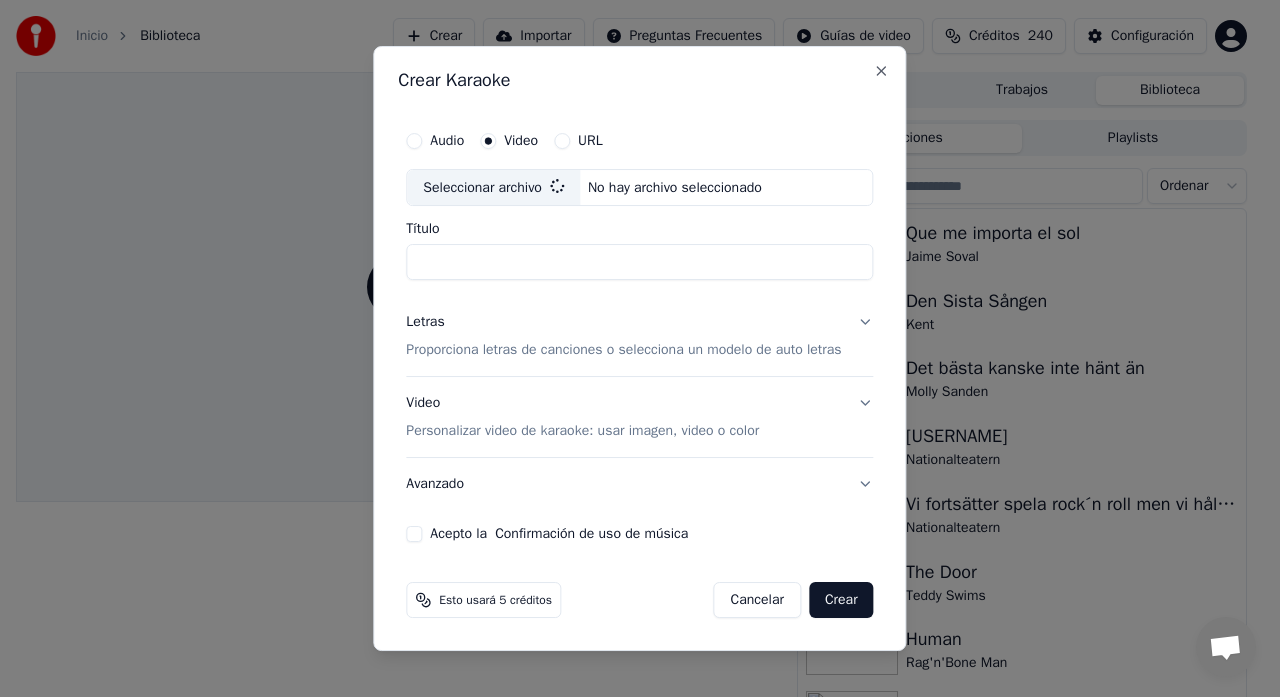 type on "**********" 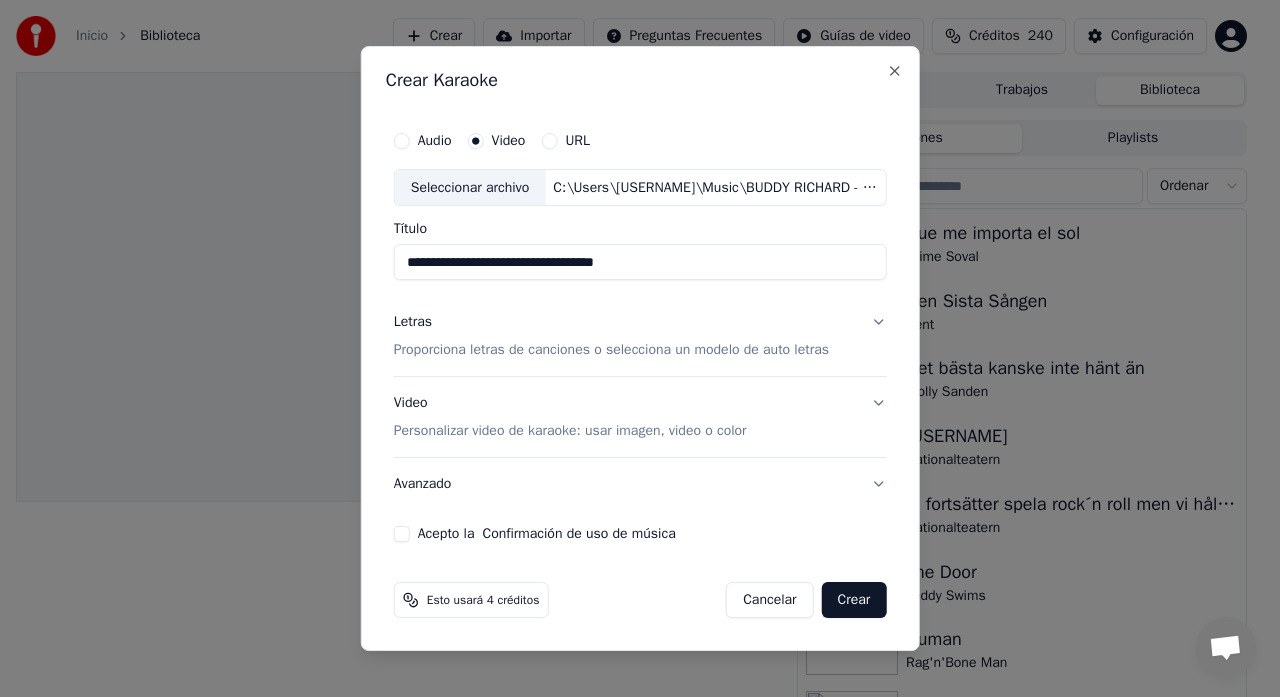 click on "Proporciona letras de canciones o selecciona un modelo de auto letras" at bounding box center [611, 351] 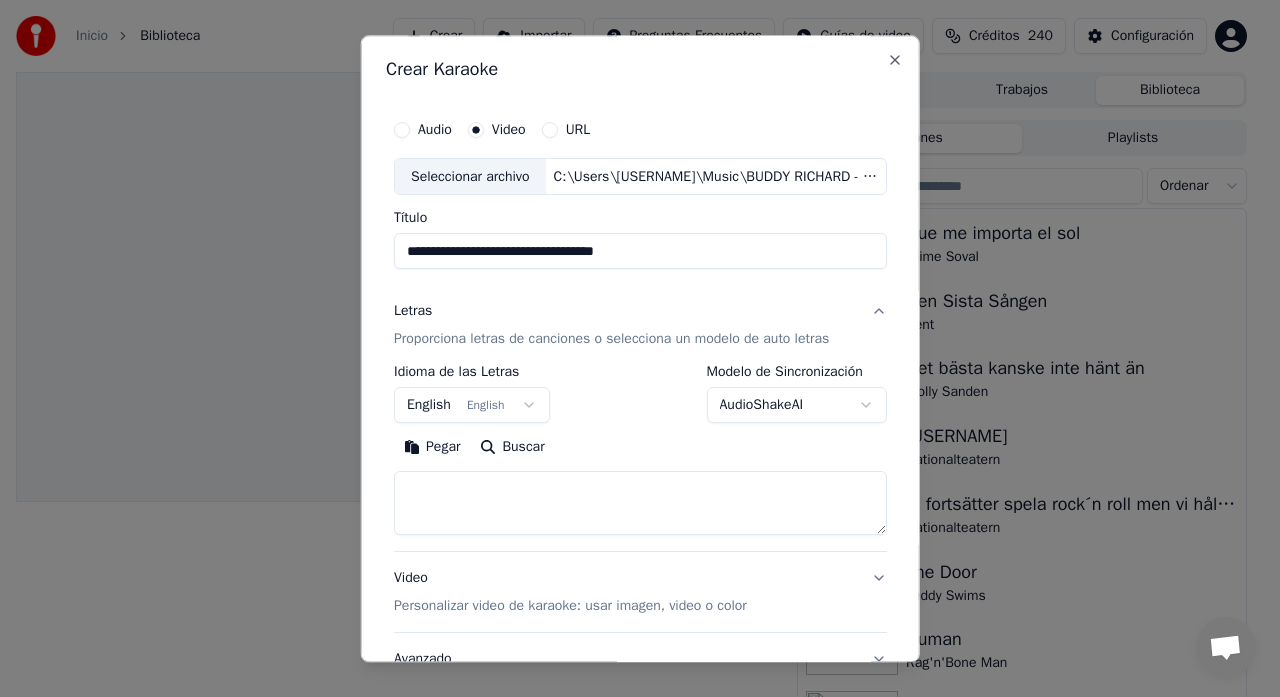 click at bounding box center [640, 504] 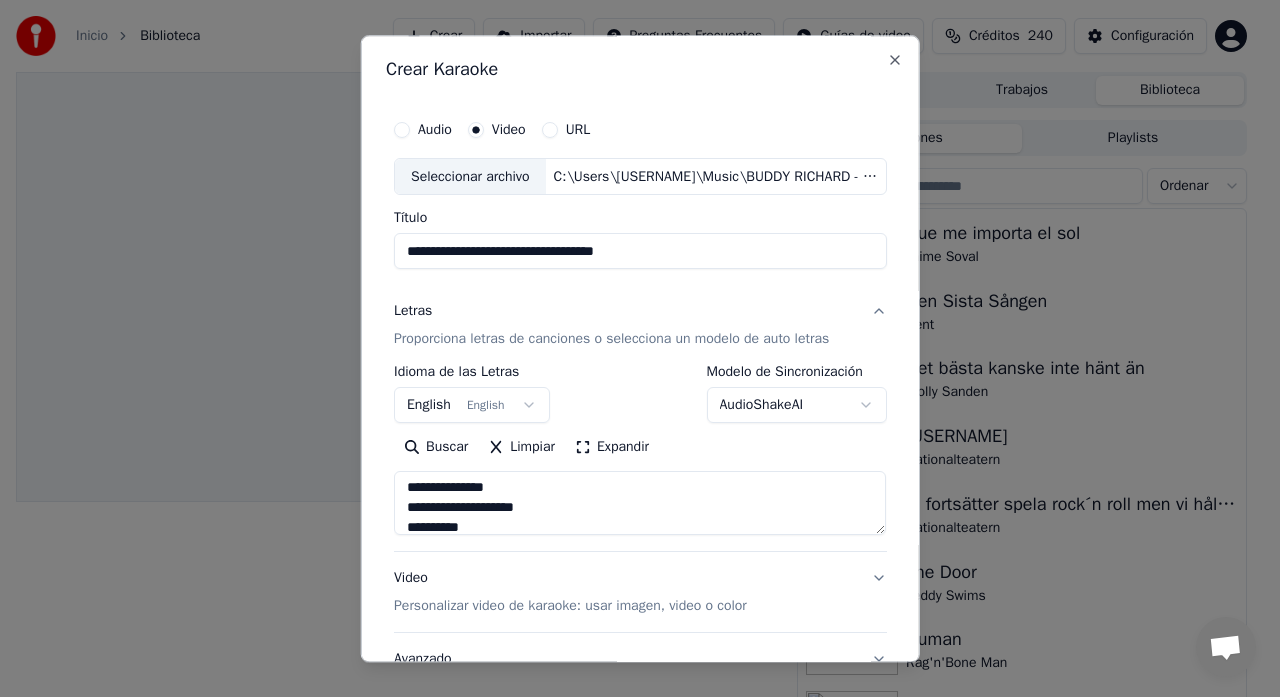 scroll, scrollTop: 345, scrollLeft: 0, axis: vertical 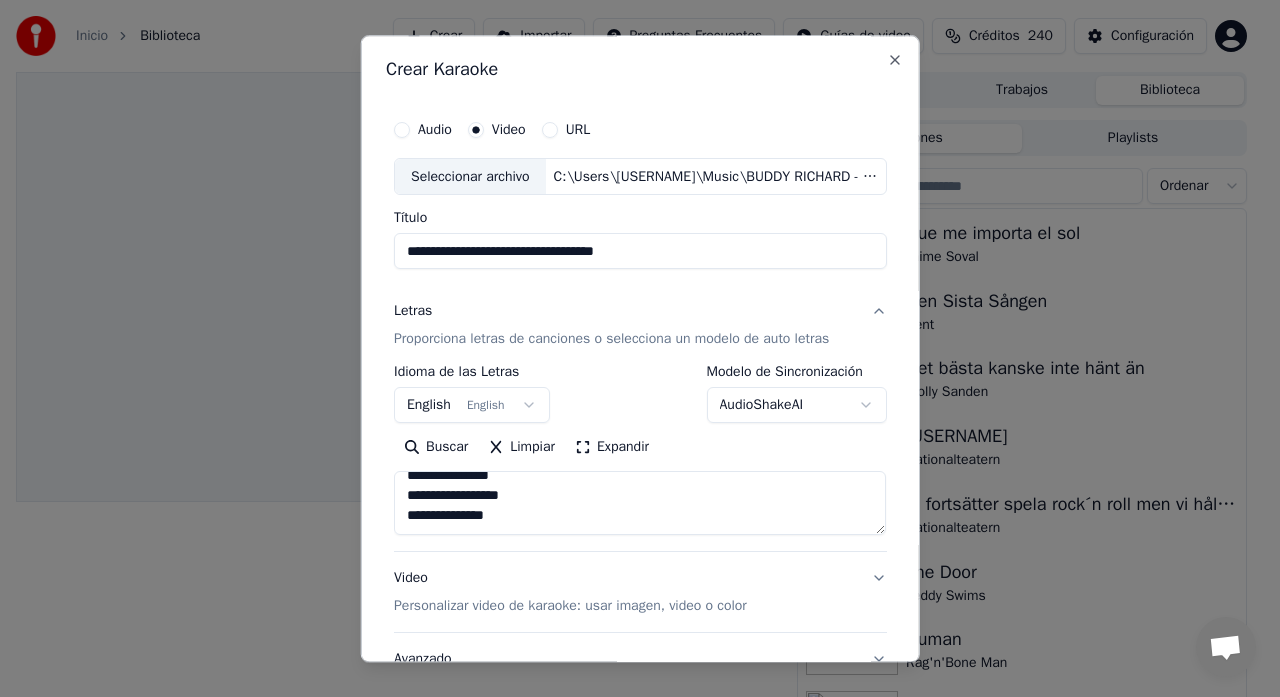 drag, startPoint x: 512, startPoint y: 522, endPoint x: 489, endPoint y: 515, distance: 24.04163 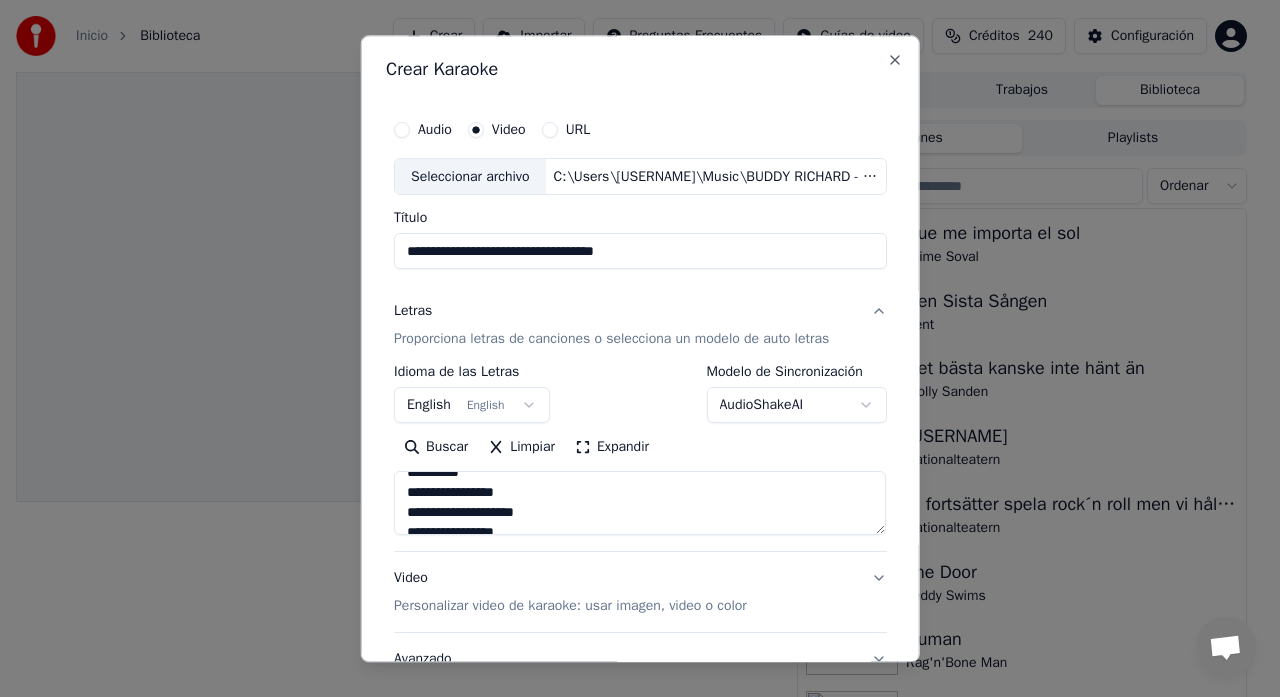 scroll, scrollTop: 354, scrollLeft: 0, axis: vertical 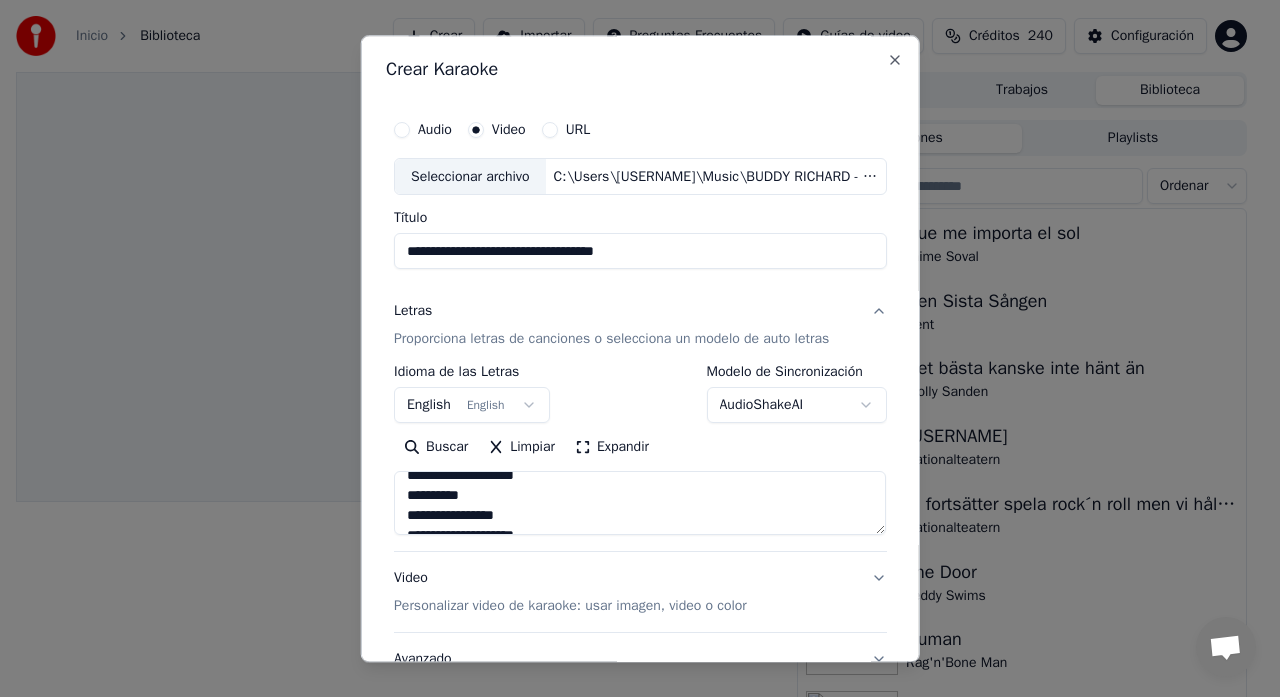 click on "**********" at bounding box center (640, 504) 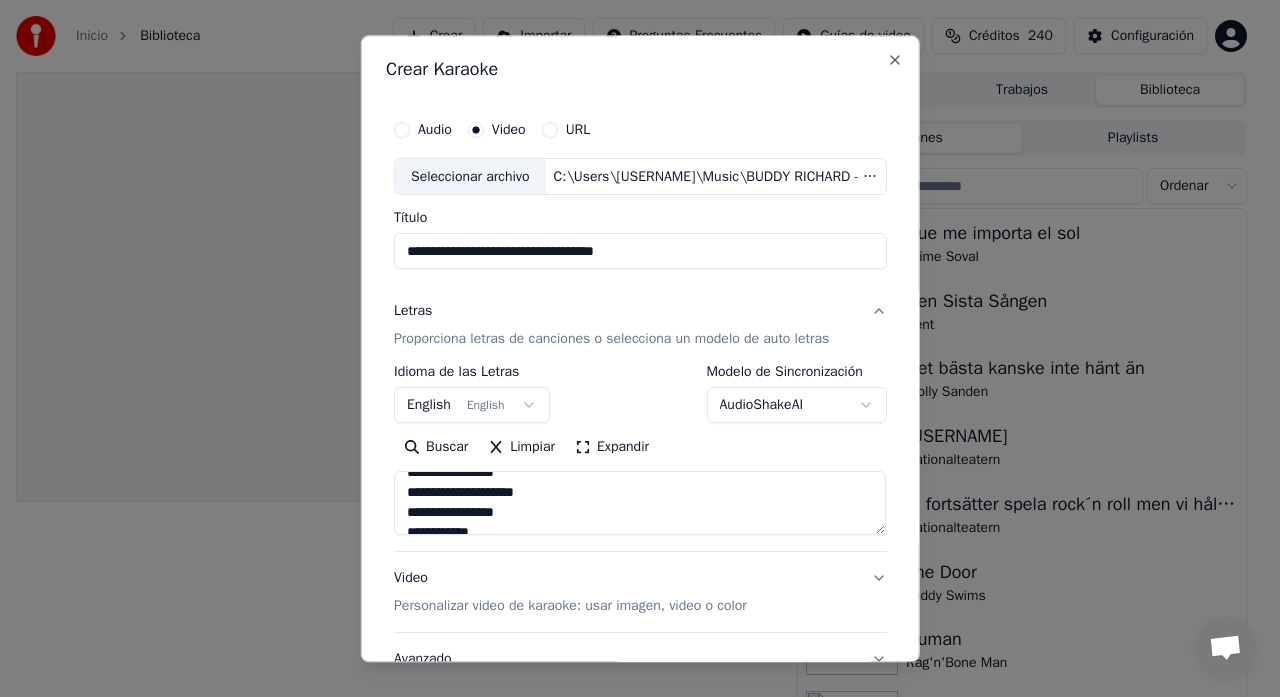 scroll, scrollTop: 421, scrollLeft: 0, axis: vertical 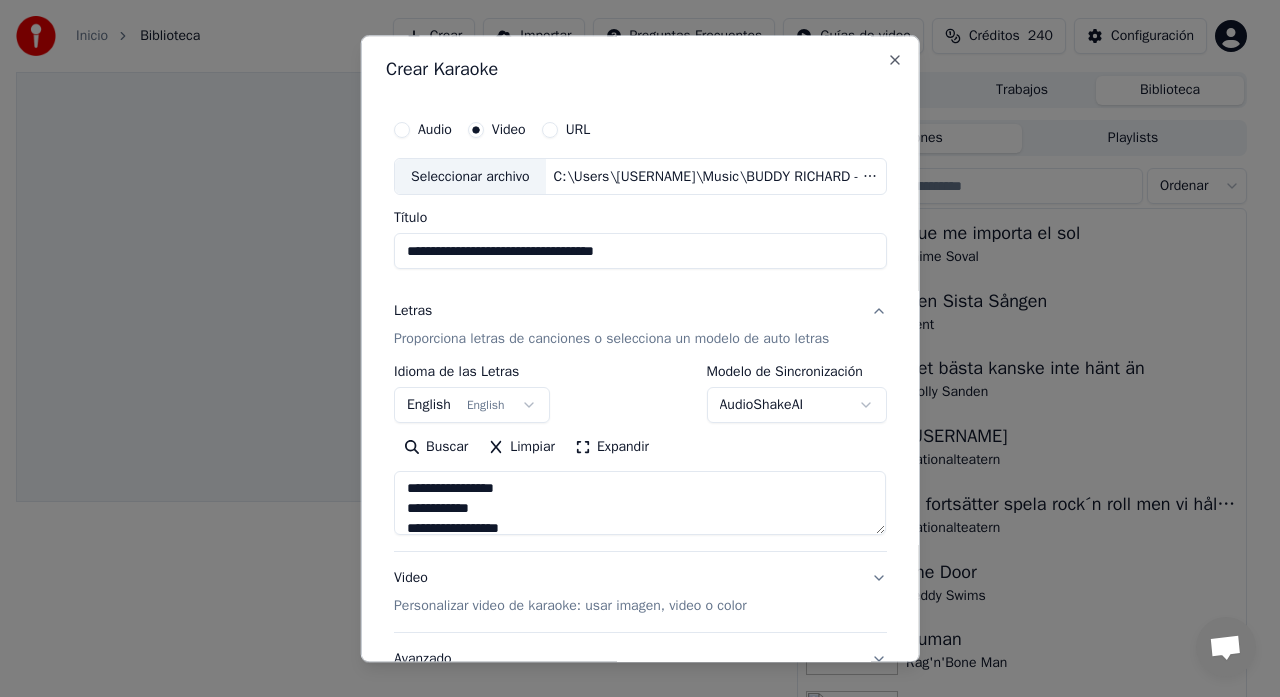 click on "**********" at bounding box center (640, 504) 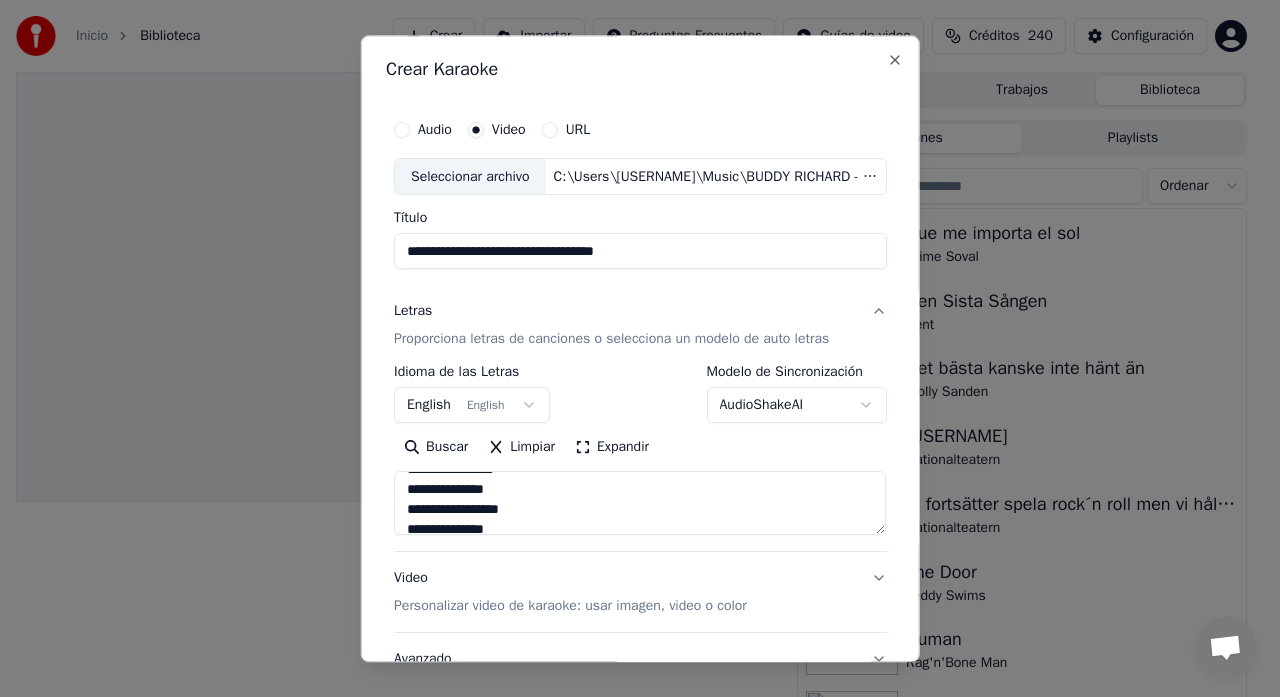 scroll, scrollTop: 0, scrollLeft: 0, axis: both 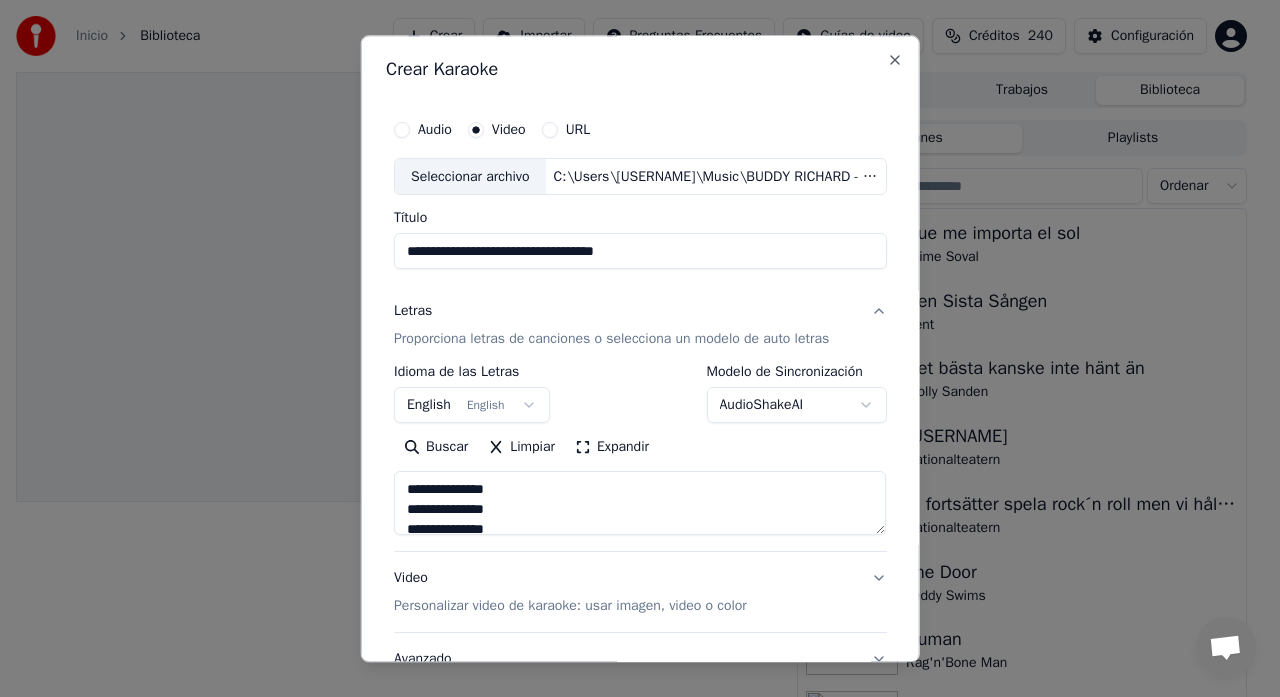 drag, startPoint x: 531, startPoint y: 527, endPoint x: 373, endPoint y: 467, distance: 169.00888 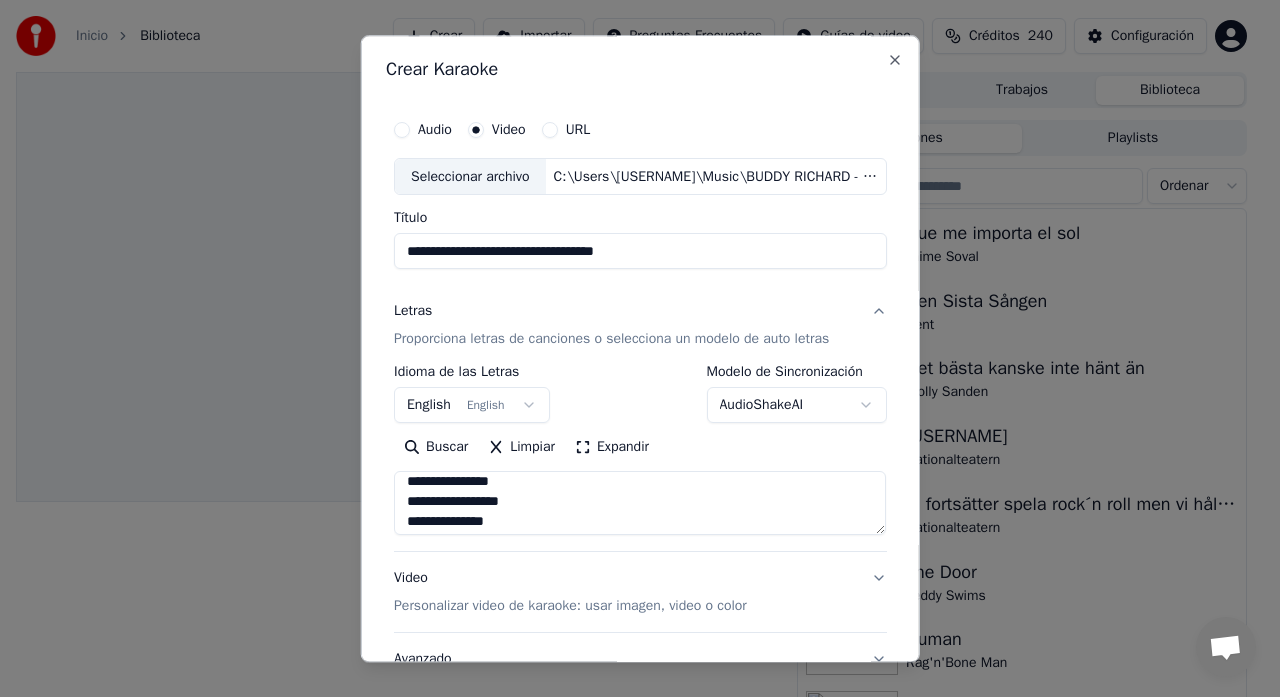 scroll, scrollTop: 94, scrollLeft: 0, axis: vertical 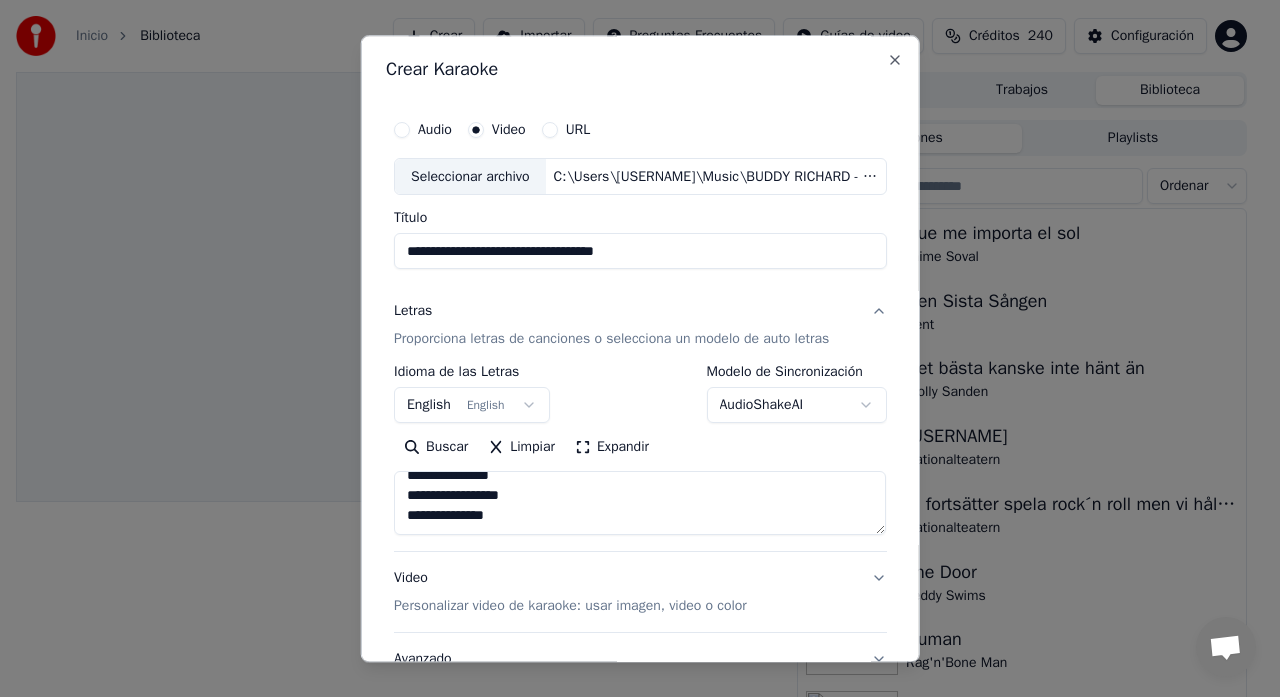 drag, startPoint x: 403, startPoint y: 481, endPoint x: 586, endPoint y: 566, distance: 201.7771 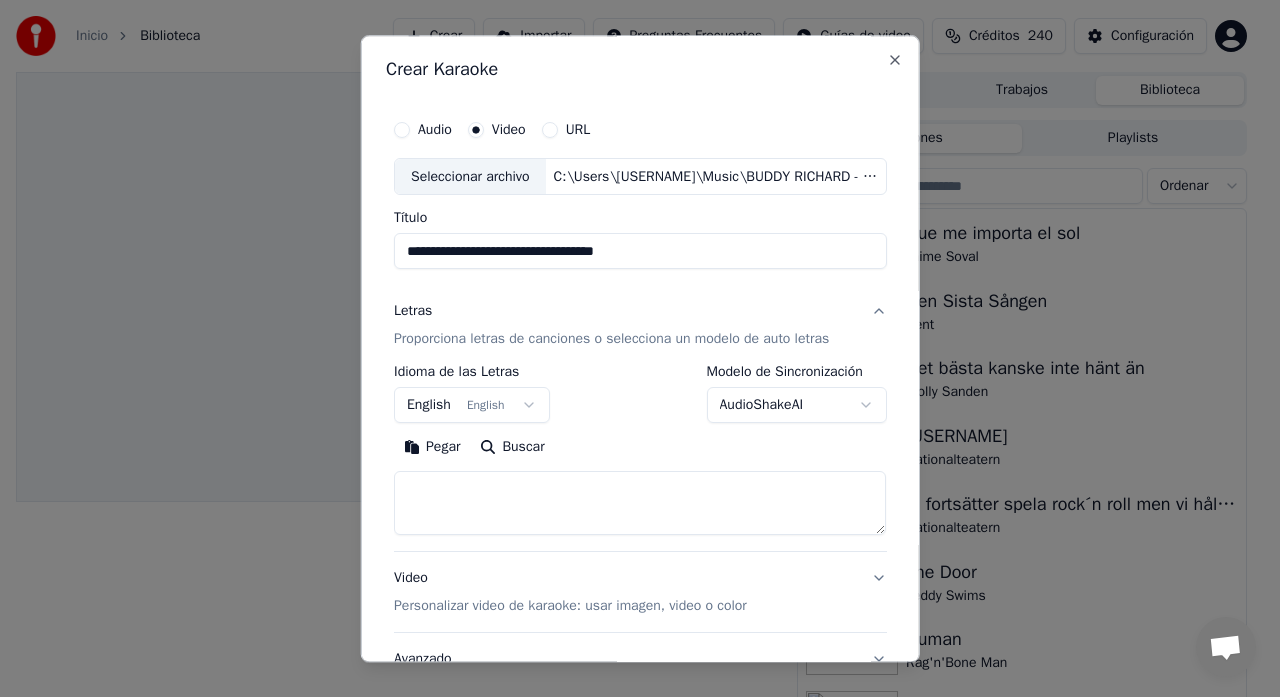 scroll, scrollTop: 0, scrollLeft: 0, axis: both 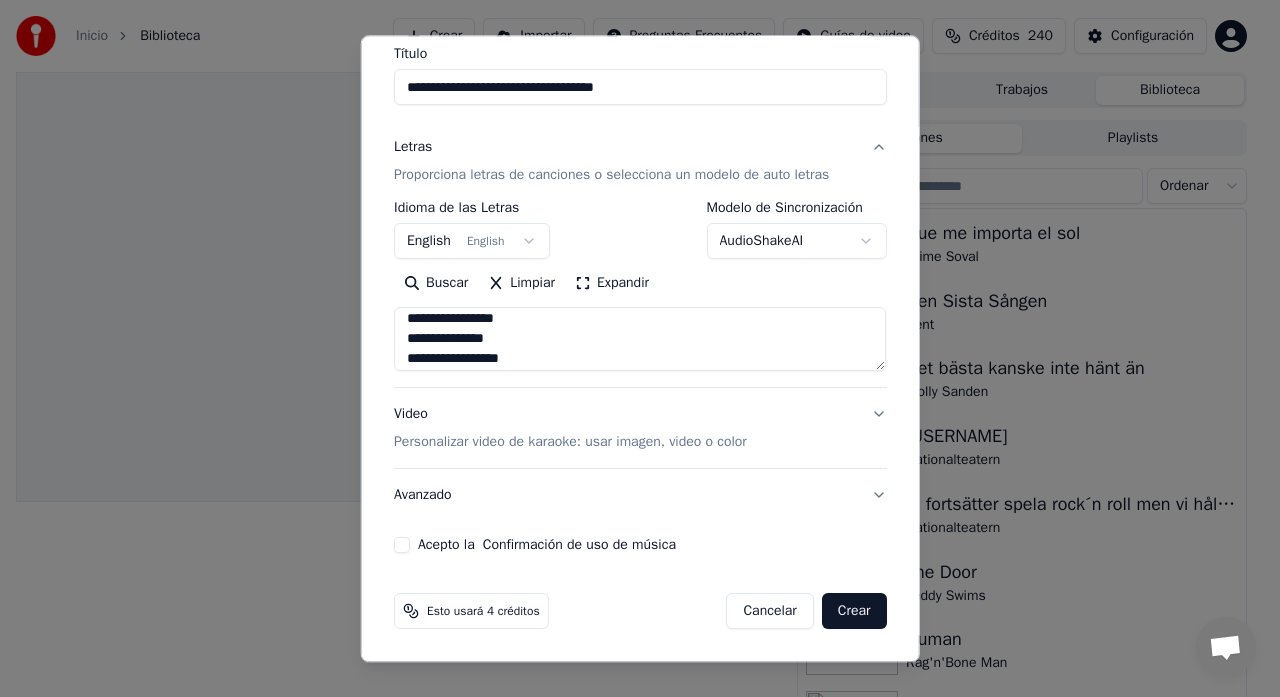 type on "**********" 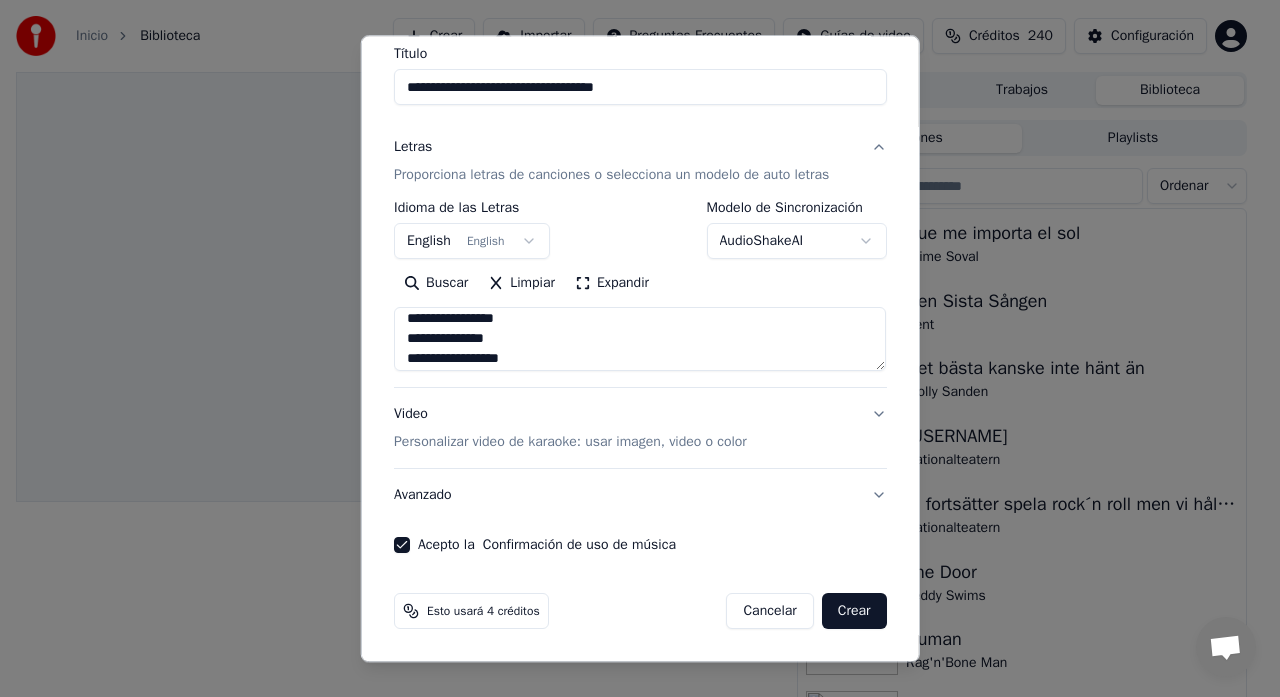 click on "Personalizar video de karaoke: usar imagen, video o color" at bounding box center (570, 443) 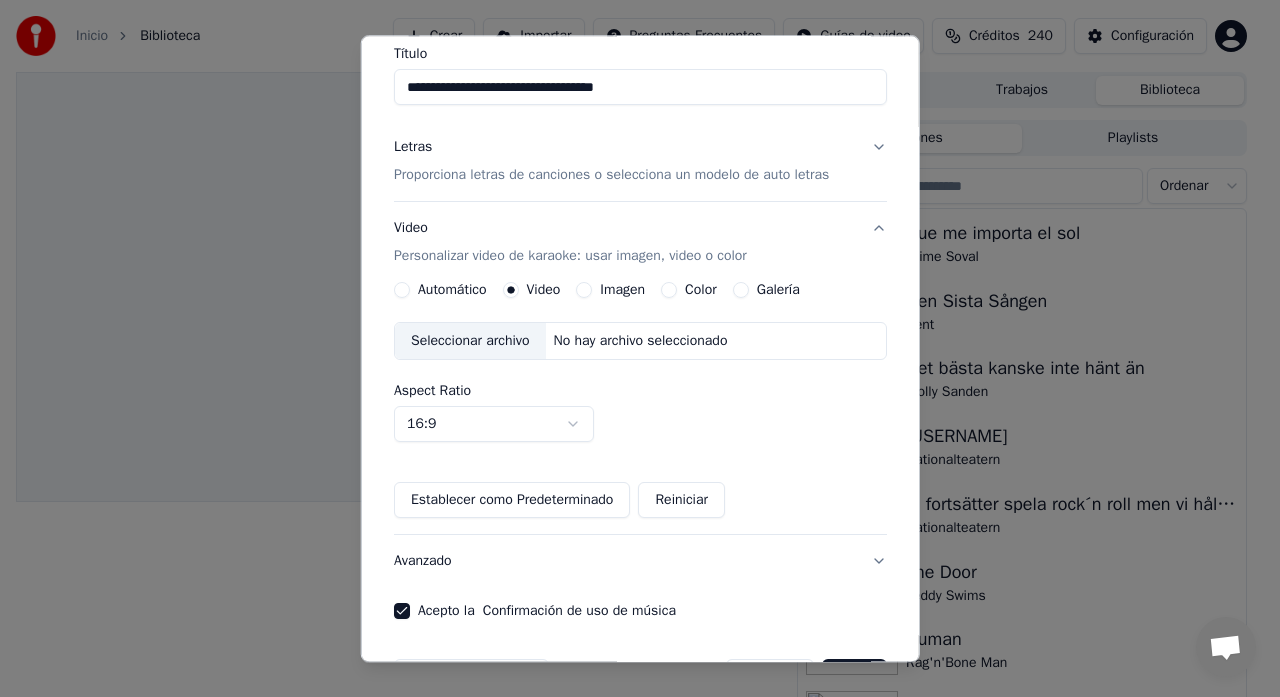 click on "Imagen" at bounding box center (584, 291) 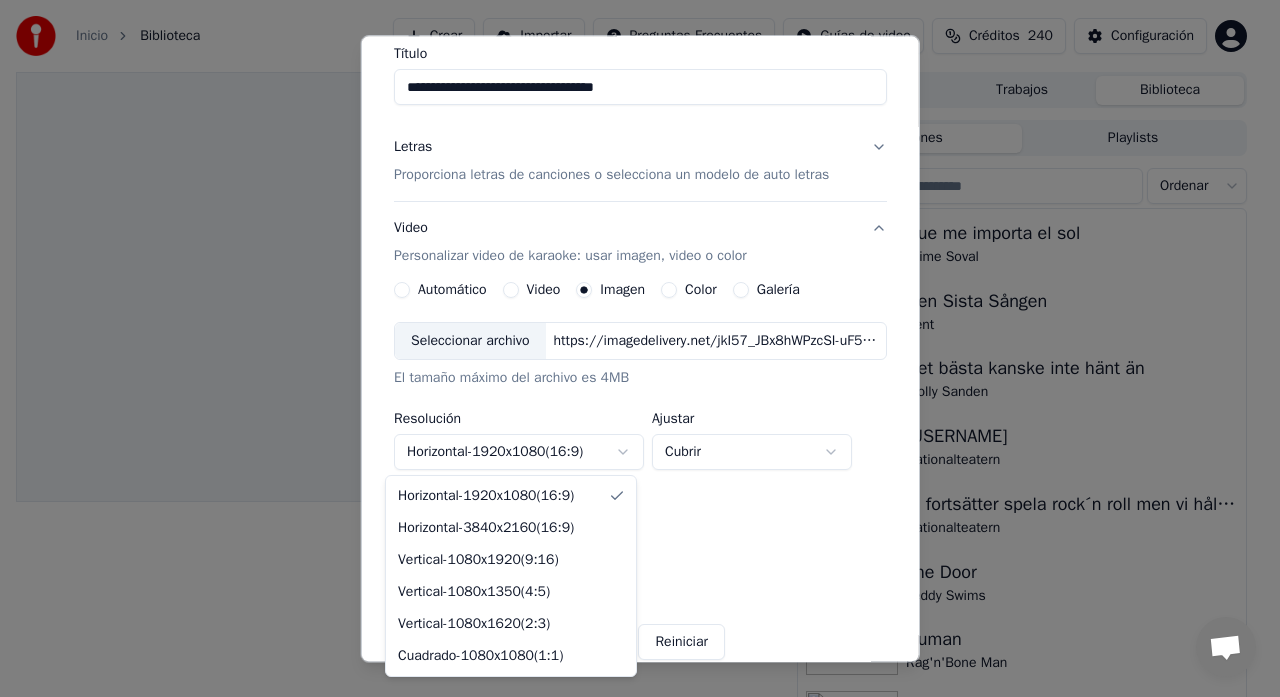 click on "Inicio Biblioteca Crear Importar Preguntas Frecuentes Guías de video Créditos 240 Configuración Cola Trabajos Biblioteca Canciones Playlists Ordenar Que me importa el sol Jaime Soval Den Sista Sången Kent Det bästa kanske inte hänt än Molly Sanden speedy gonzales Nationalteatern Vi fortsätter spela rock´n roll men vi håller på att dö Nationalteatern The Door Teddy Swims Human Rag'n'Bone Man Ännu glöder solen Norman Helena och Jag The Pinks Every Rose Has Its Thorn Poison When The Children Cry White Lion Chatt Adam från Youka Desktop Fler kanaler Fortsätt på E-post Nätverk offline. Återansluter... Inga meddelanden kan skickas eller tas emot just nu. Youka Desktop Hej! Hur kan jag hjälpa dig? Fredag, 11 Juli Hello! I don't want any money taken from my account next month. I want to use the credits I have first, and there are a lot of them. 2025-07-11 Can you do it yourself please? 2025-07-11 Can I use my credits until they run out? 2025-07-11 Läst Adam Hello, I canceled your subscriptions." at bounding box center [631, 348] 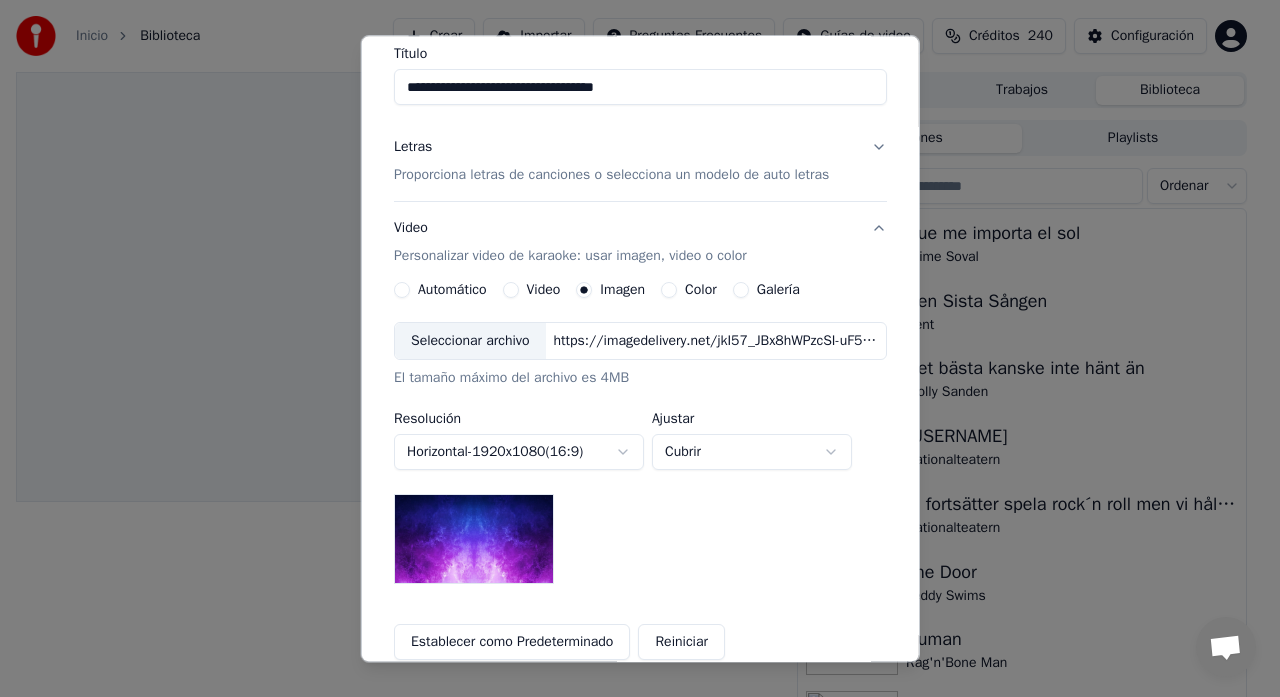 click on "Inicio Biblioteca Crear Importar Preguntas Frecuentes Guías de video Créditos 240 Configuración Cola Trabajos Biblioteca Canciones Playlists Ordenar Que me importa el sol Jaime Soval Den Sista Sången Kent Det bästa kanske inte hänt än Molly Sanden speedy gonzales Nationalteatern Vi fortsätter spela rock´n roll men vi håller på att dö Nationalteatern The Door Teddy Swims Human Rag'n'Bone Man Ännu glöder solen Norman Helena och Jag The Pinks Every Rose Has Its Thorn Poison When The Children Cry White Lion Chatt Adam från Youka Desktop Fler kanaler Fortsätt på E-post Nätverk offline. Återansluter... Inga meddelanden kan skickas eller tas emot just nu. Youka Desktop Hej! Hur kan jag hjälpa dig? Fredag, 11 Juli Hello! I don't want any money taken from my account next month. I want to use the credits I have first, and there are a lot of them. 2025-07-11 Can you do it yourself please? 2025-07-11 Can I use my credits until they run out? 2025-07-11 Läst Adam Hello, I canceled your subscriptions." at bounding box center [631, 348] 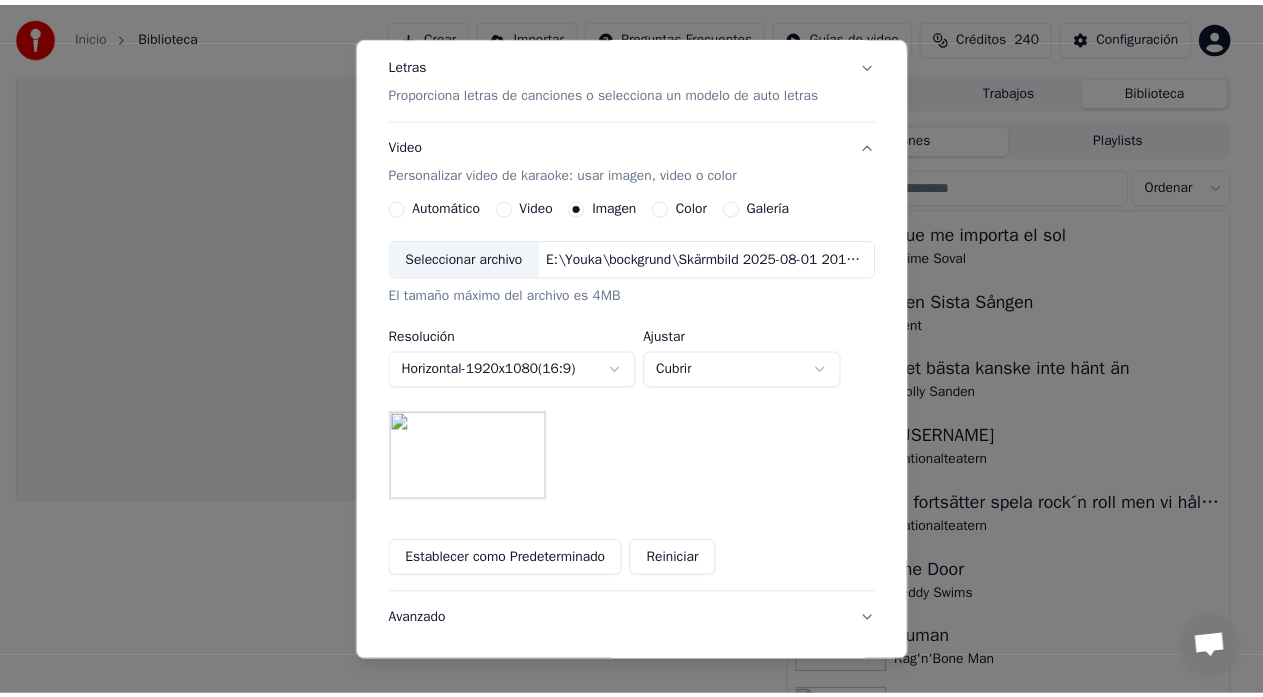 scroll, scrollTop: 372, scrollLeft: 0, axis: vertical 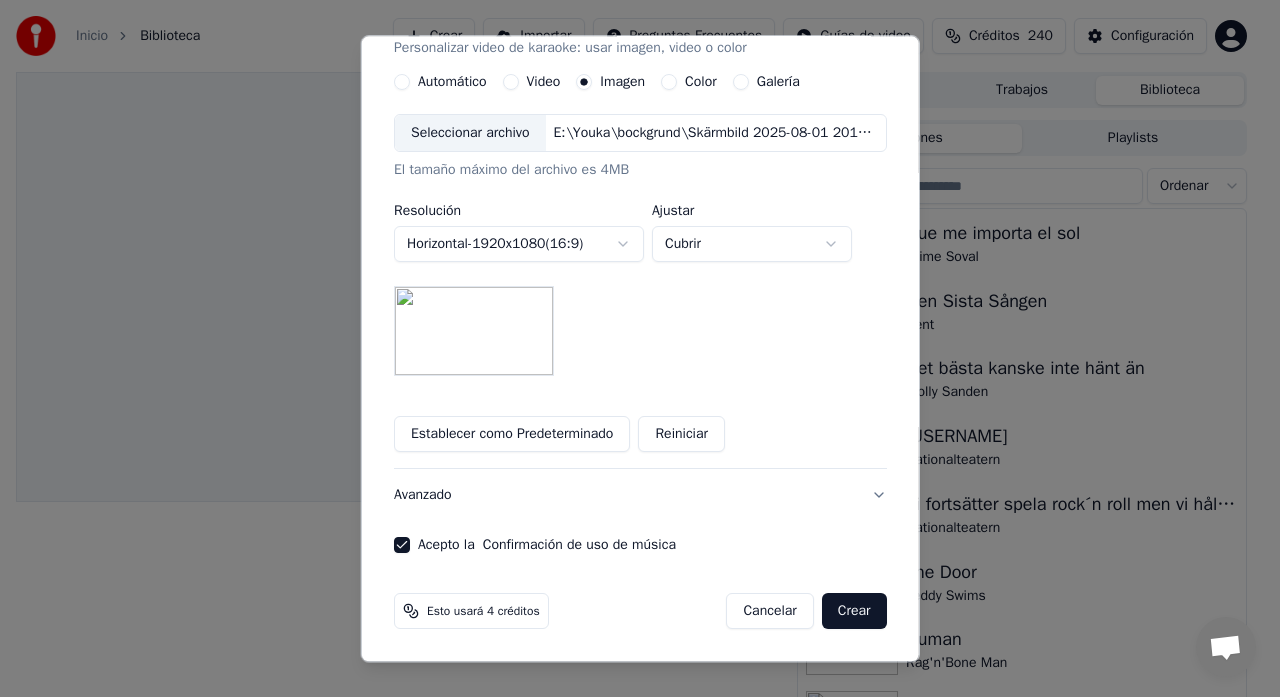 click on "Crear" at bounding box center (854, 612) 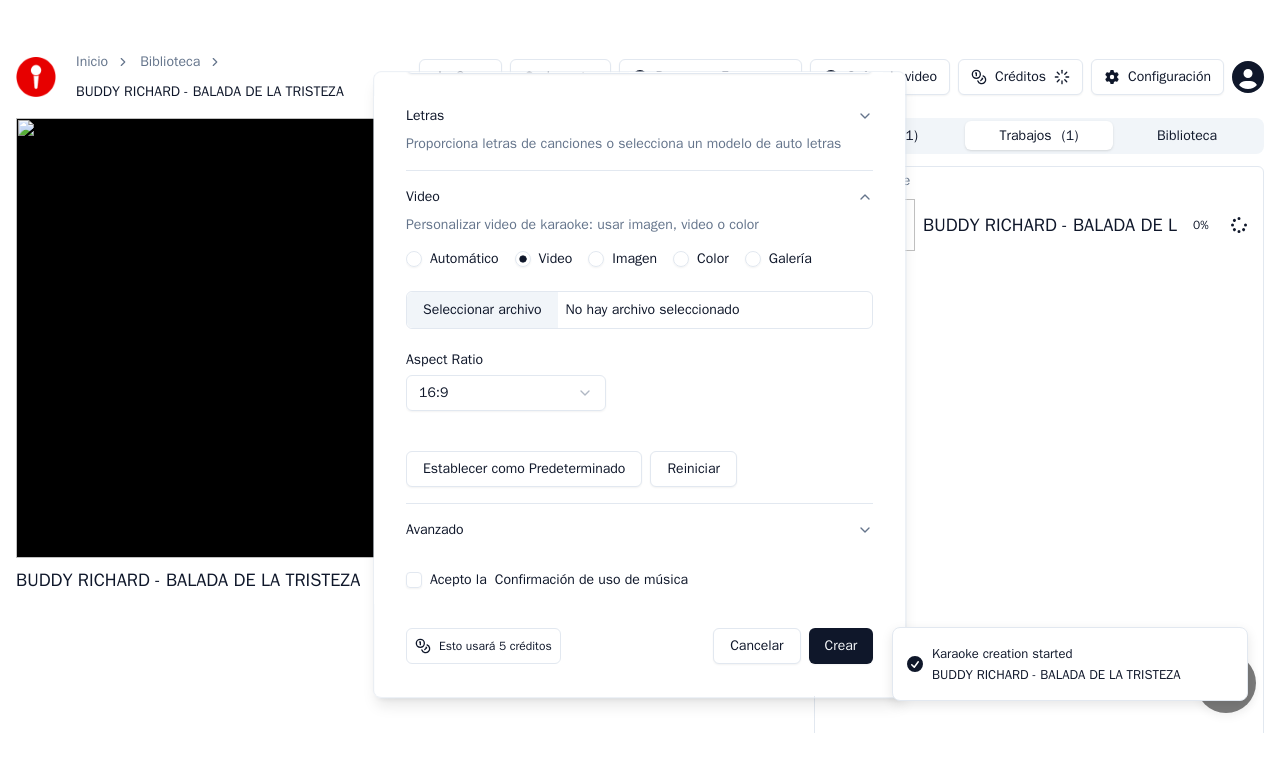 scroll, scrollTop: 0, scrollLeft: 0, axis: both 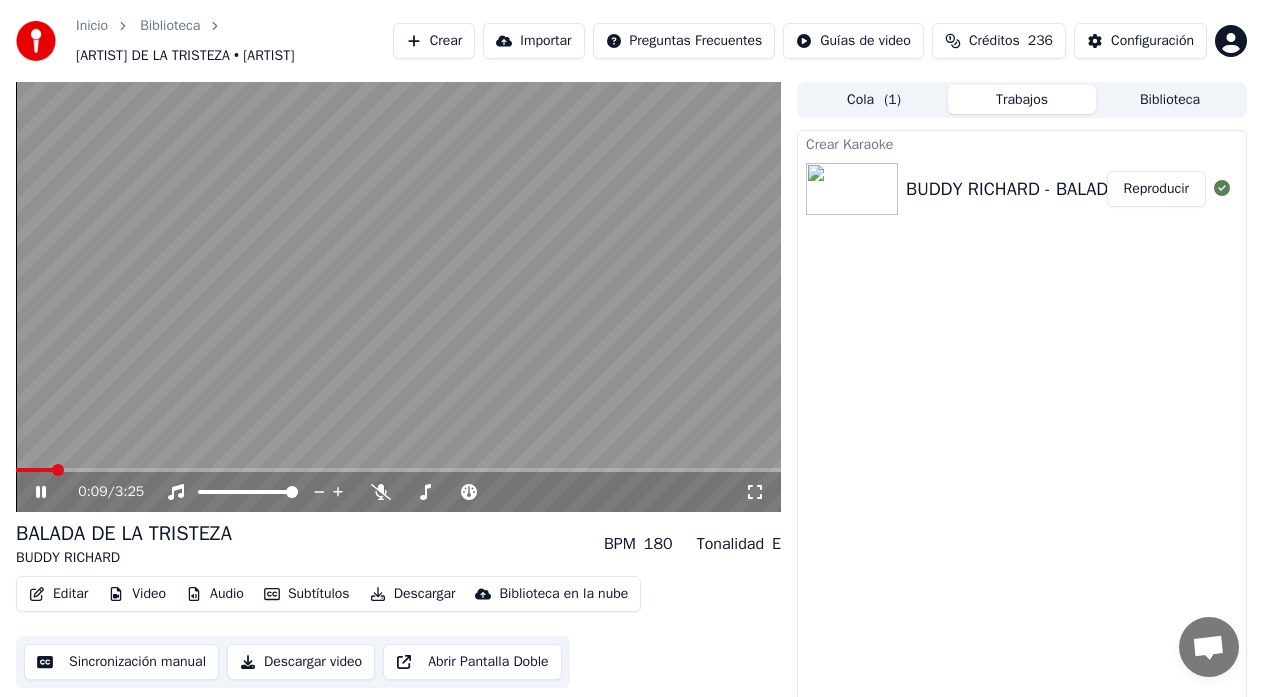 click 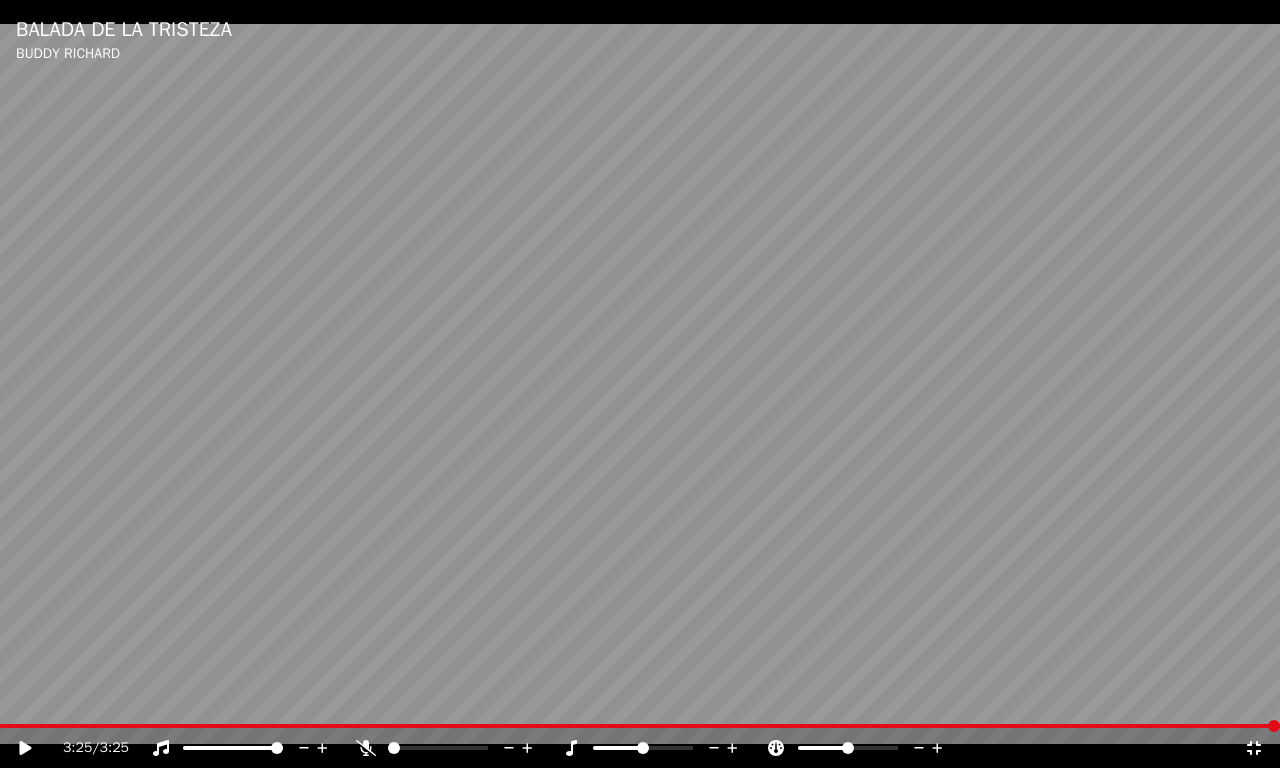 click 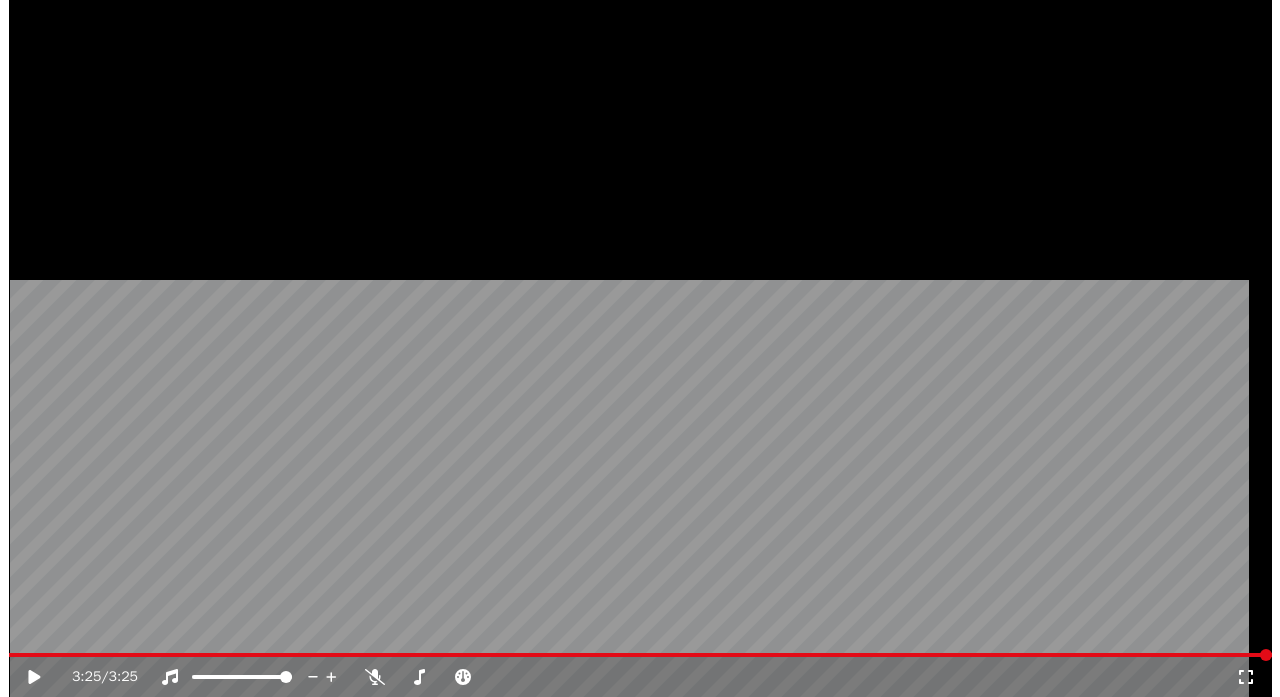 scroll, scrollTop: 248, scrollLeft: 0, axis: vertical 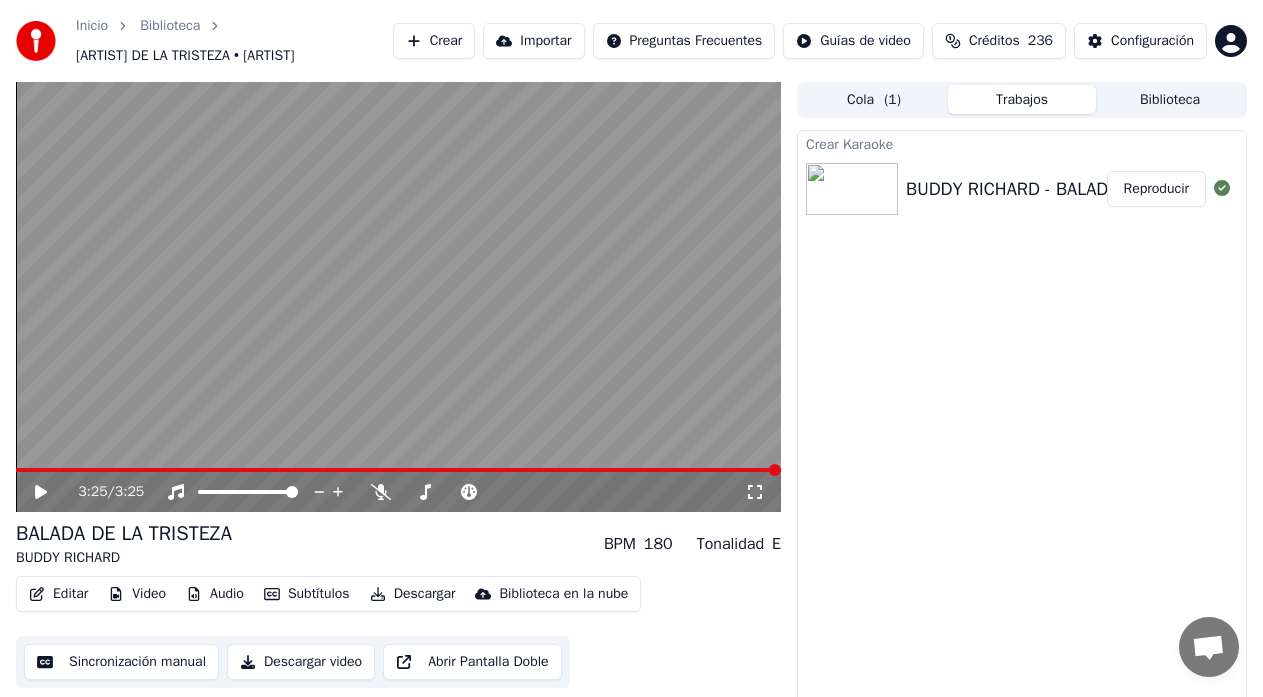click on "Descargar" at bounding box center [413, 594] 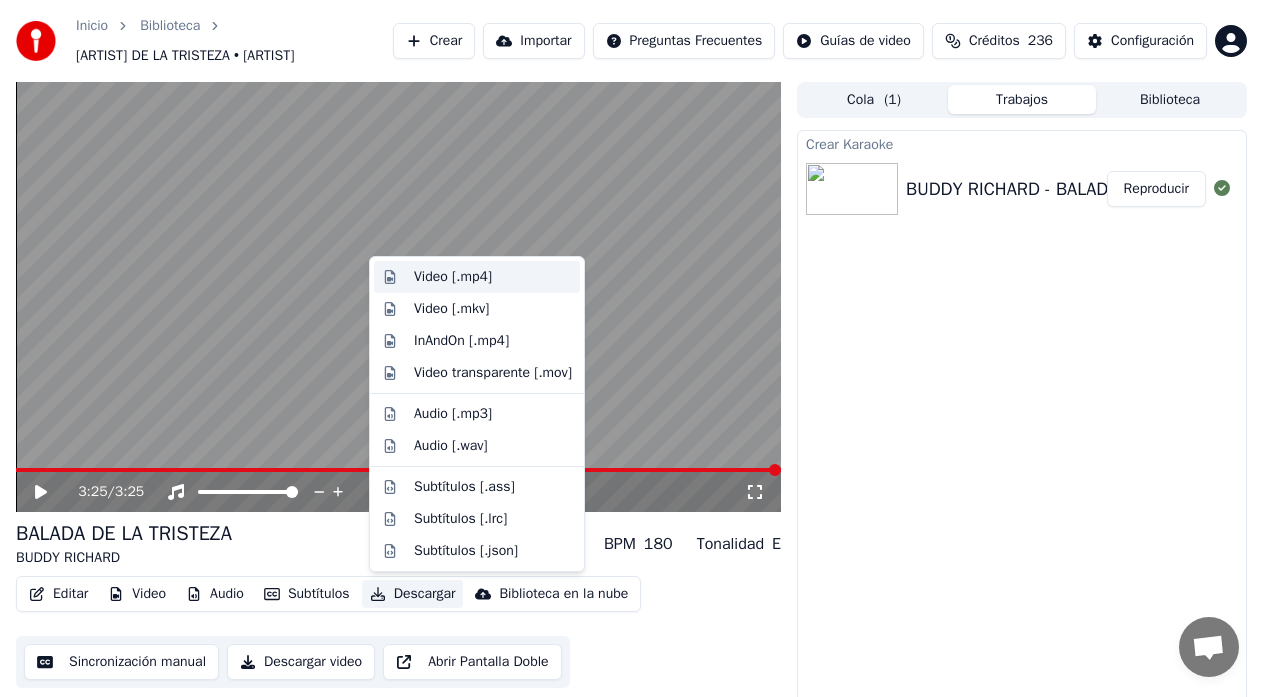 click on "Video [.mp4]" at bounding box center (453, 277) 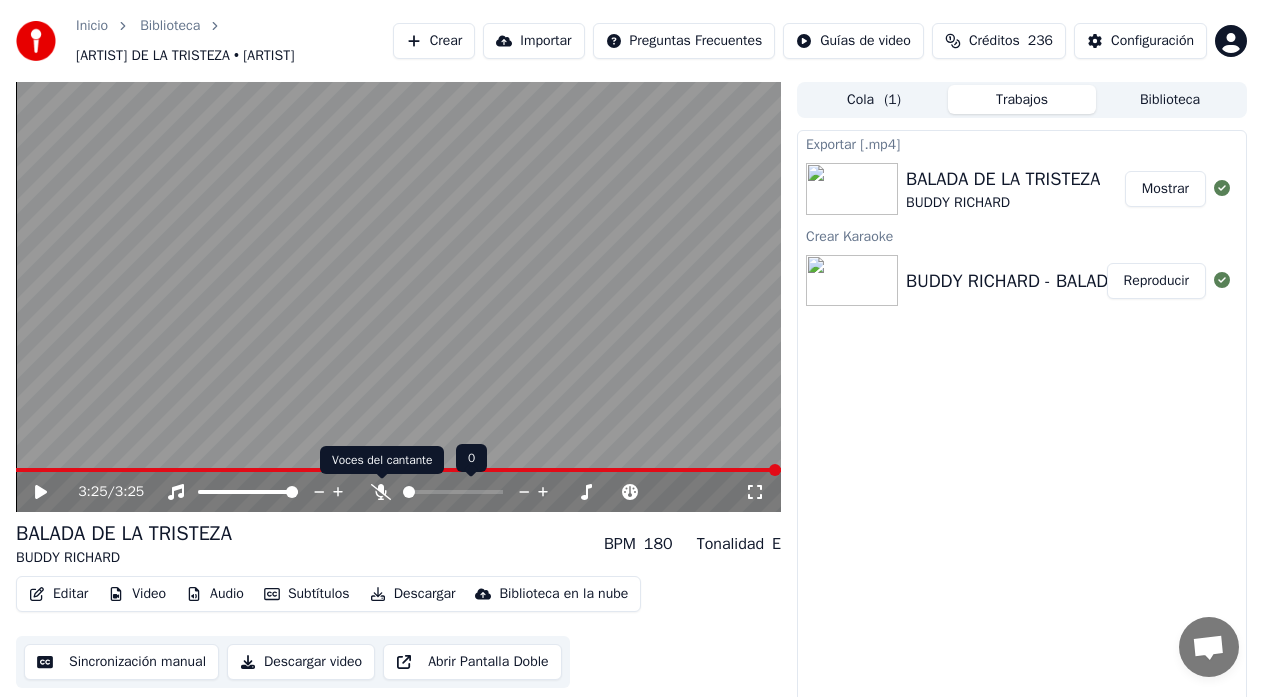 click 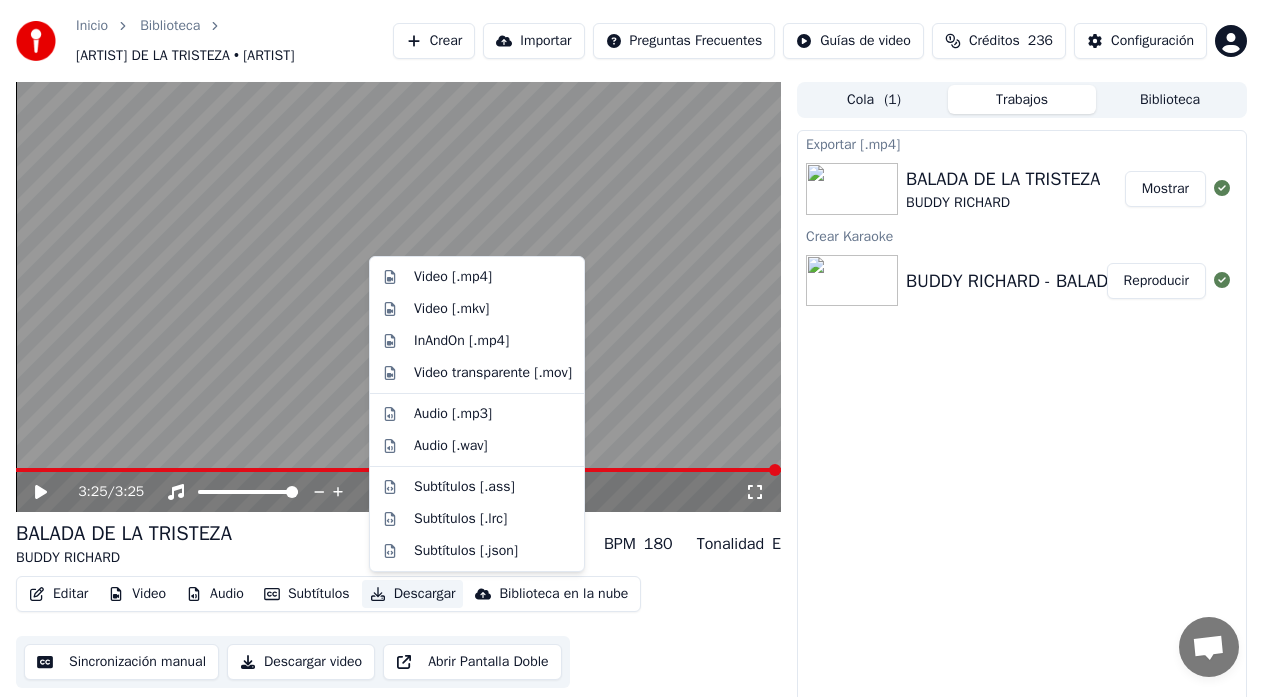 click on "Descargar" at bounding box center (413, 594) 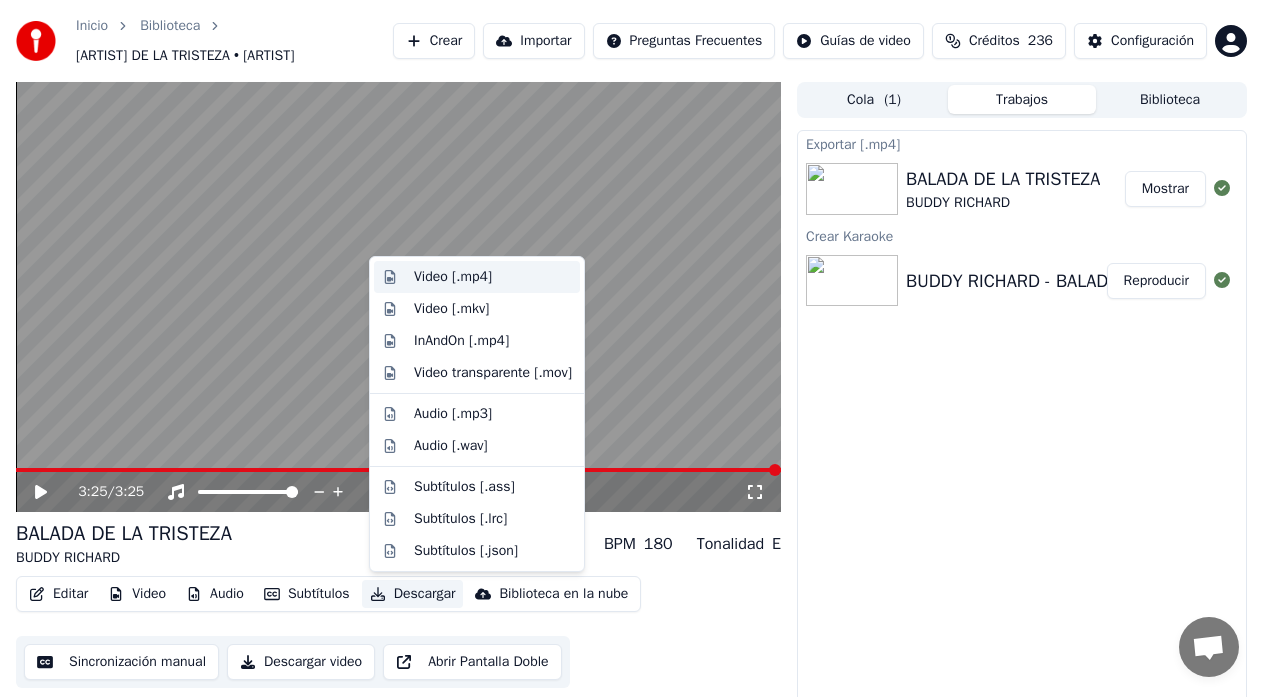 click on "Video [.mp4]" at bounding box center [477, 277] 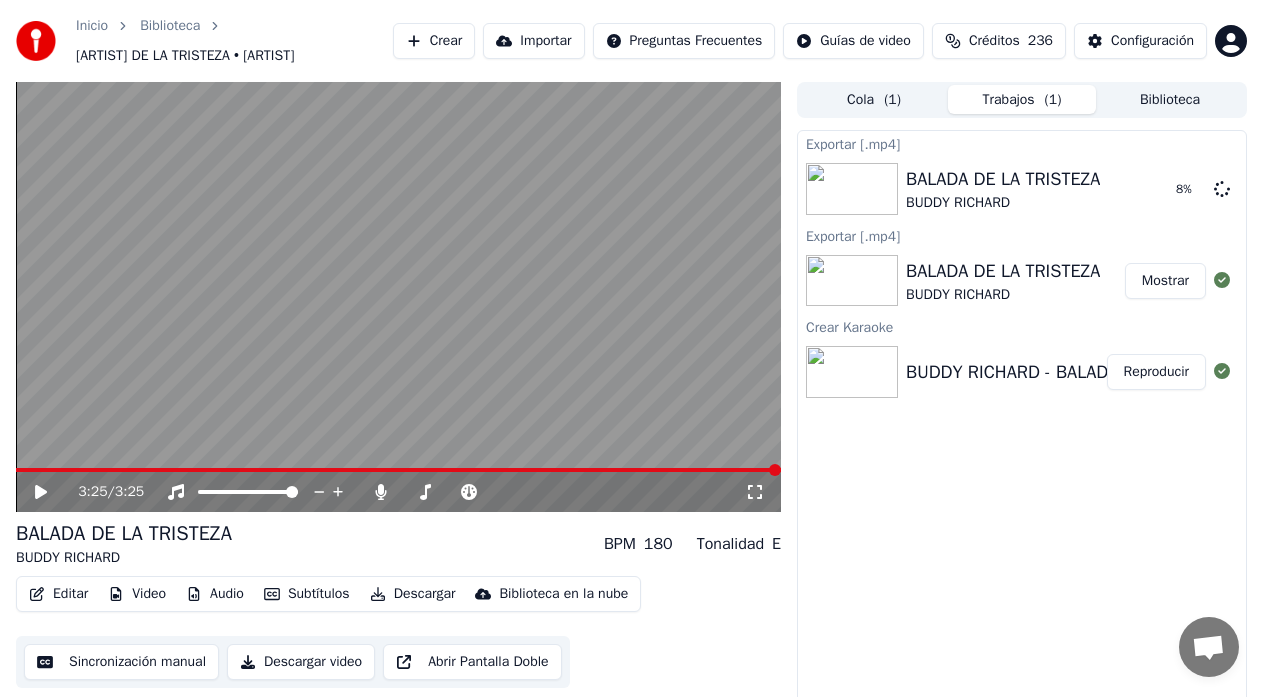 click on "Crear" at bounding box center (434, 41) 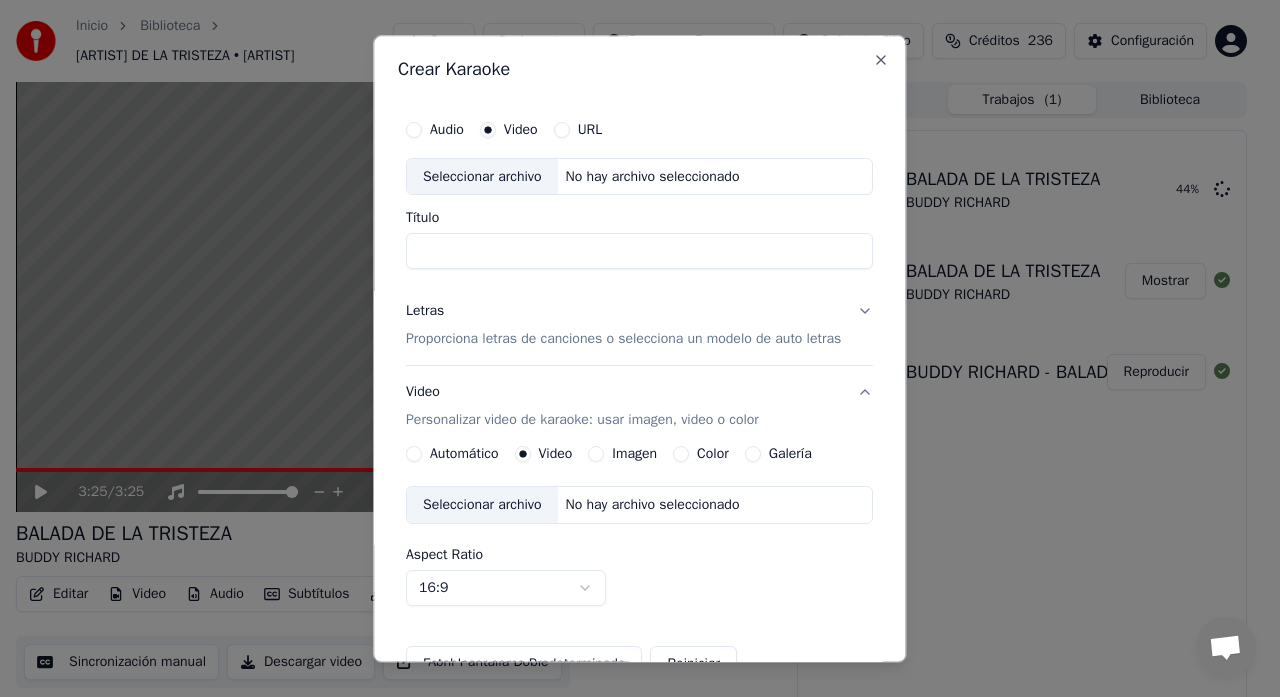 click on "Seleccionar archivo" at bounding box center (482, 177) 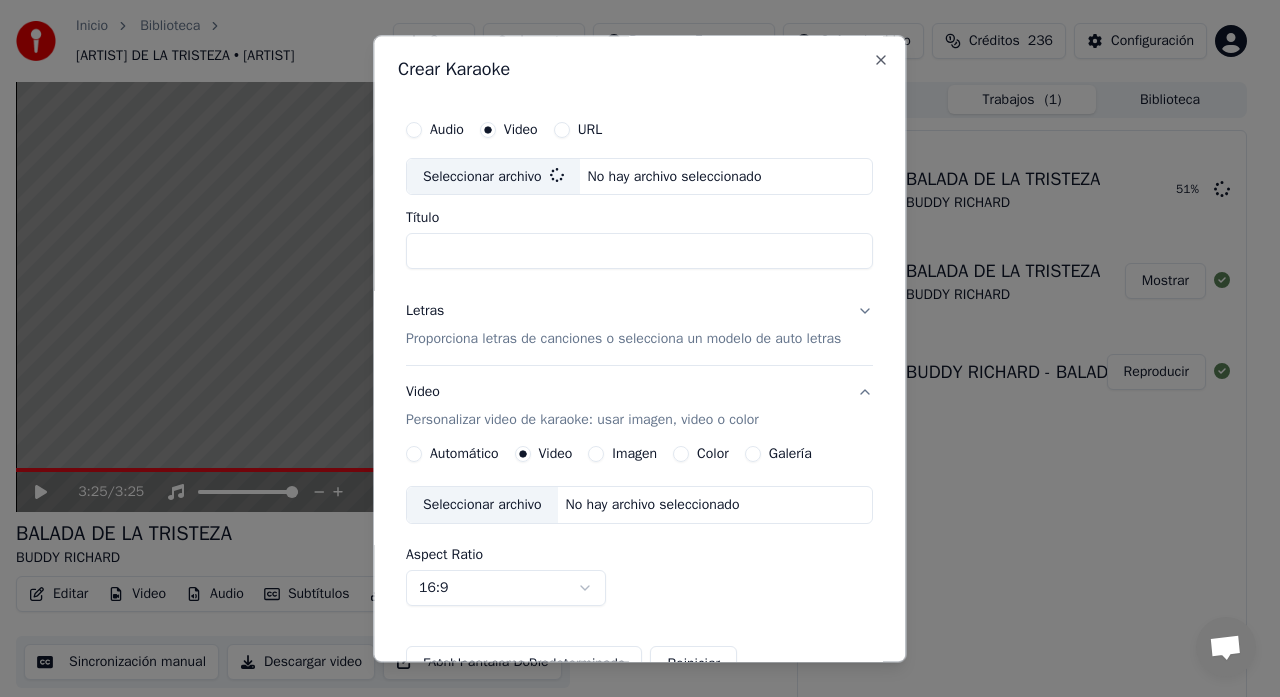 type on "**********" 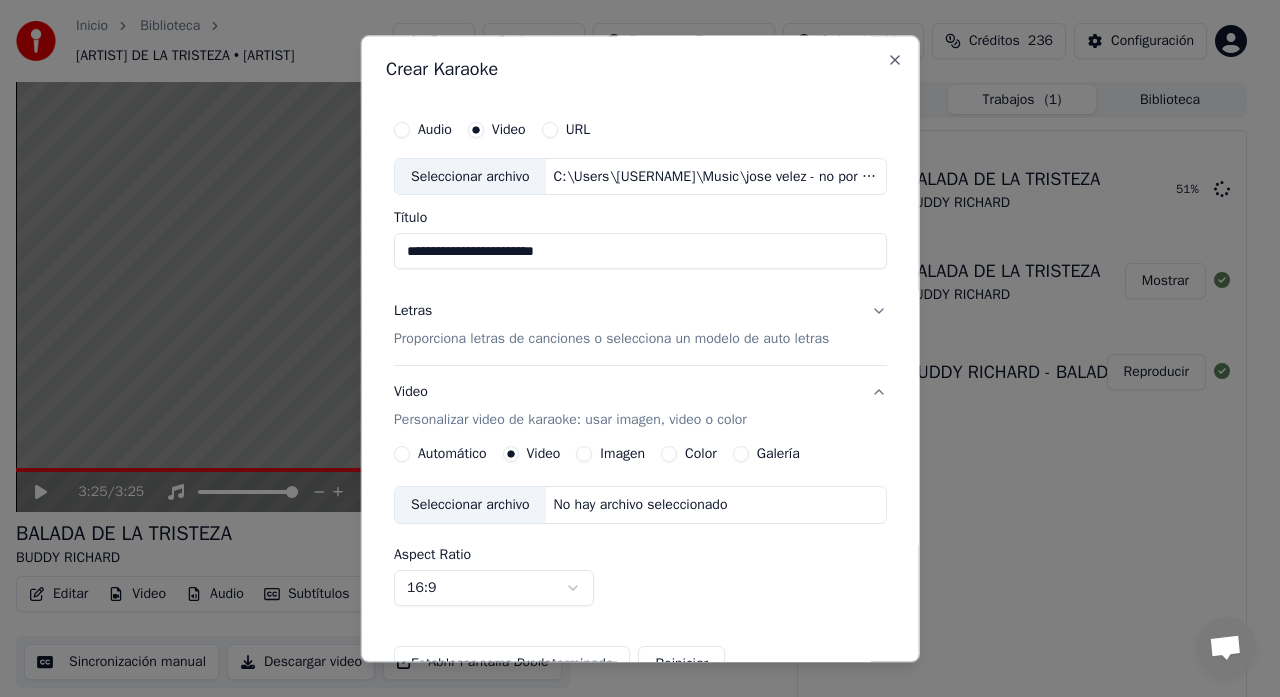 click on "Proporciona letras de canciones o selecciona un modelo de auto letras" at bounding box center (611, 340) 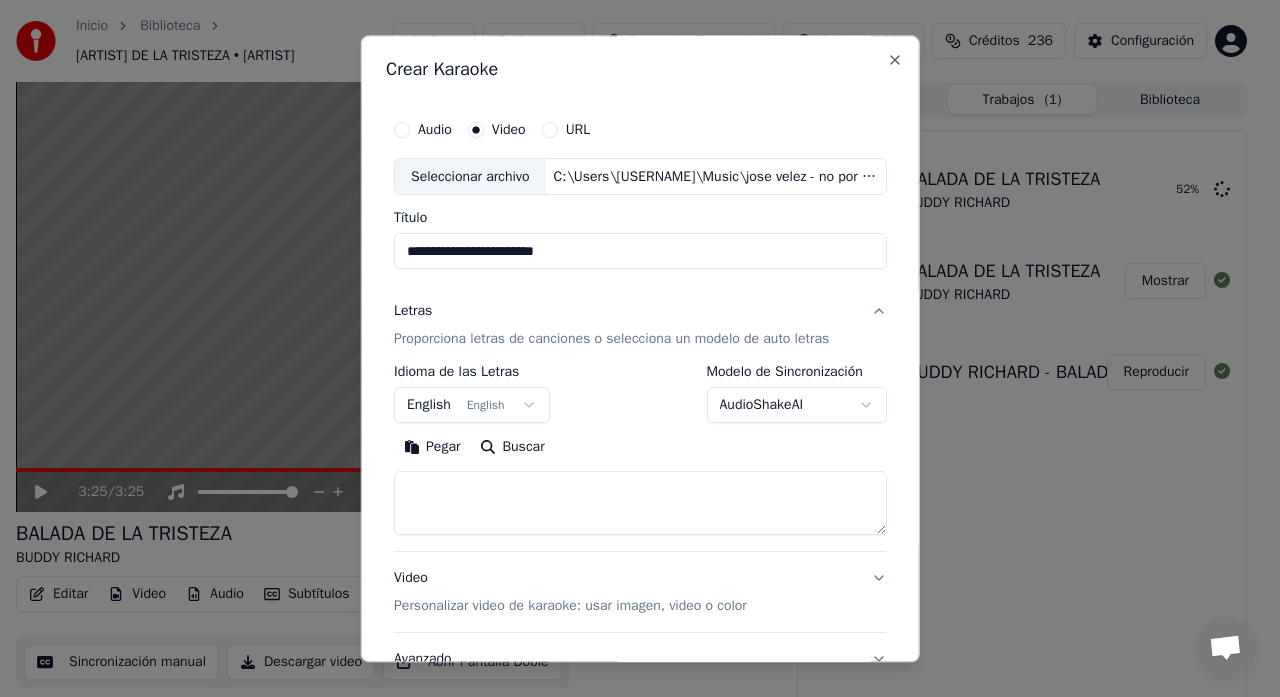 click at bounding box center [640, 504] 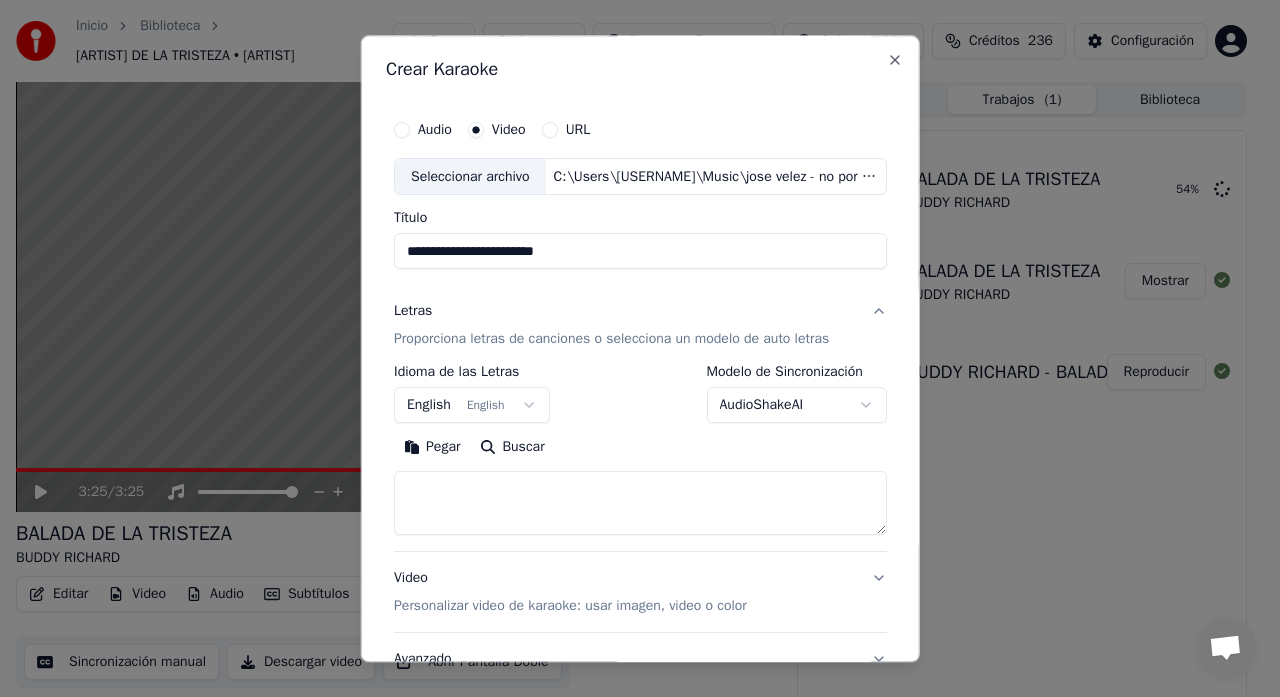 paste on "**********" 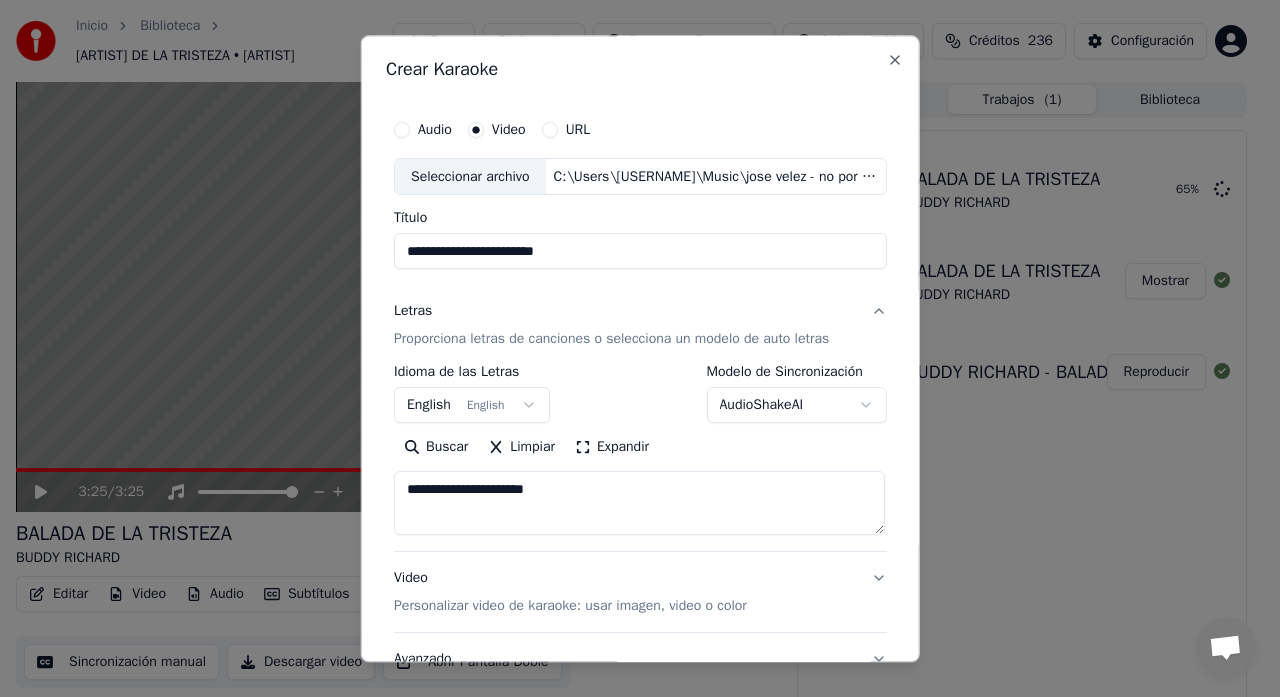 drag, startPoint x: 565, startPoint y: 496, endPoint x: 302, endPoint y: 517, distance: 263.83707 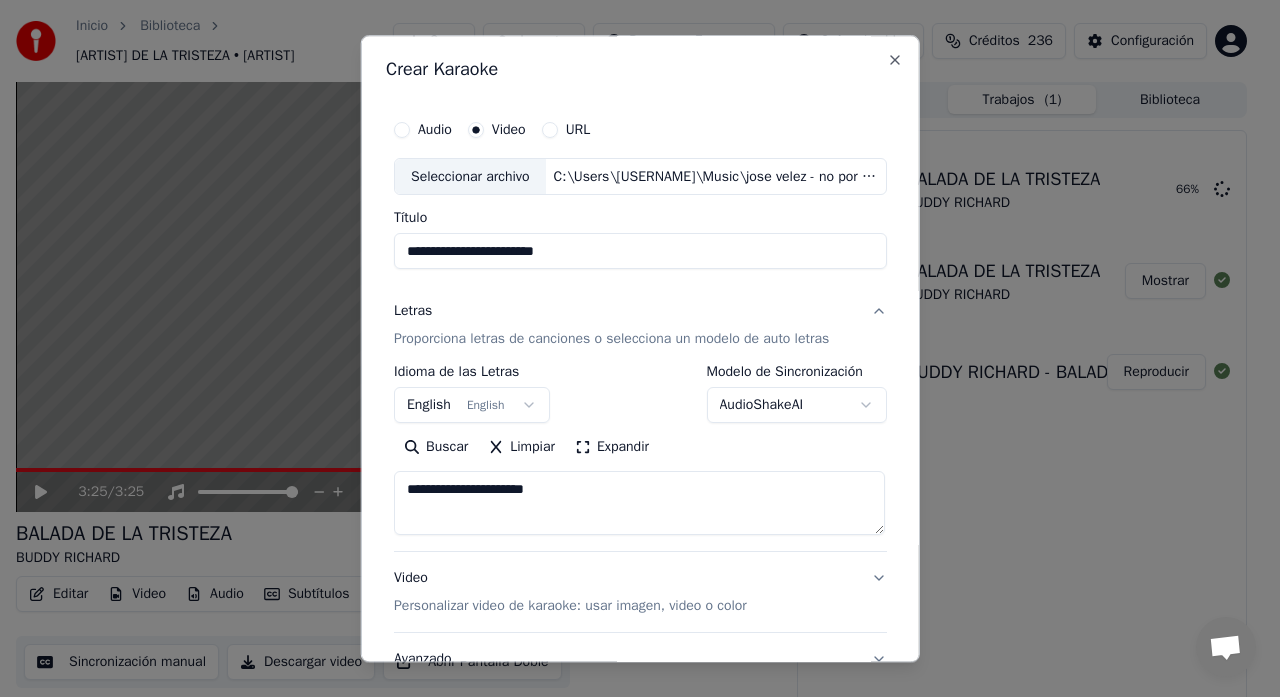 paste on "**********" 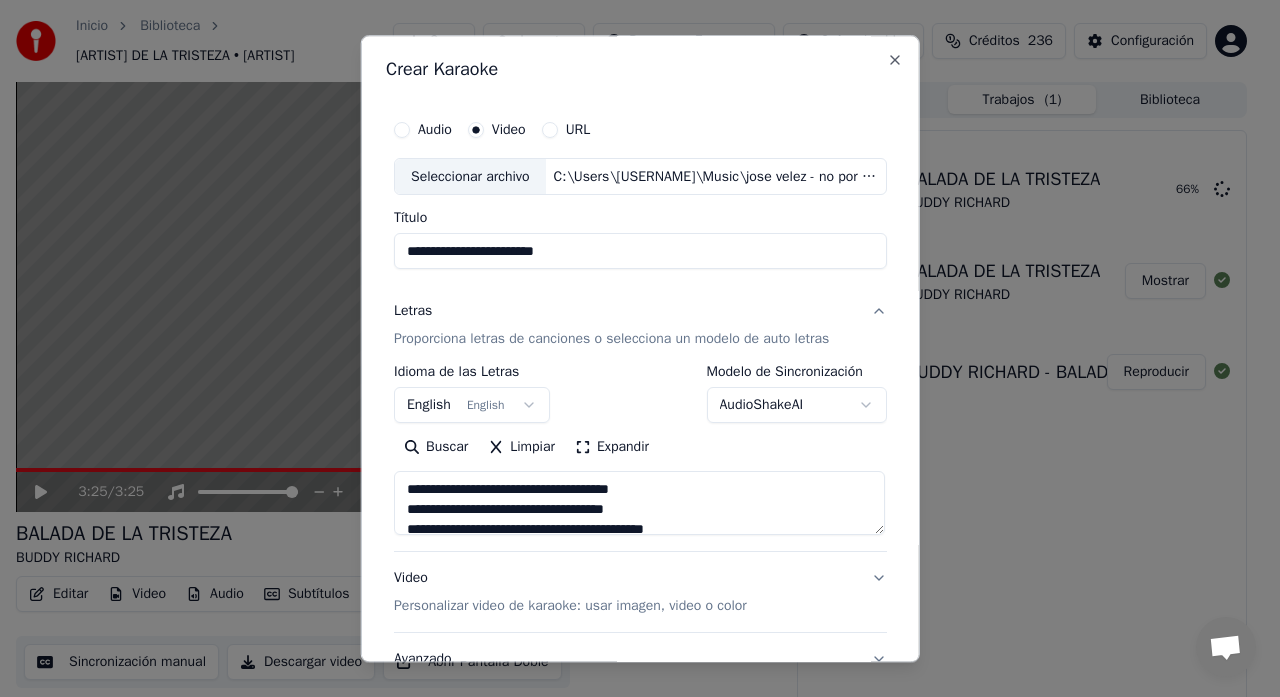 scroll, scrollTop: 605, scrollLeft: 0, axis: vertical 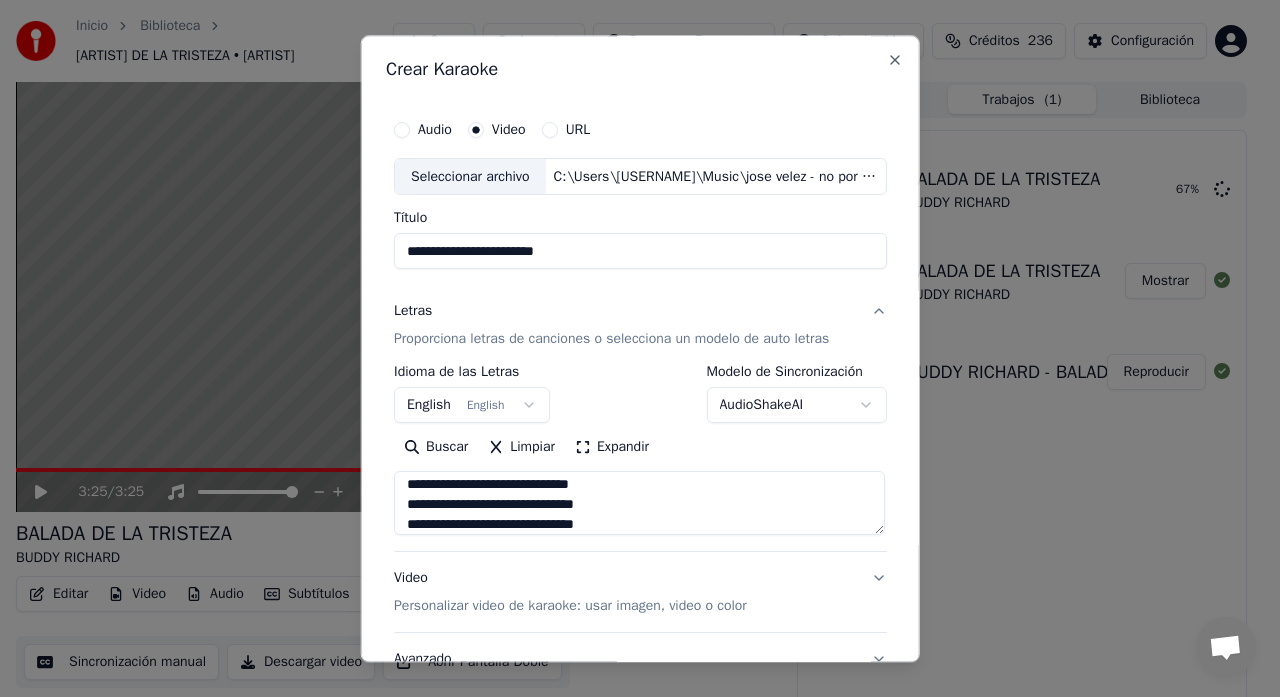 type on "**********" 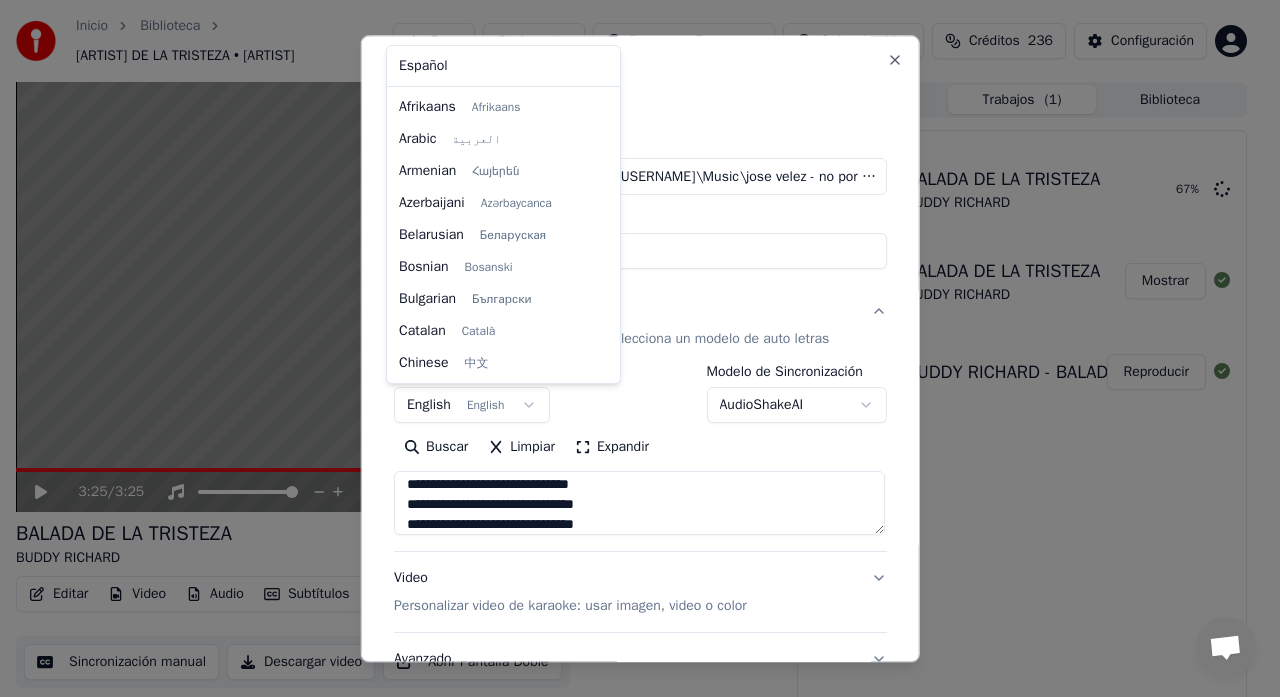 scroll, scrollTop: 160, scrollLeft: 0, axis: vertical 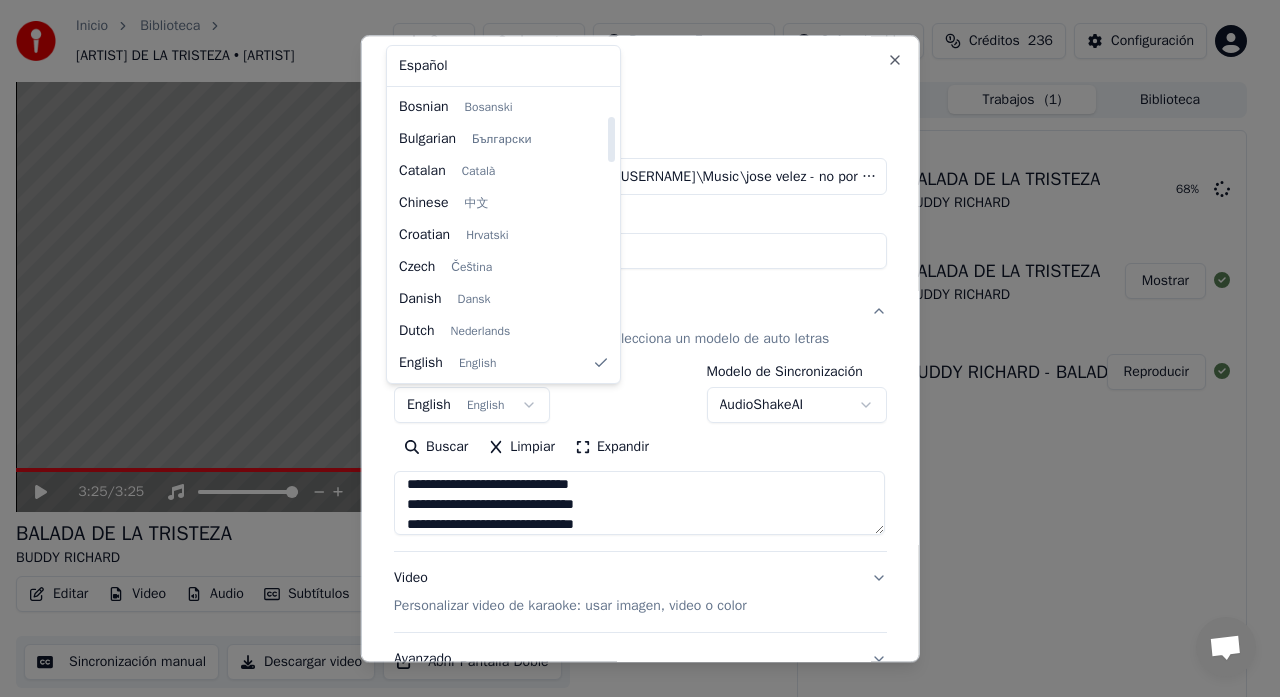 select on "**" 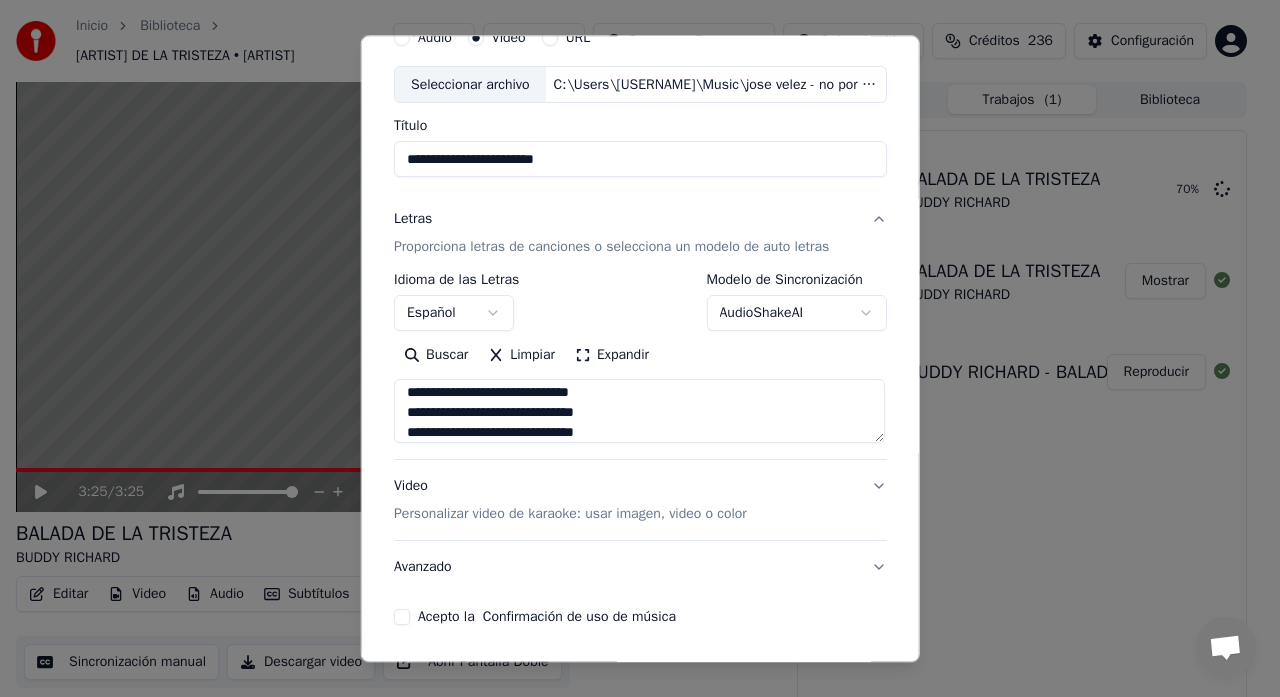 scroll, scrollTop: 164, scrollLeft: 0, axis: vertical 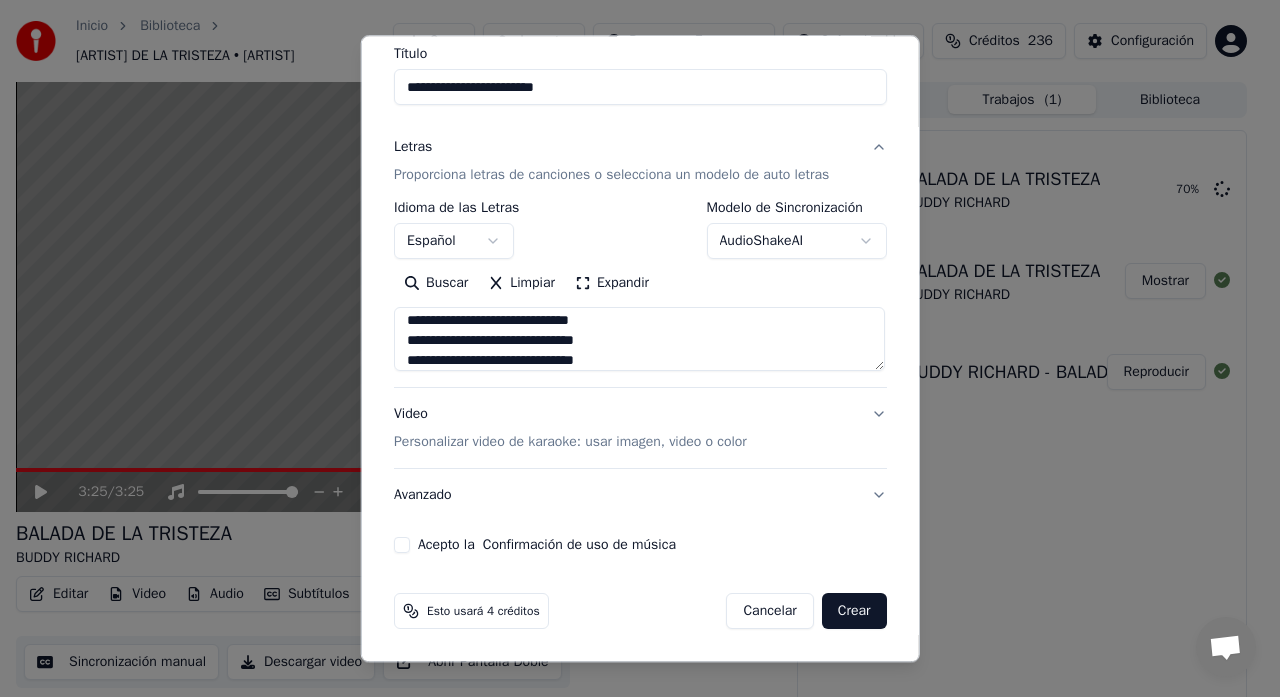 click on "Acepto la   Confirmación de uso de música" at bounding box center (402, 546) 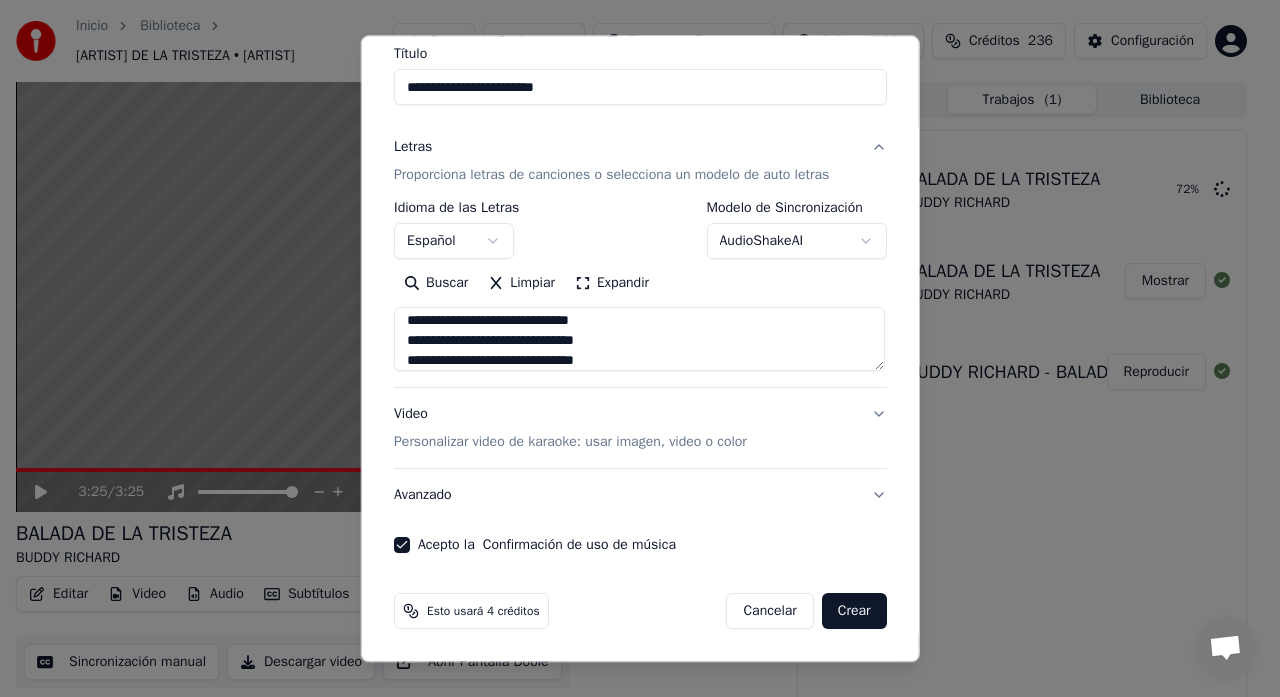 click on "Personalizar video de karaoke: usar imagen, video o color" at bounding box center (570, 443) 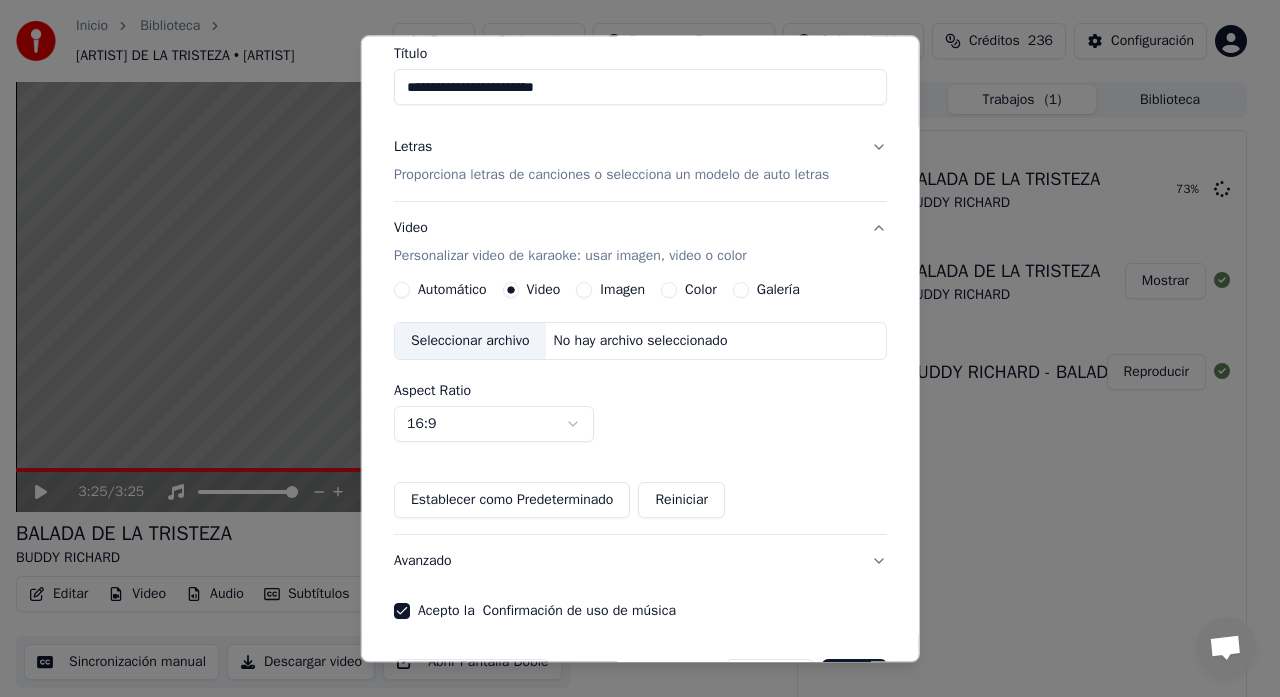 click on "Imagen" at bounding box center (584, 291) 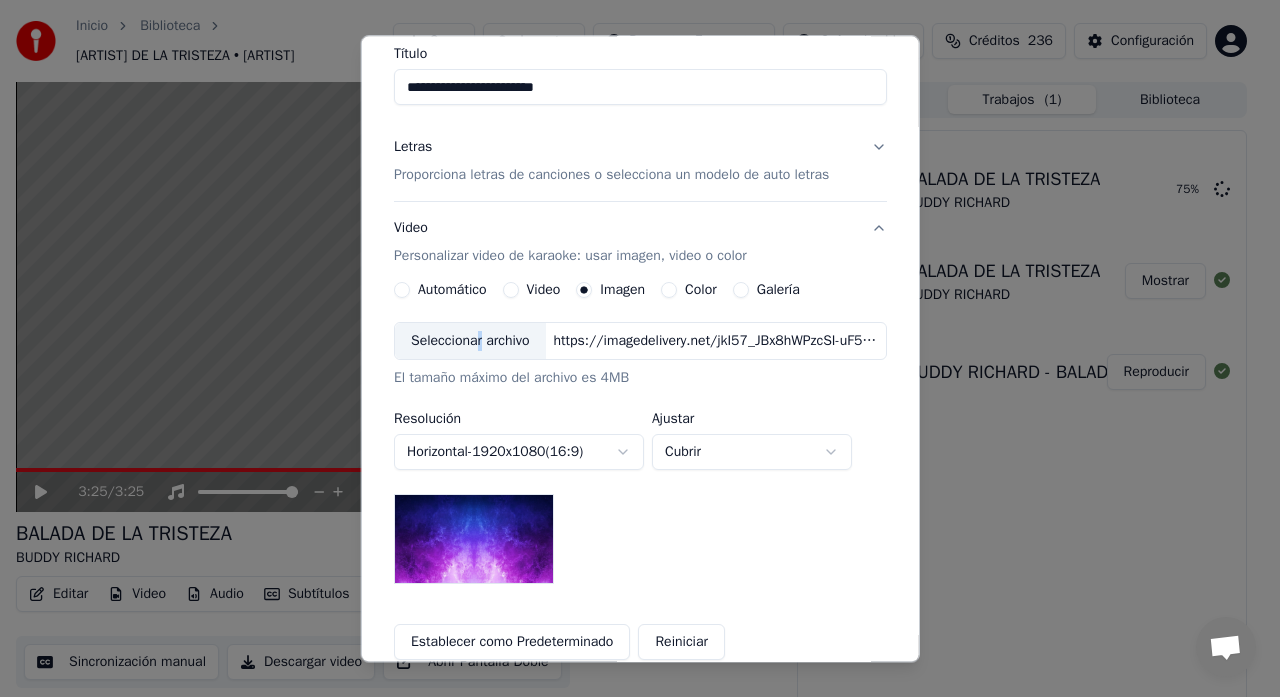 click on "Seleccionar archivo" at bounding box center (470, 342) 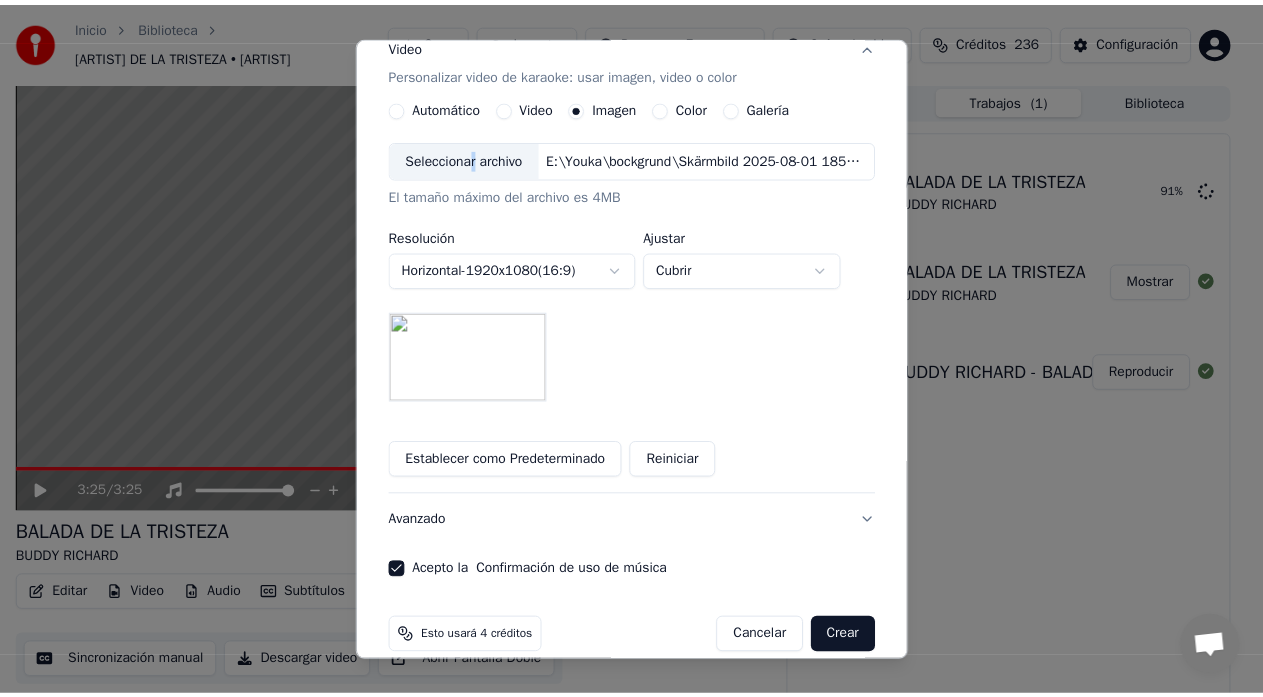 scroll, scrollTop: 372, scrollLeft: 0, axis: vertical 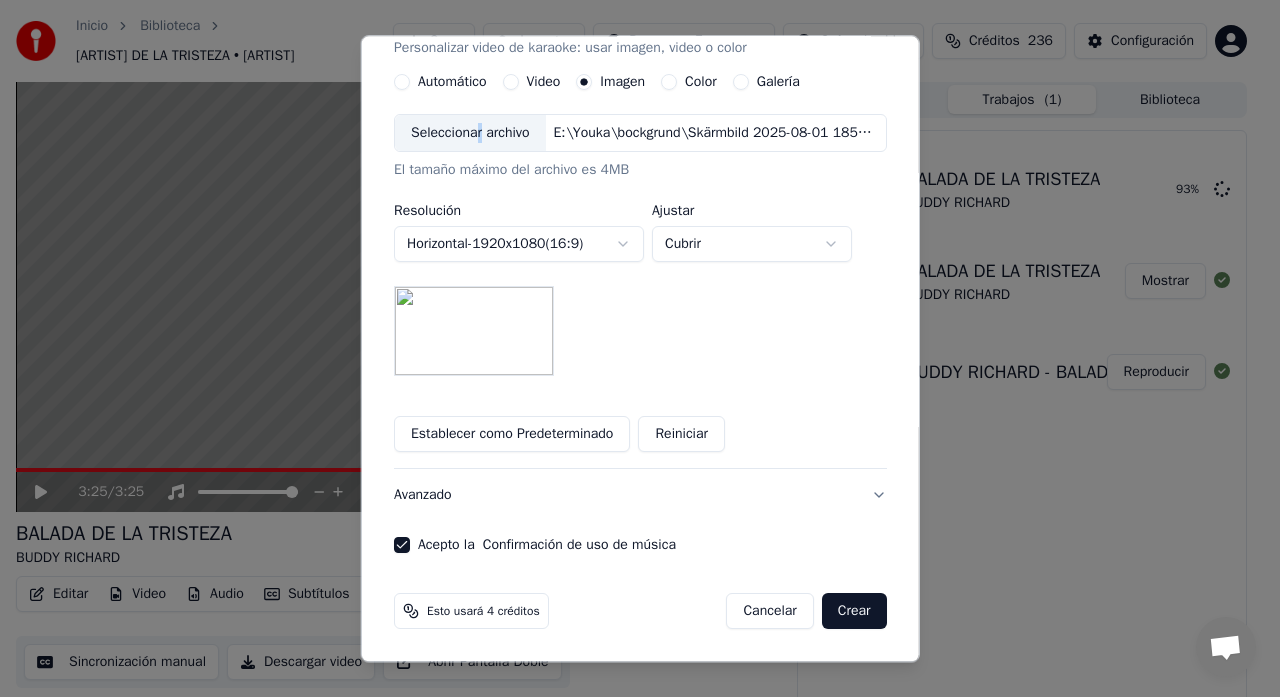 click on "Crear" at bounding box center [854, 612] 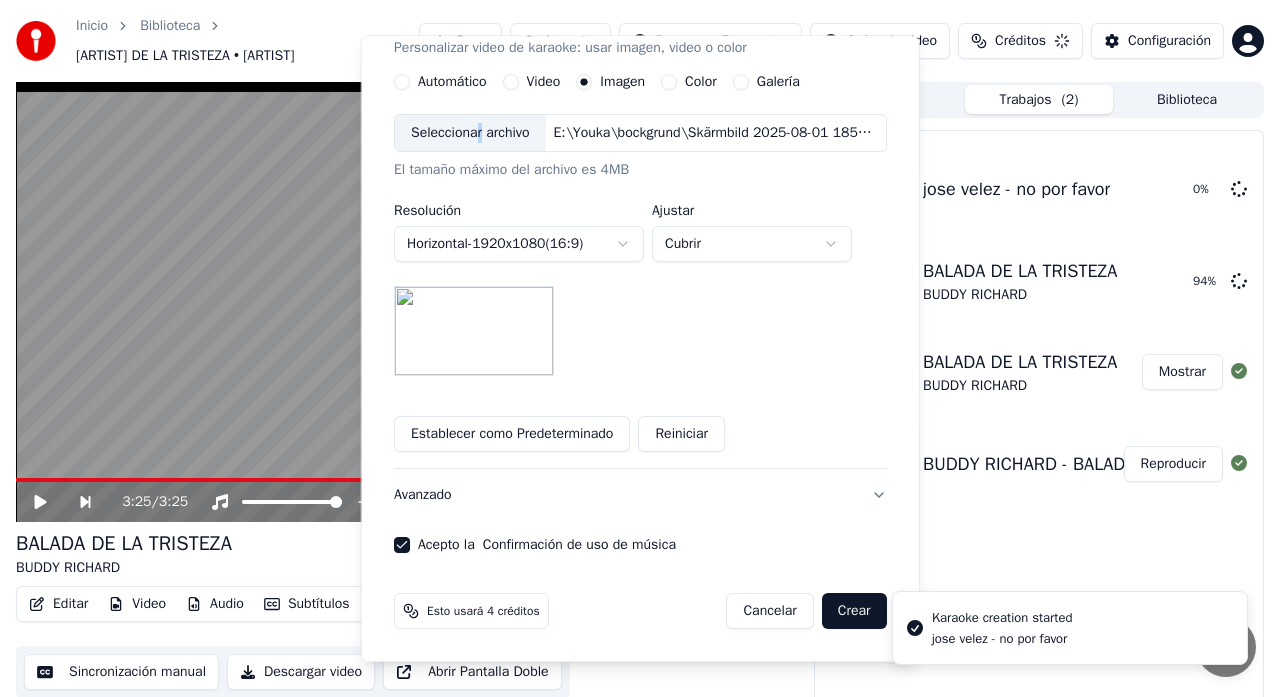 type 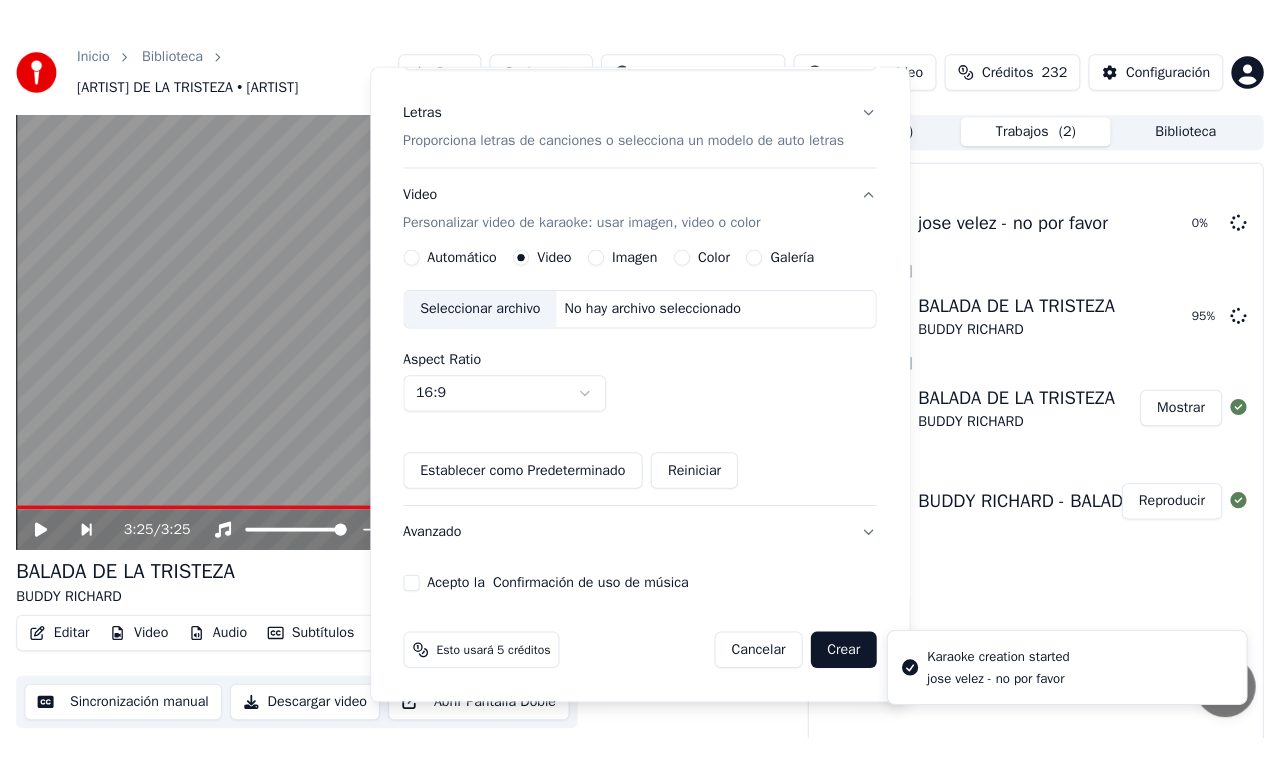 scroll, scrollTop: 0, scrollLeft: 0, axis: both 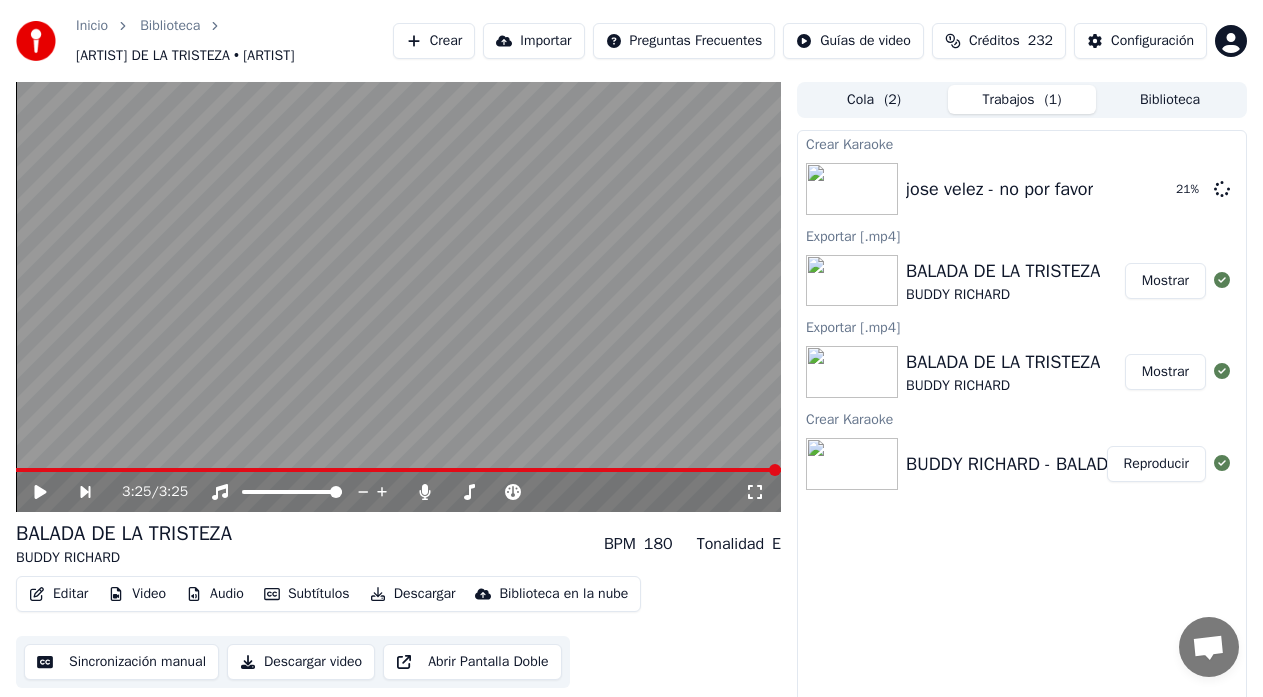 click on "Crear" at bounding box center [434, 41] 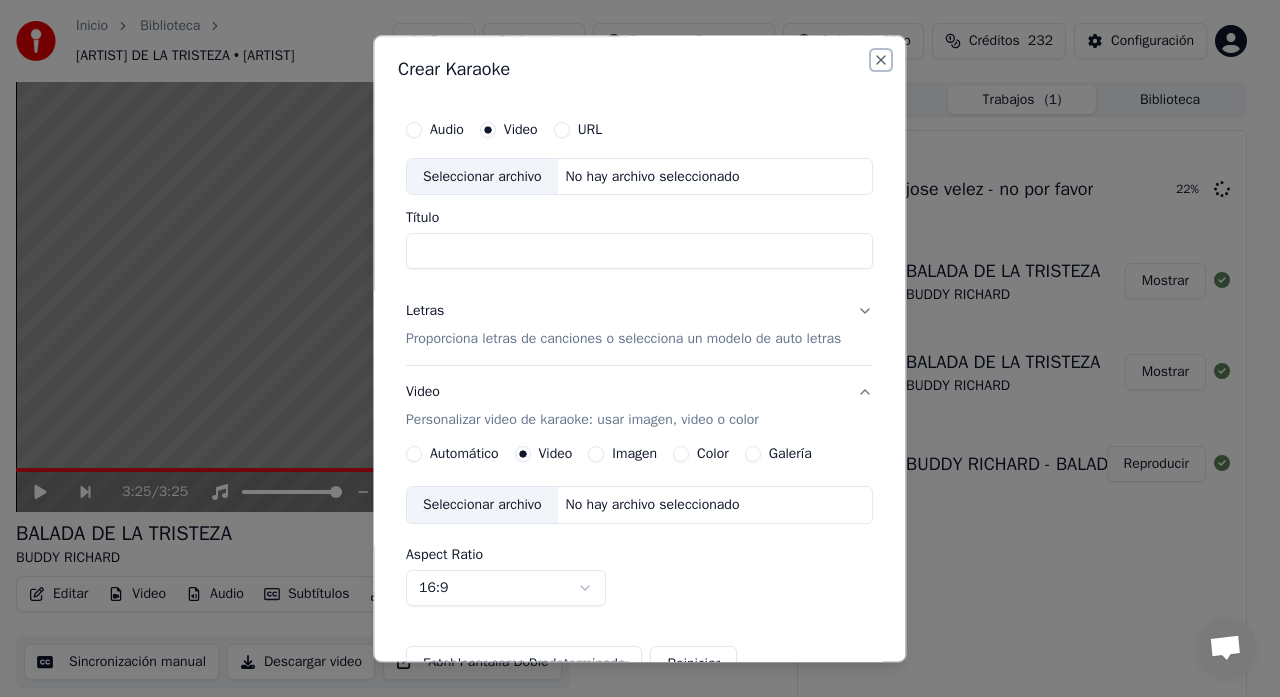 click on "Close" at bounding box center (882, 60) 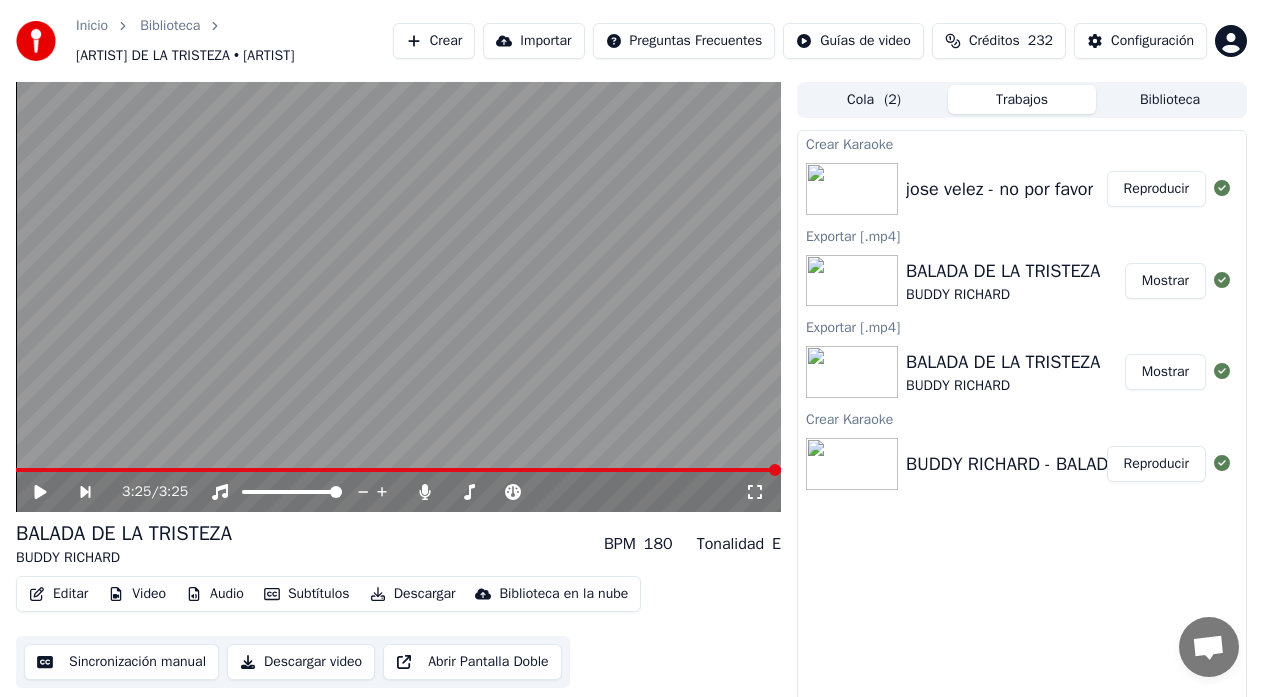 click on "Reproducir" at bounding box center [1156, 189] 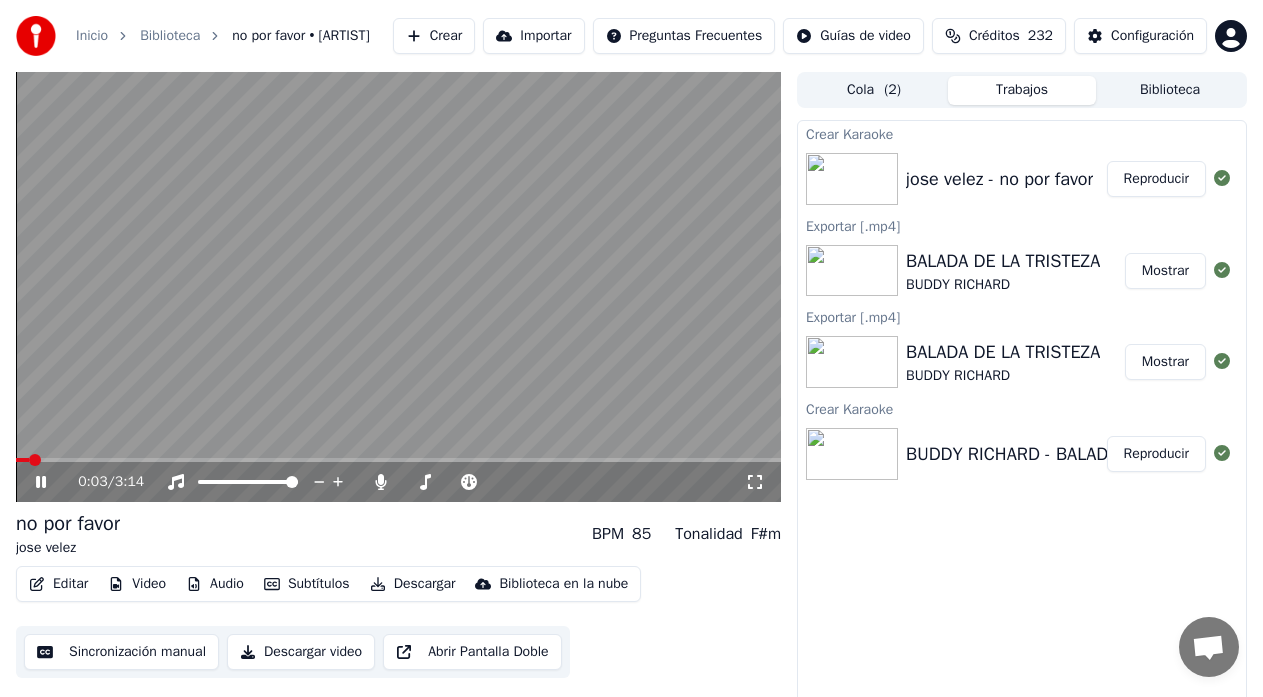 click 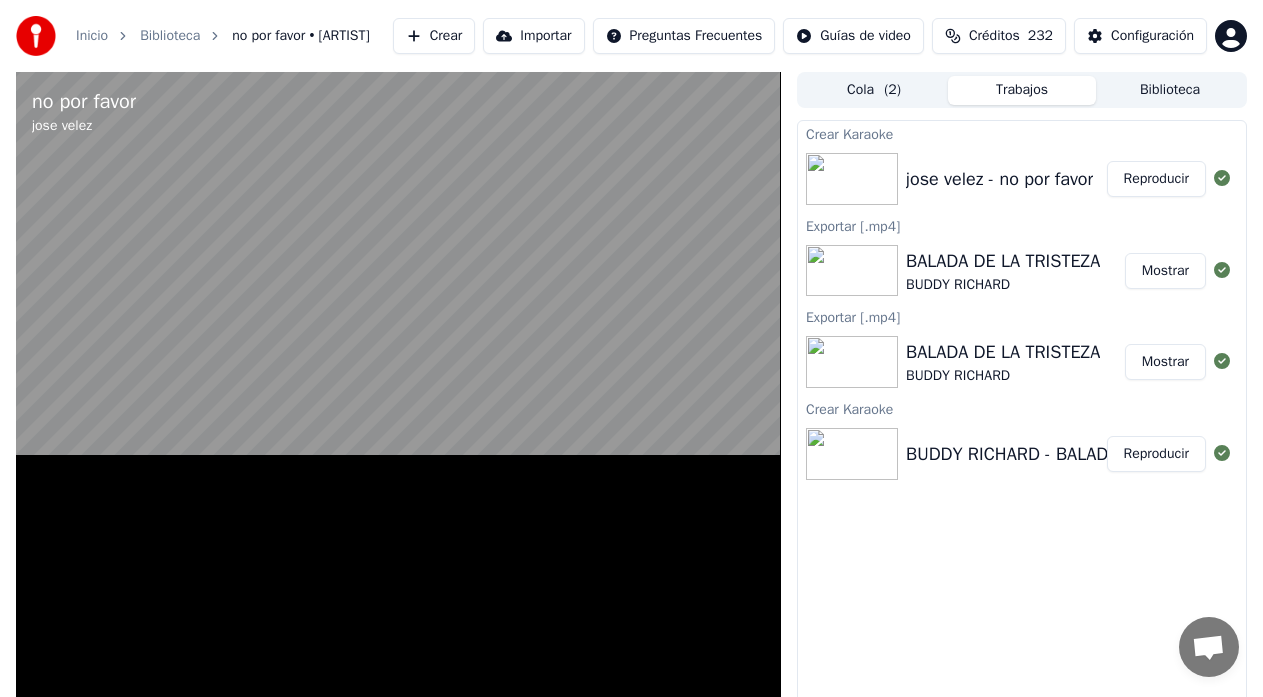 scroll, scrollTop: 230, scrollLeft: 0, axis: vertical 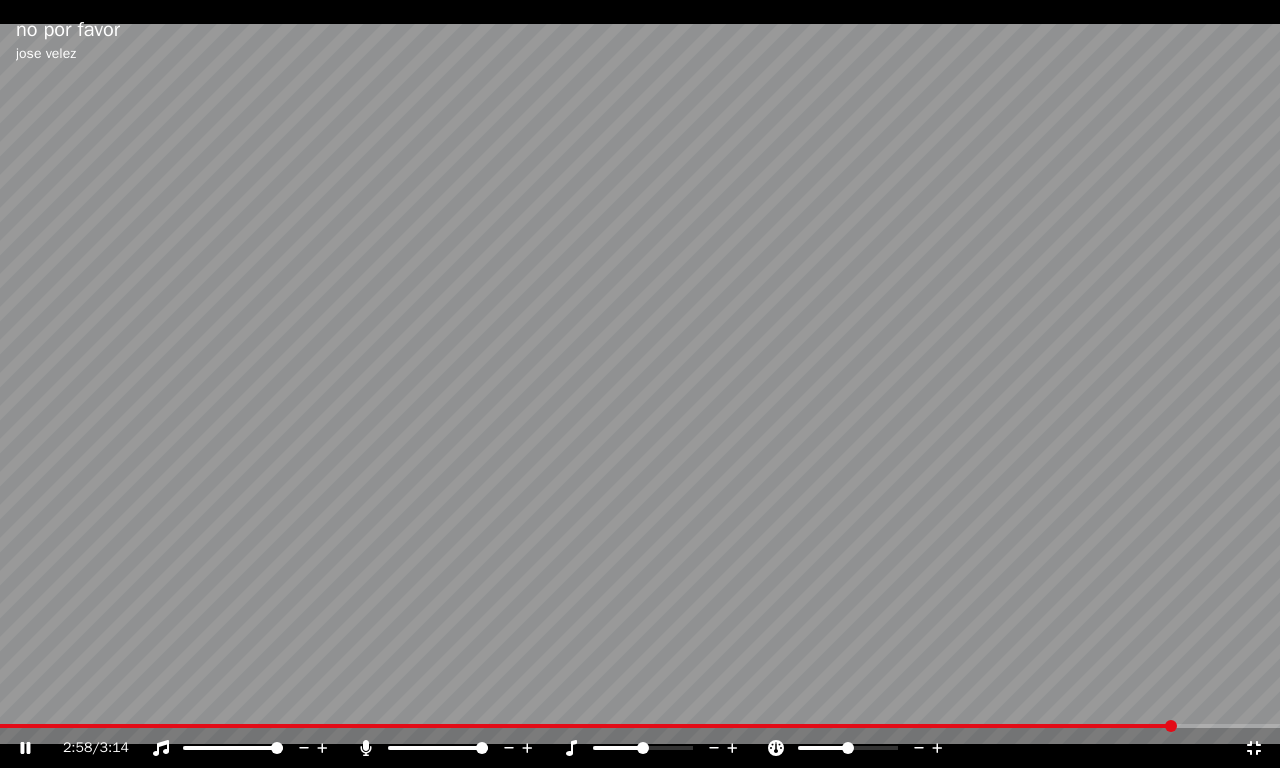 click 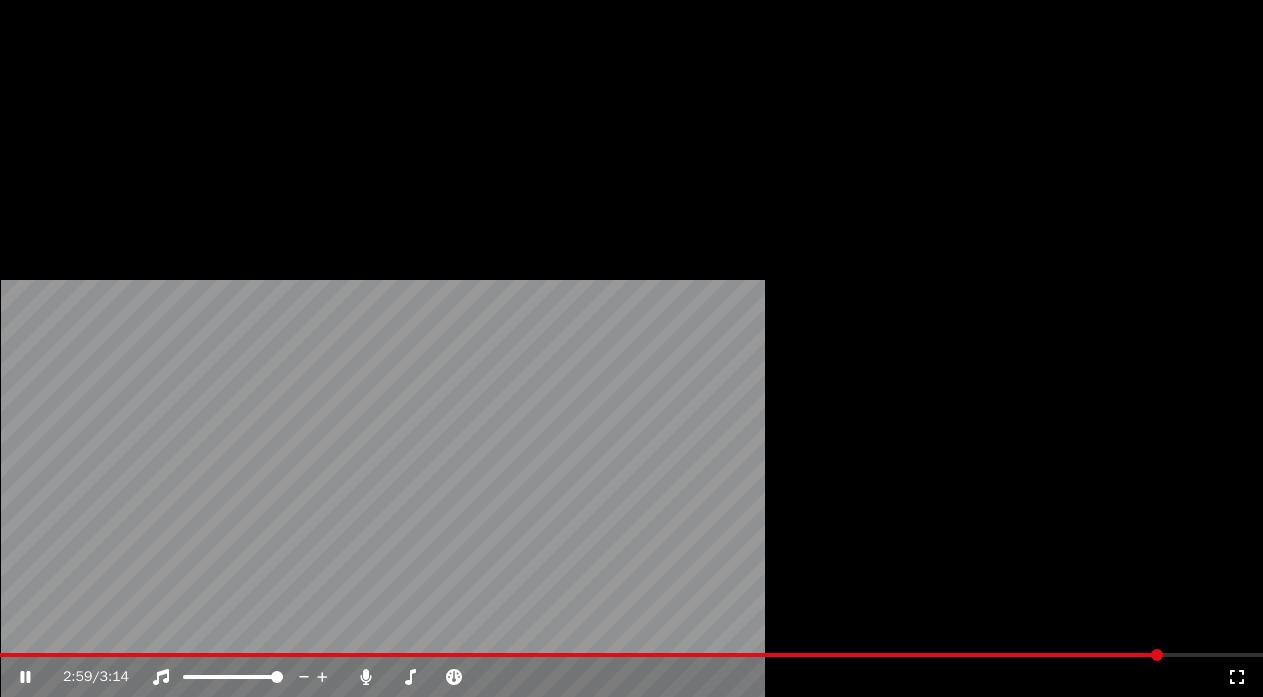 scroll, scrollTop: 248, scrollLeft: 0, axis: vertical 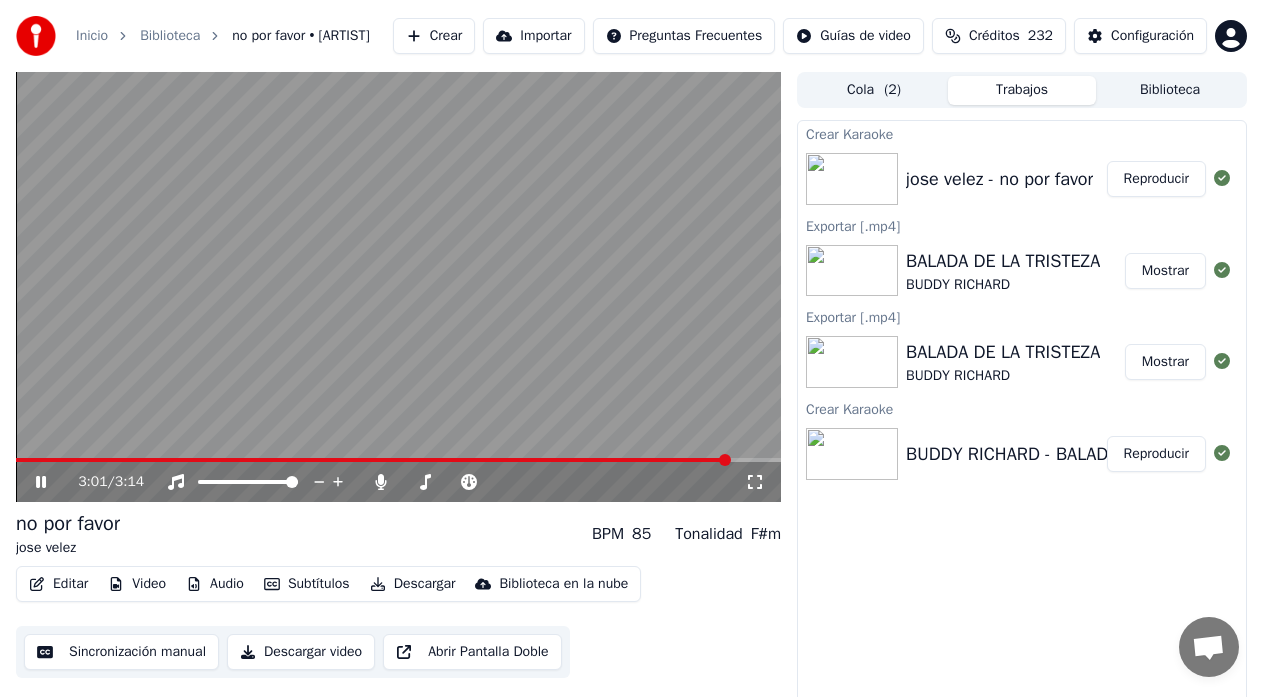 click on "Sincronización manual" at bounding box center [121, 652] 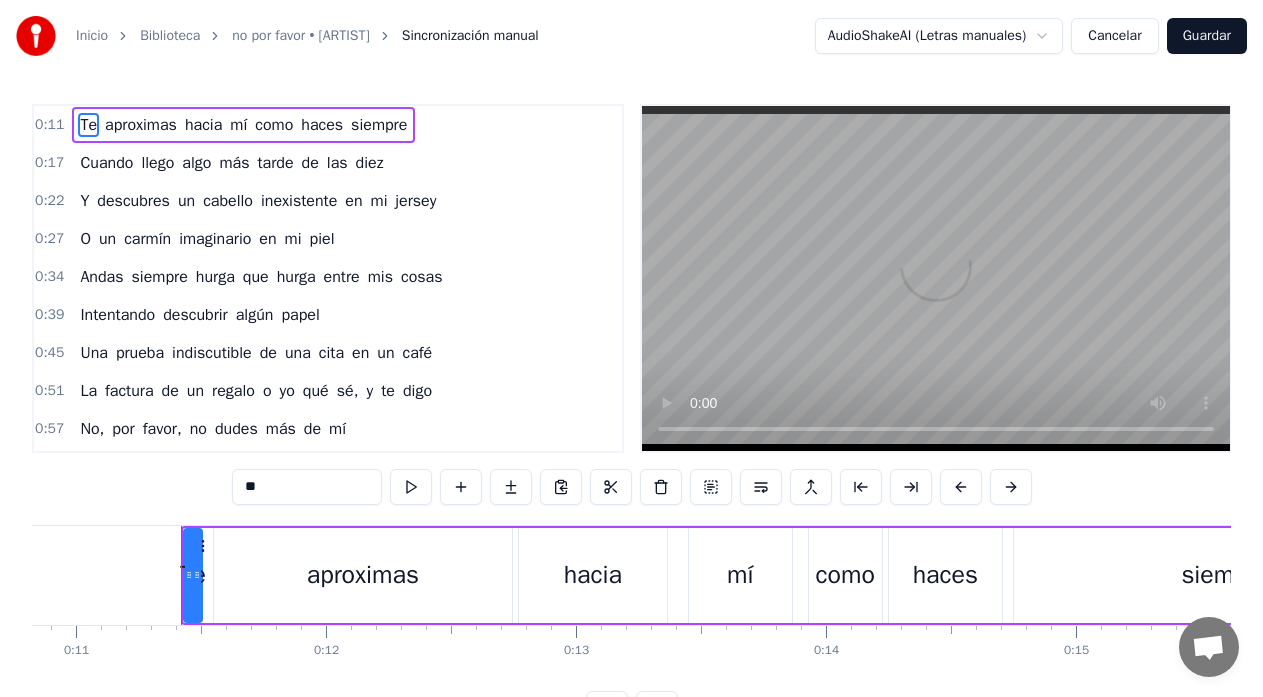 scroll, scrollTop: 0, scrollLeft: 2754, axis: horizontal 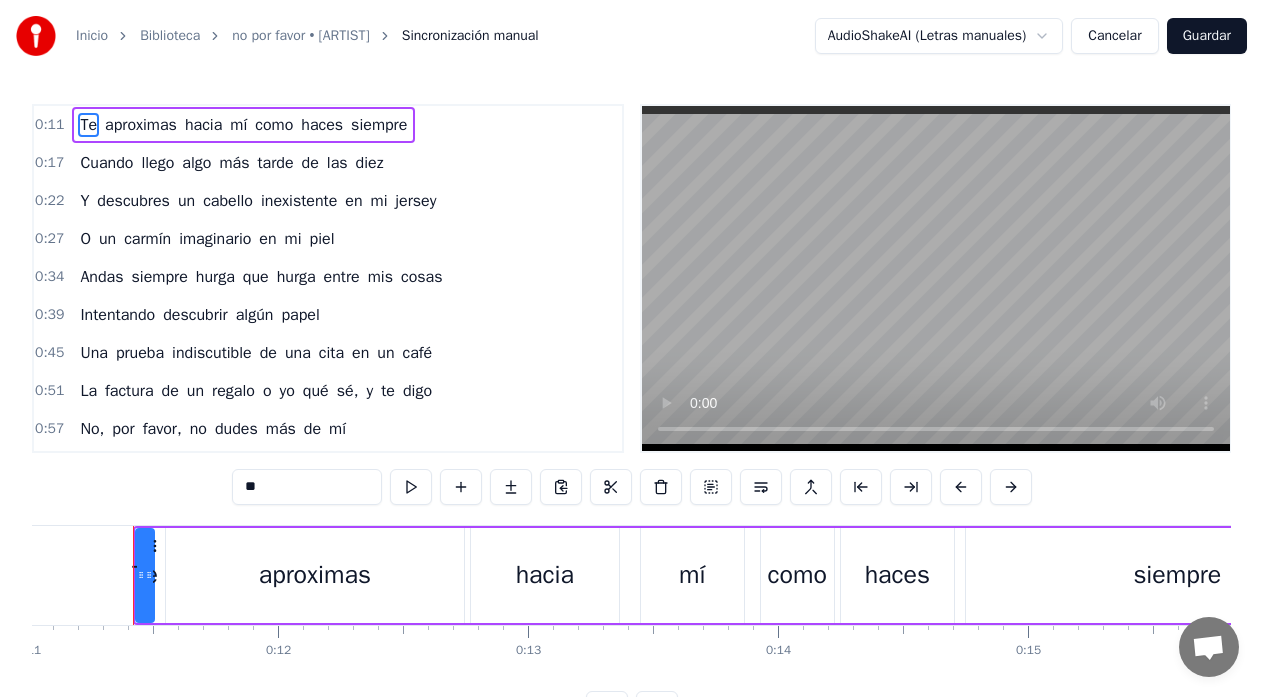 click on "La factura de un regalo o yo qué sé, y te digo" at bounding box center [256, 391] 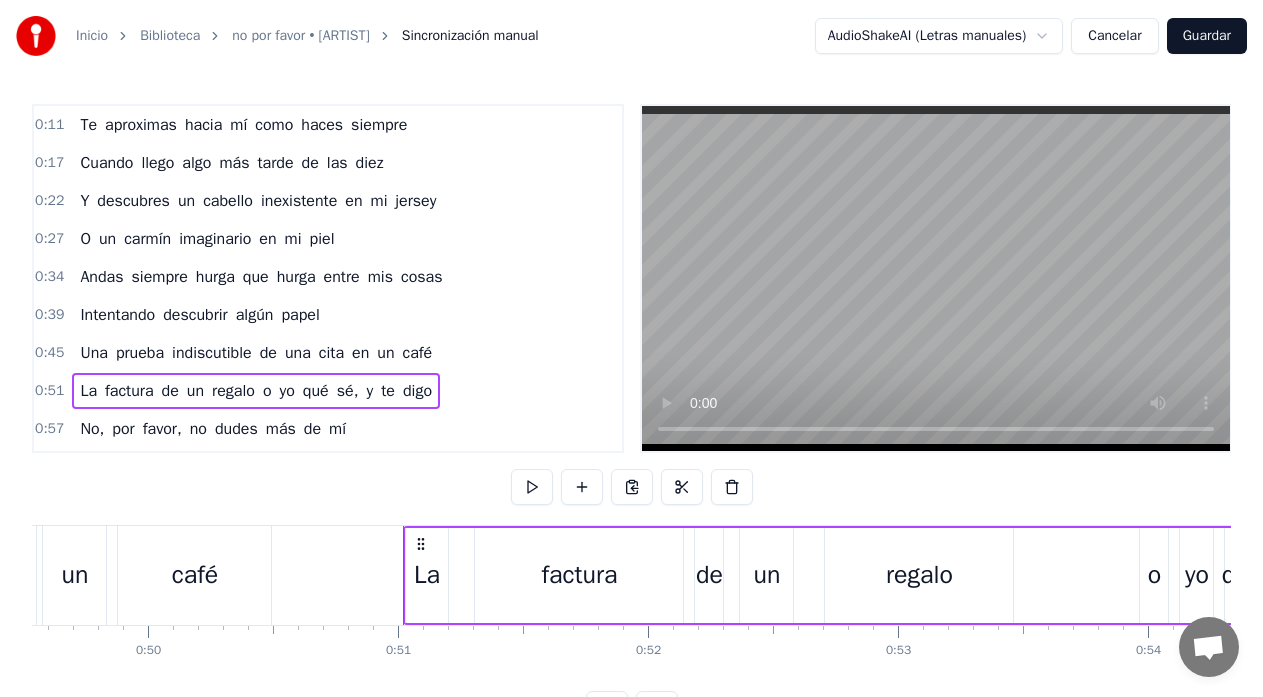 scroll, scrollTop: 0, scrollLeft: 12654, axis: horizontal 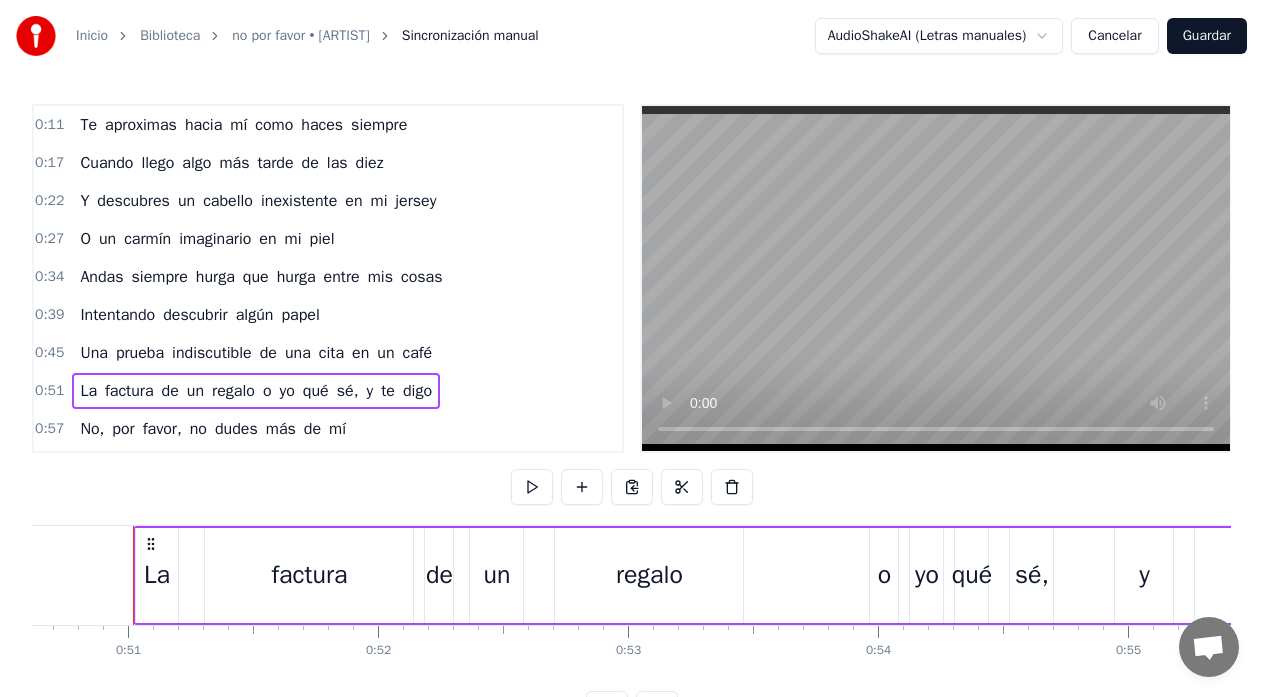 click on "sé," at bounding box center [348, 391] 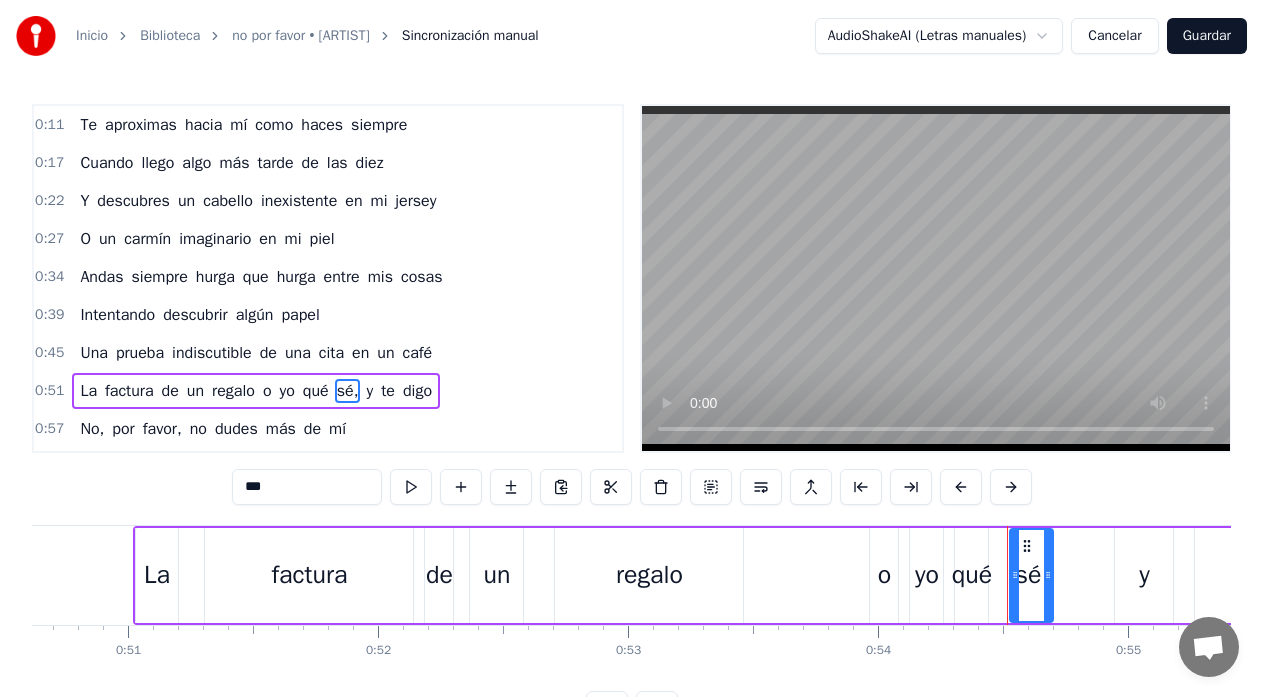 scroll, scrollTop: 112, scrollLeft: 0, axis: vertical 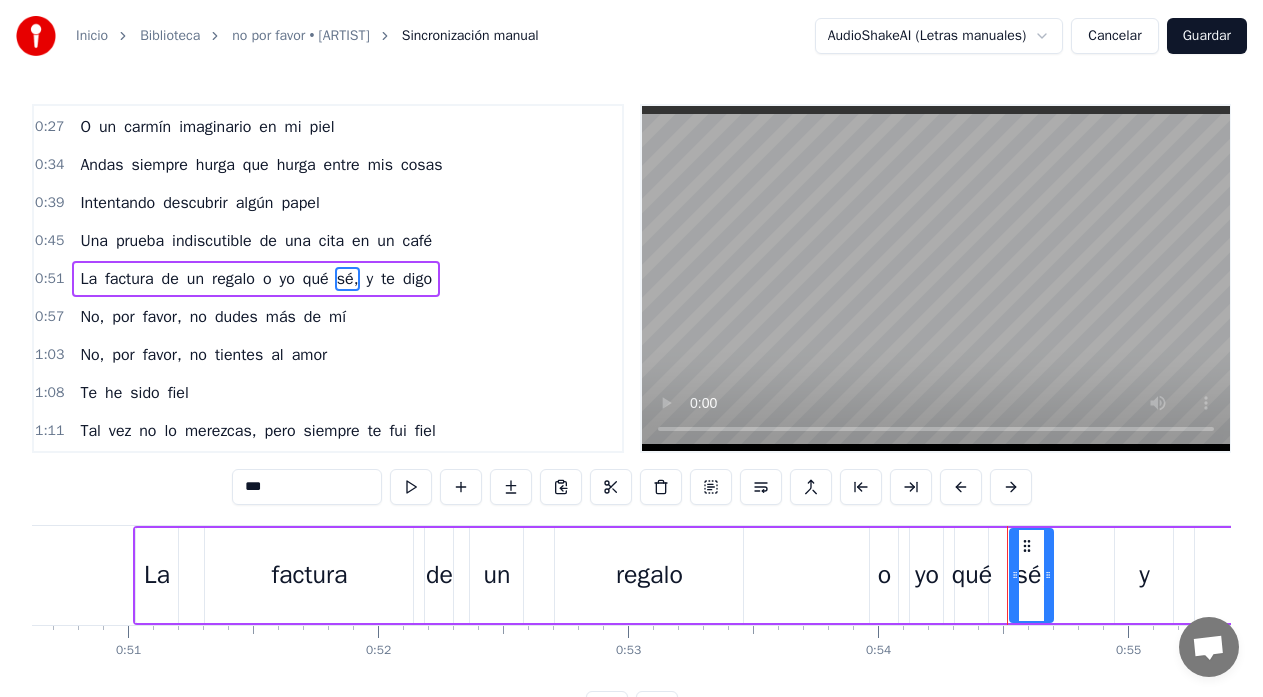 click on "***" at bounding box center [307, 487] 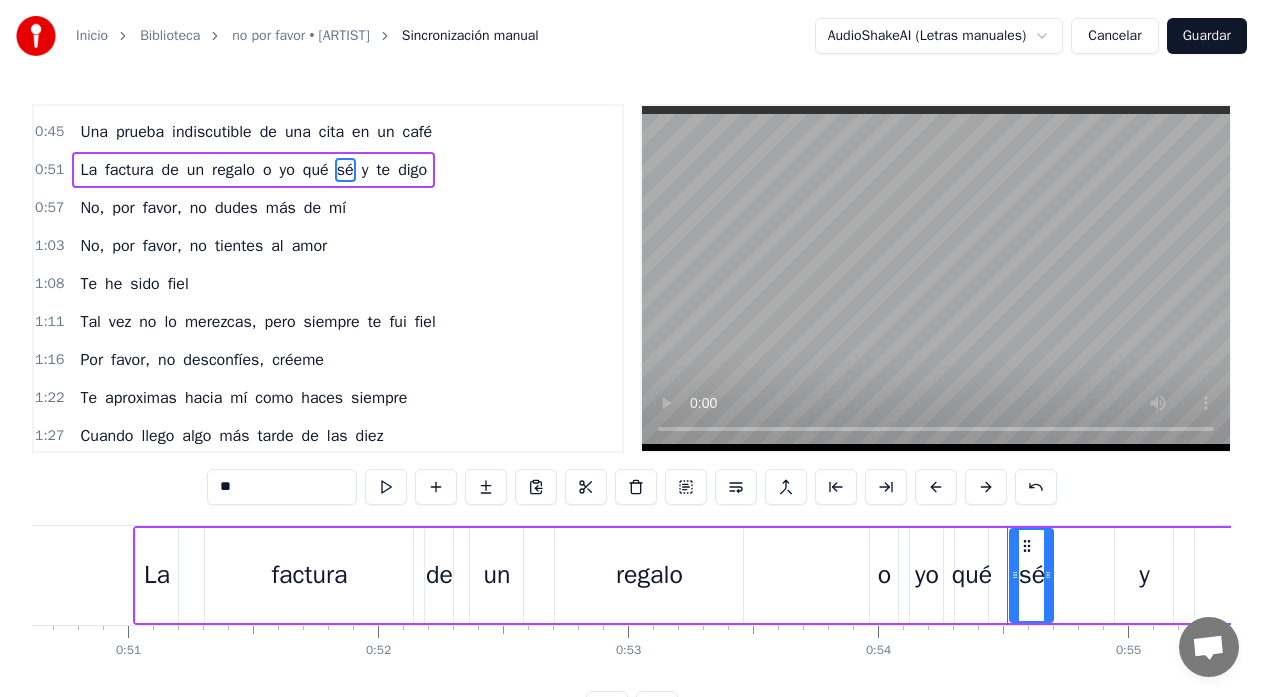 scroll, scrollTop: 245, scrollLeft: 0, axis: vertical 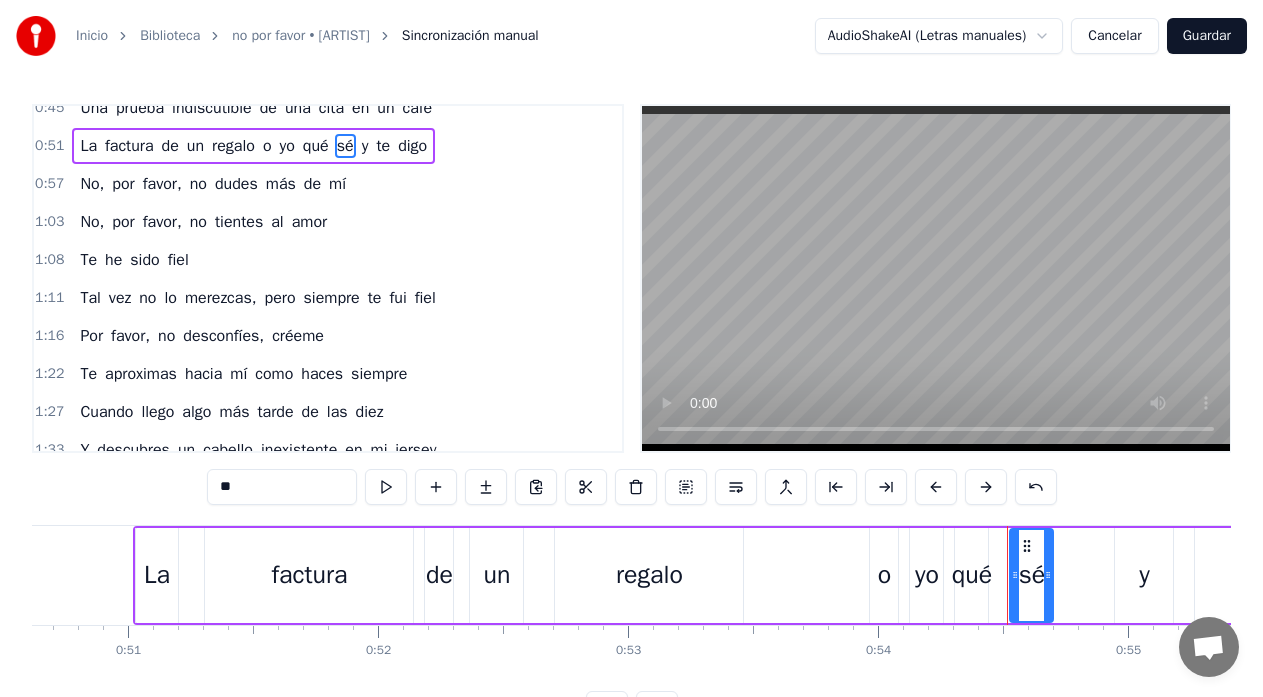click on "favor," at bounding box center (130, 336) 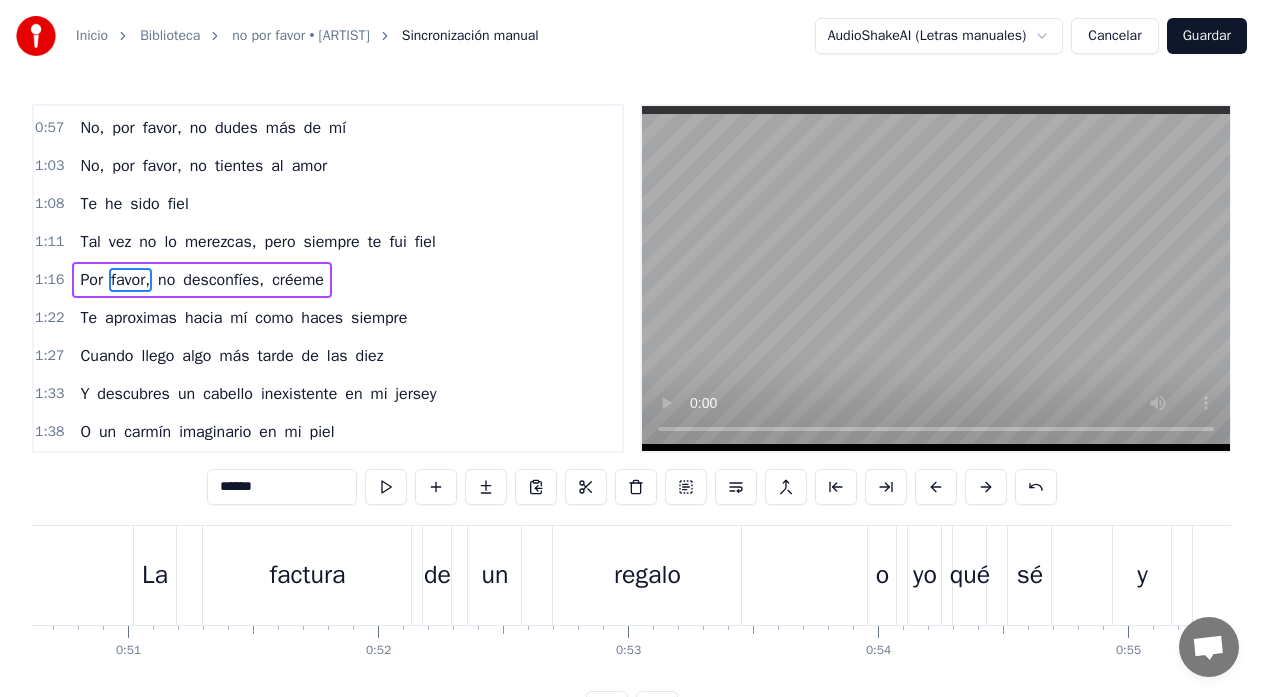 scroll, scrollTop: 302, scrollLeft: 0, axis: vertical 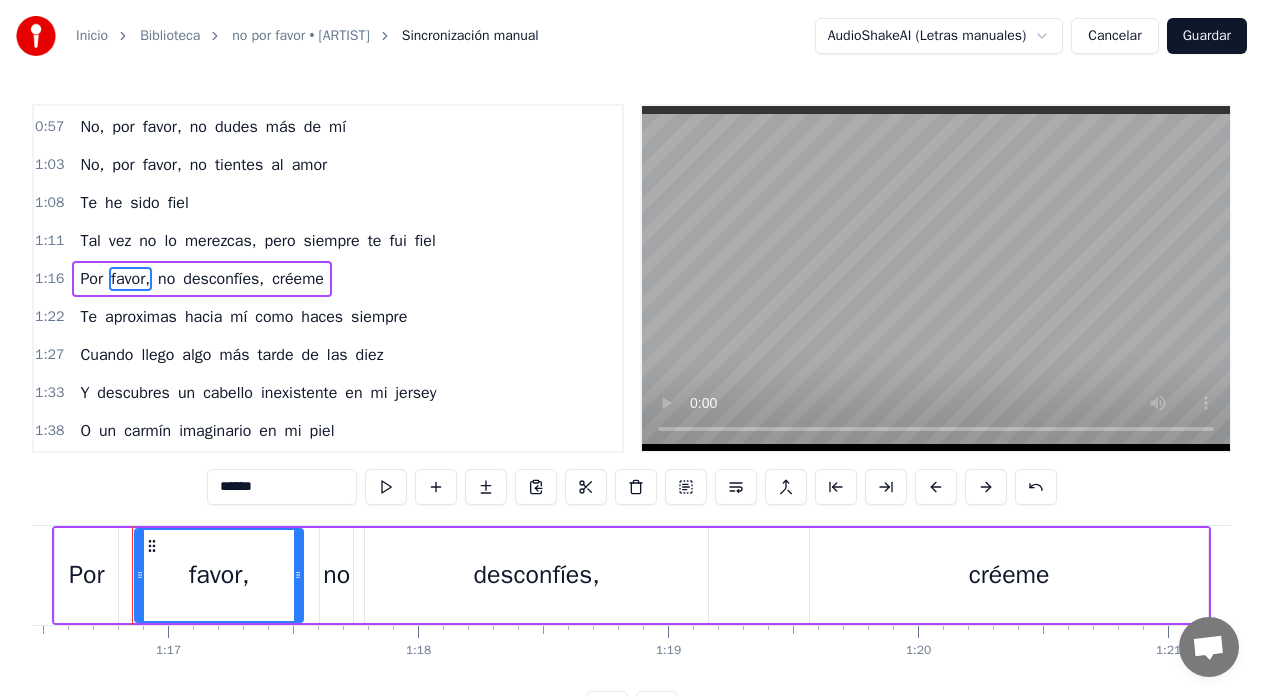 click on "******" at bounding box center [282, 487] 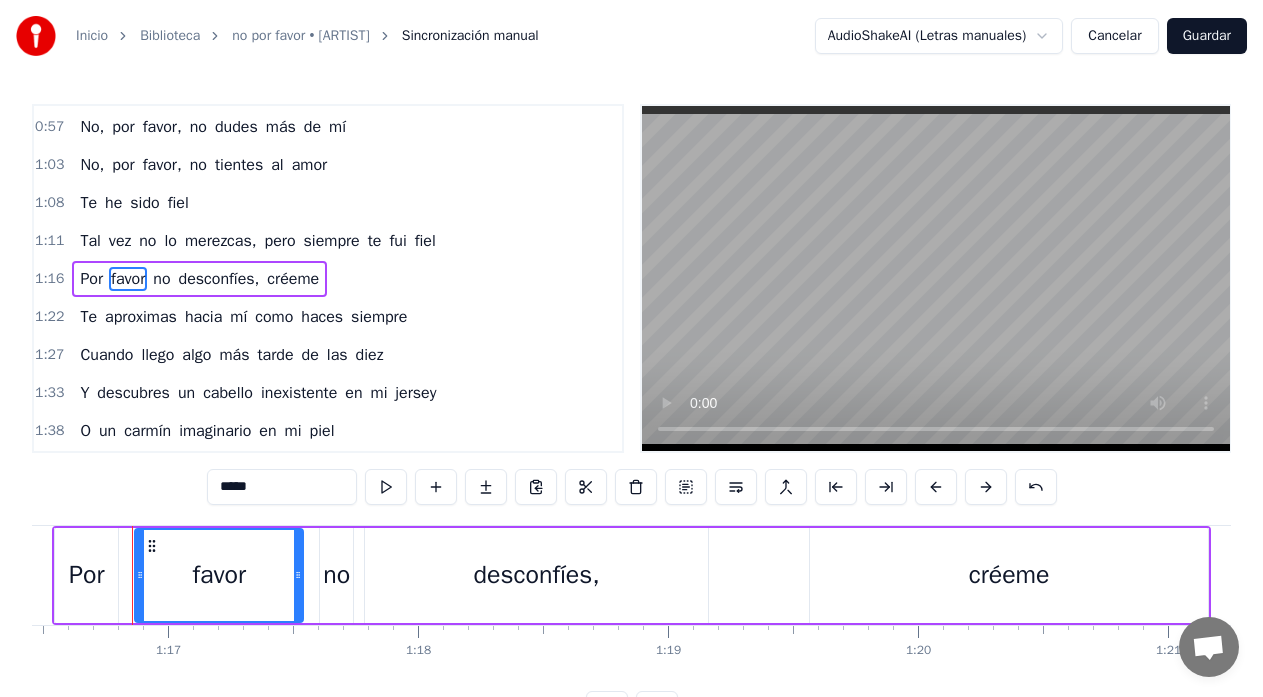 click on "desconfíes," at bounding box center (219, 279) 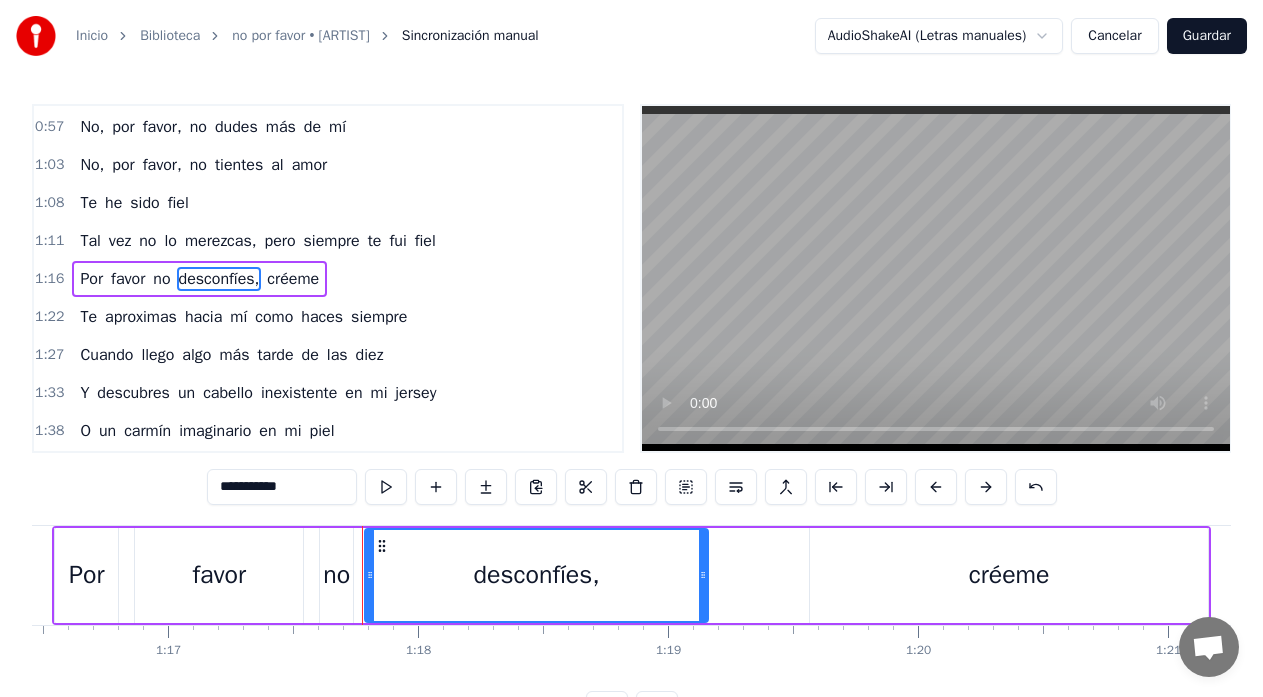click on "**********" at bounding box center (282, 487) 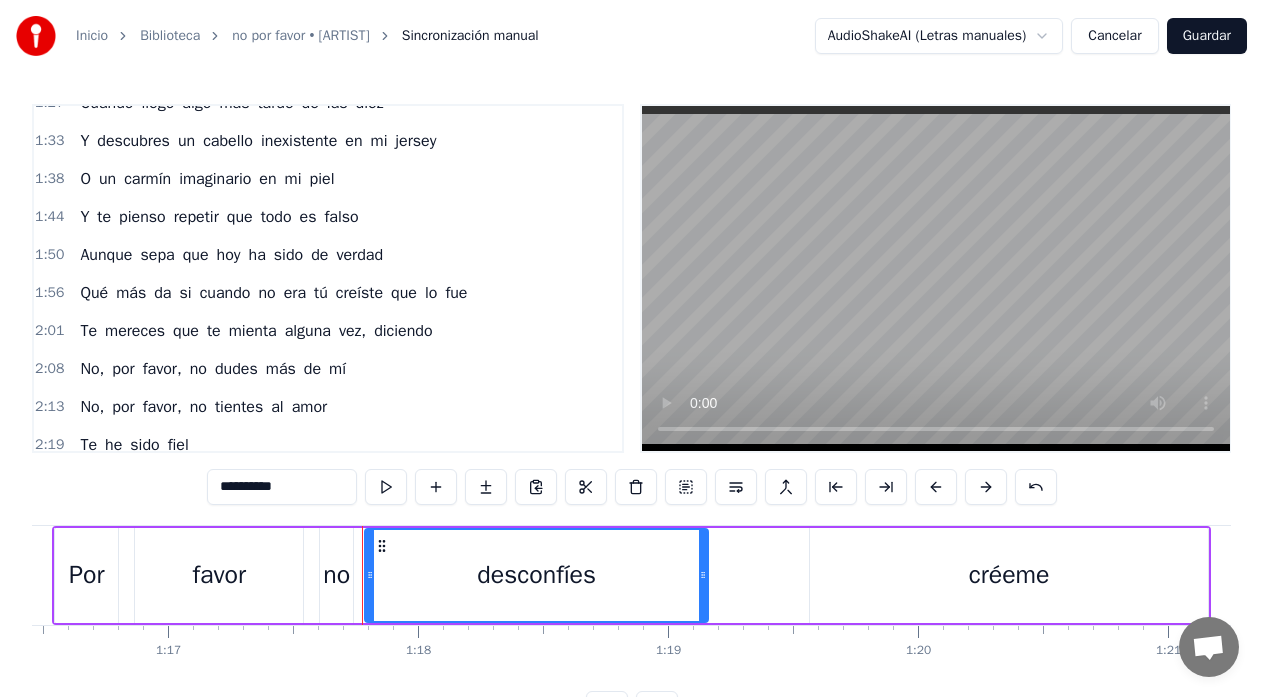 scroll, scrollTop: 569, scrollLeft: 0, axis: vertical 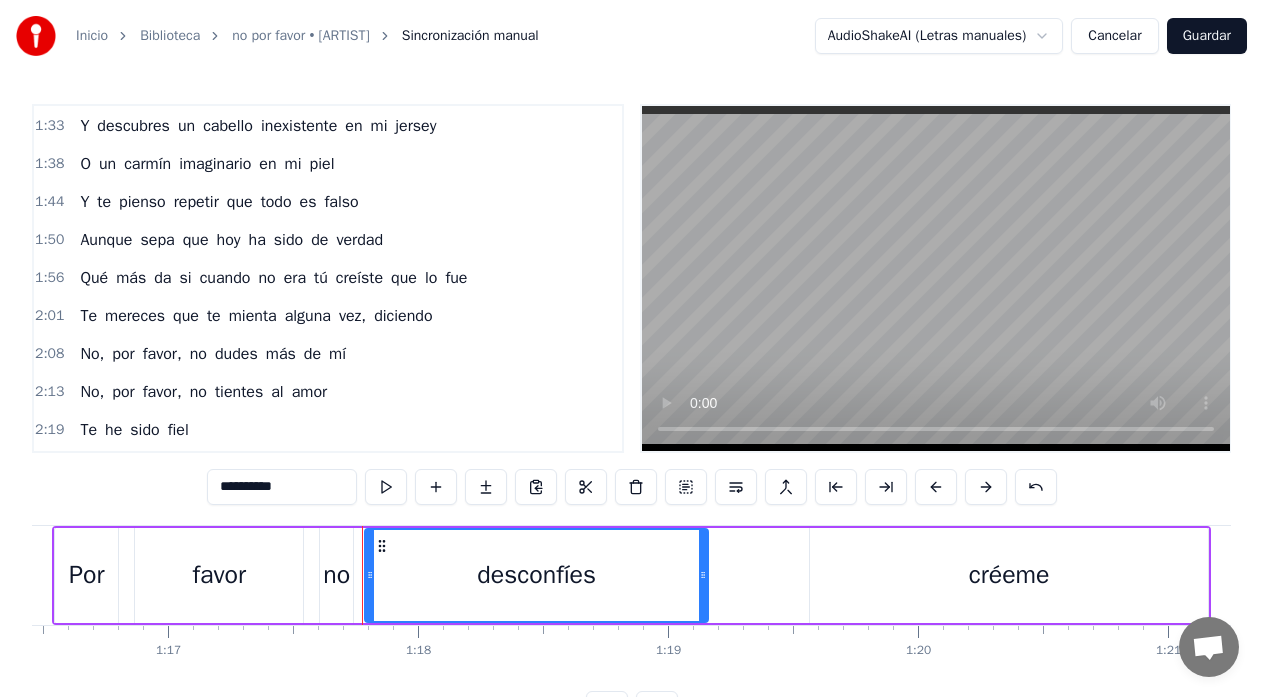 click on "favor," at bounding box center (162, 354) 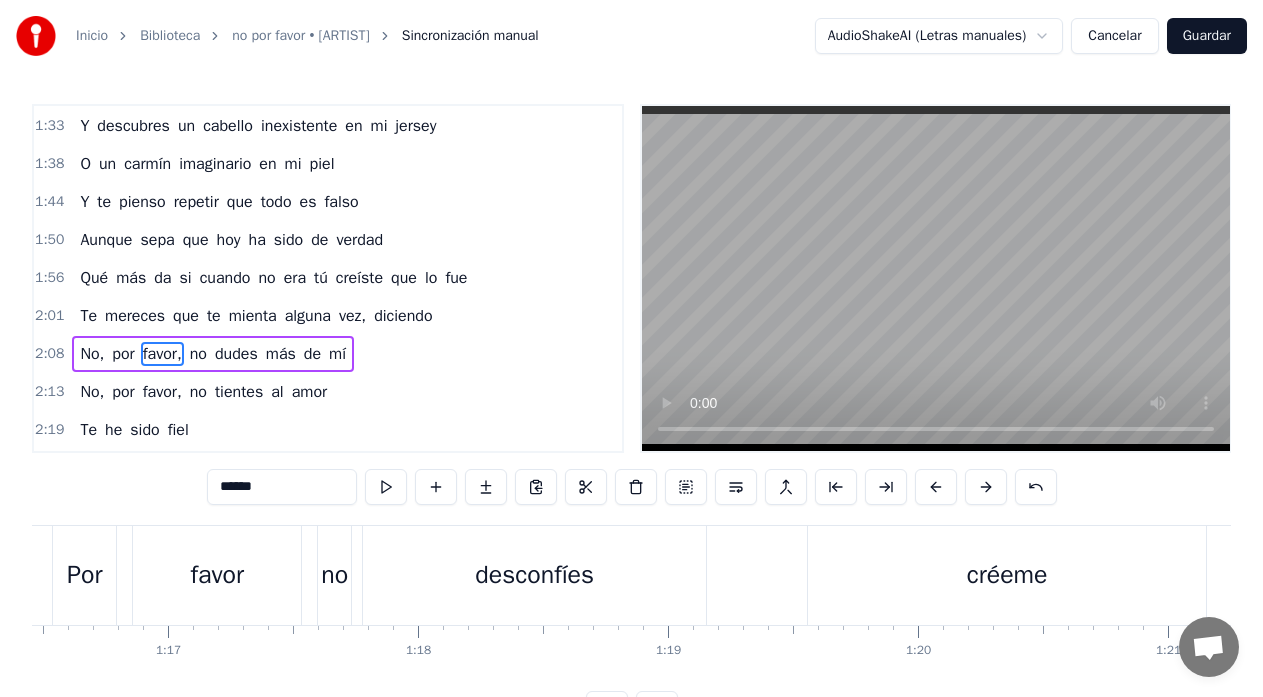 scroll, scrollTop: 570, scrollLeft: 0, axis: vertical 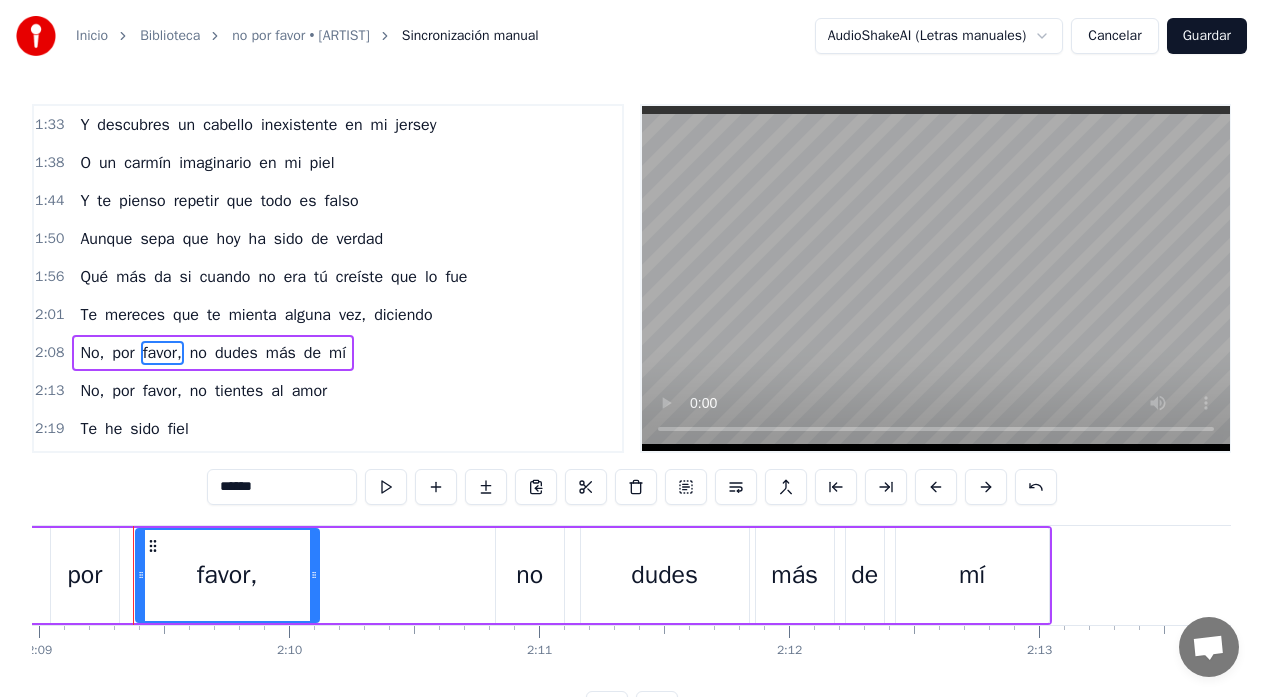 click on "******" at bounding box center [282, 487] 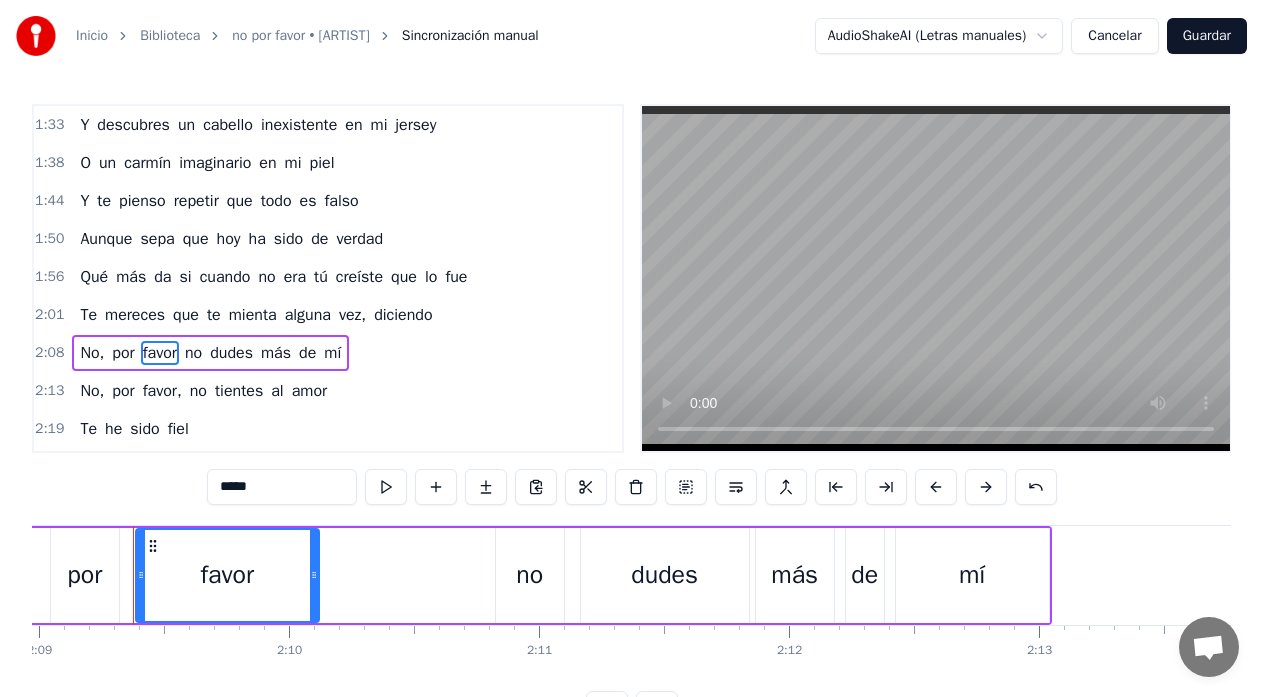 click on "favor," at bounding box center (162, 391) 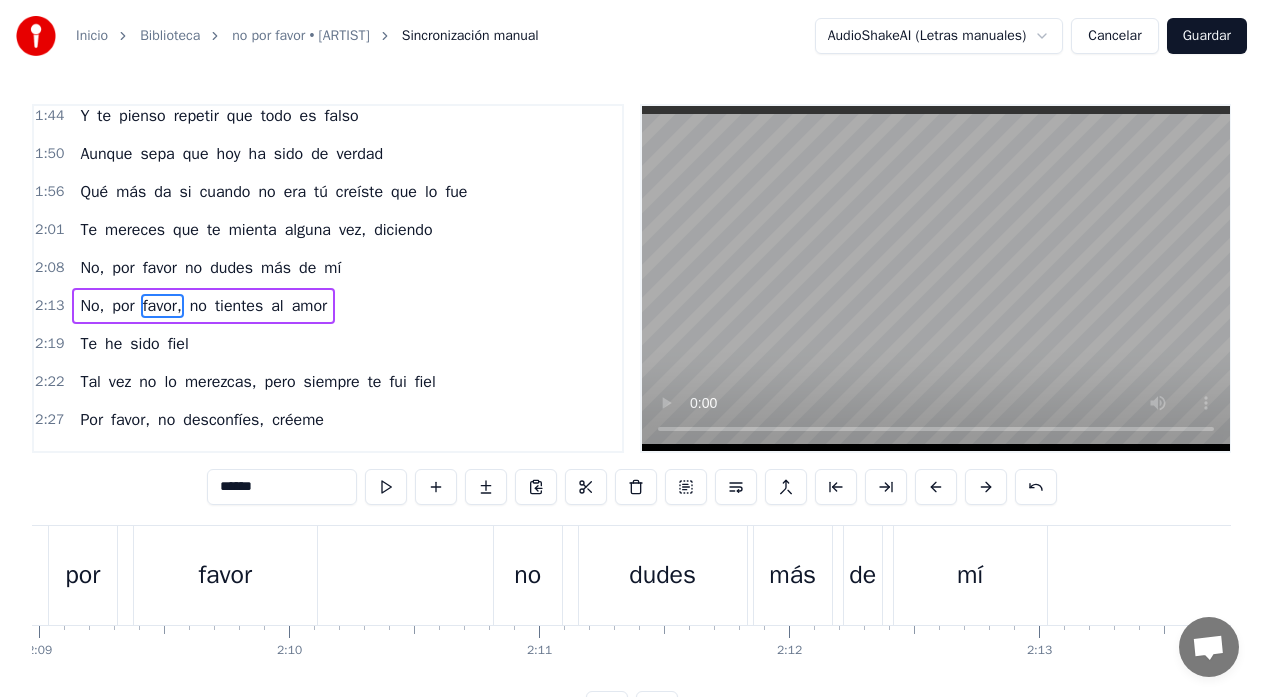 scroll, scrollTop: 682, scrollLeft: 0, axis: vertical 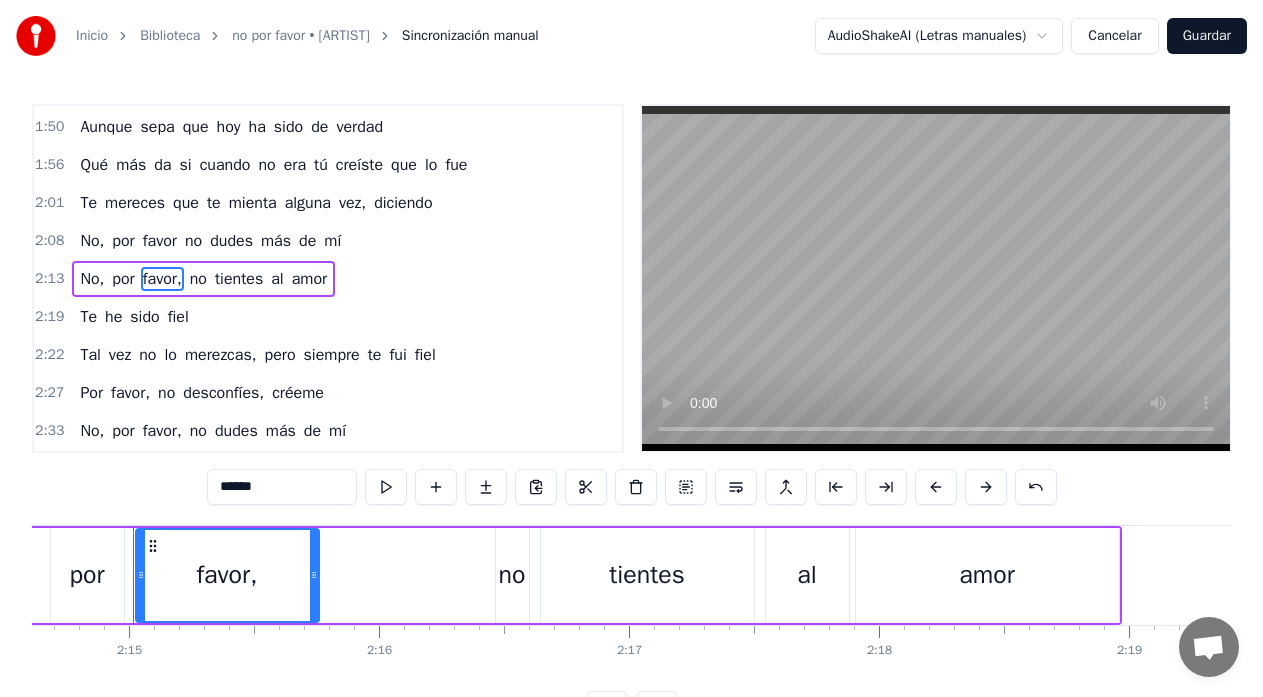 click on "******" at bounding box center [282, 487] 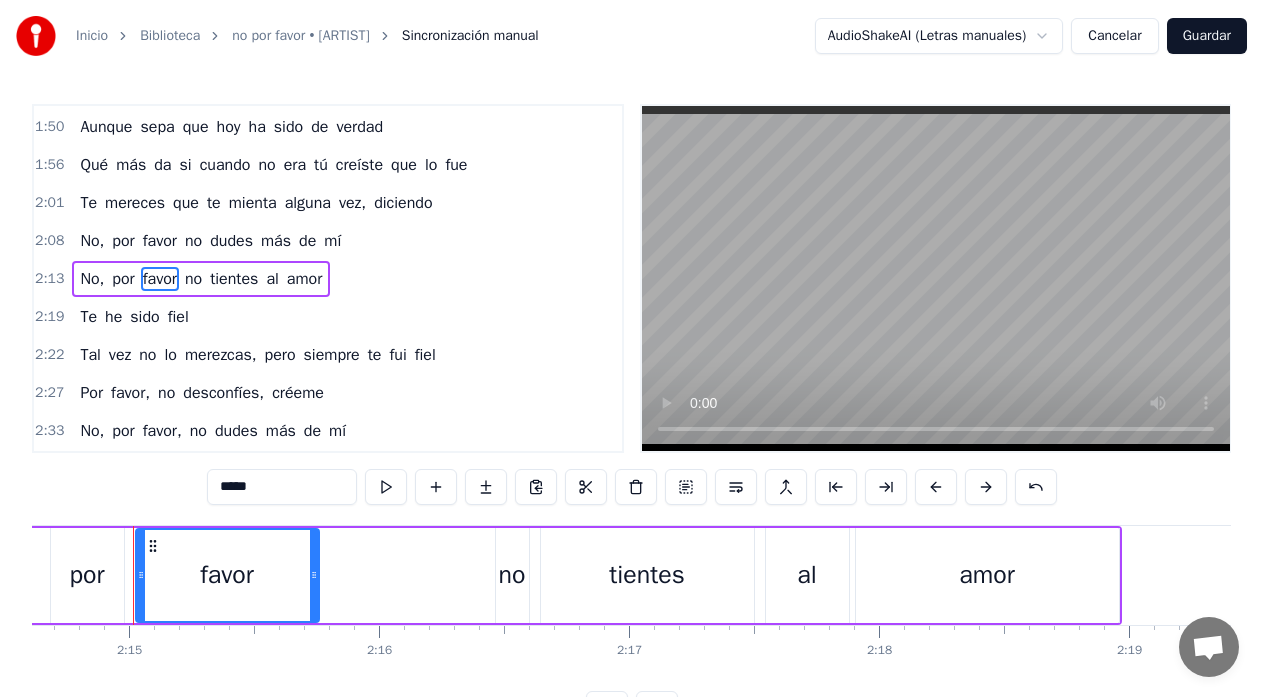 click on "merezcas," at bounding box center [221, 355] 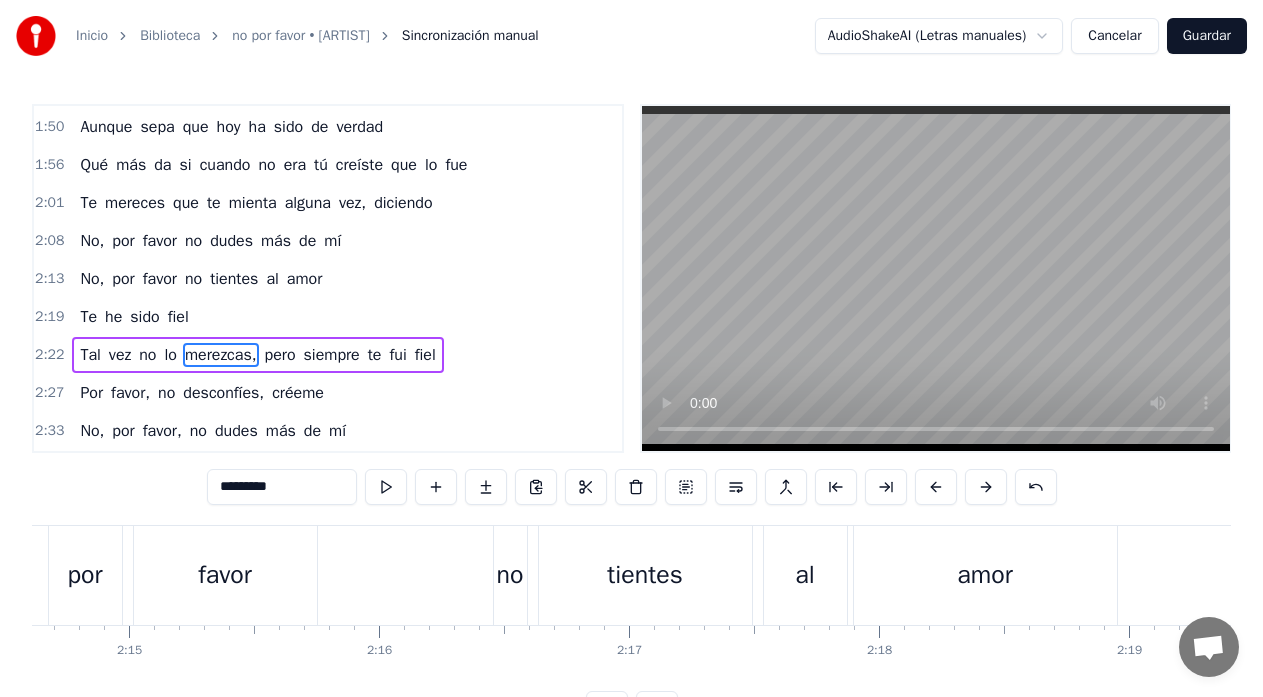 scroll, scrollTop: 758, scrollLeft: 0, axis: vertical 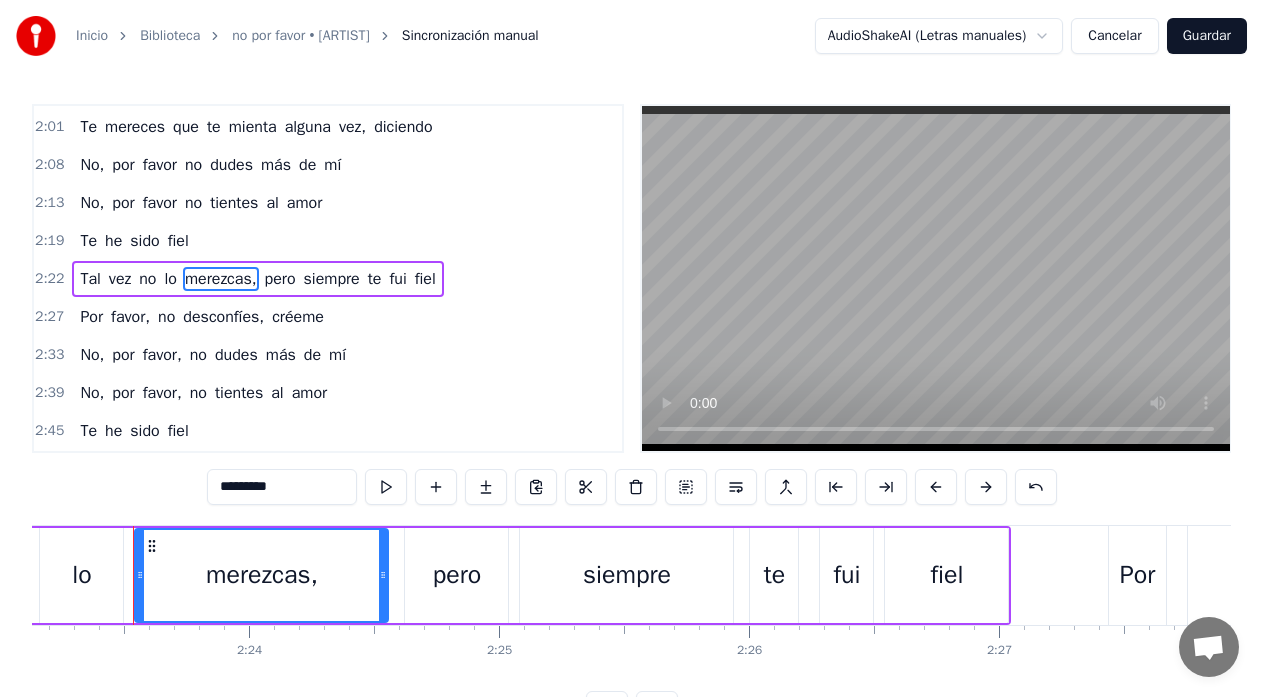 click on "*********" at bounding box center [282, 487] 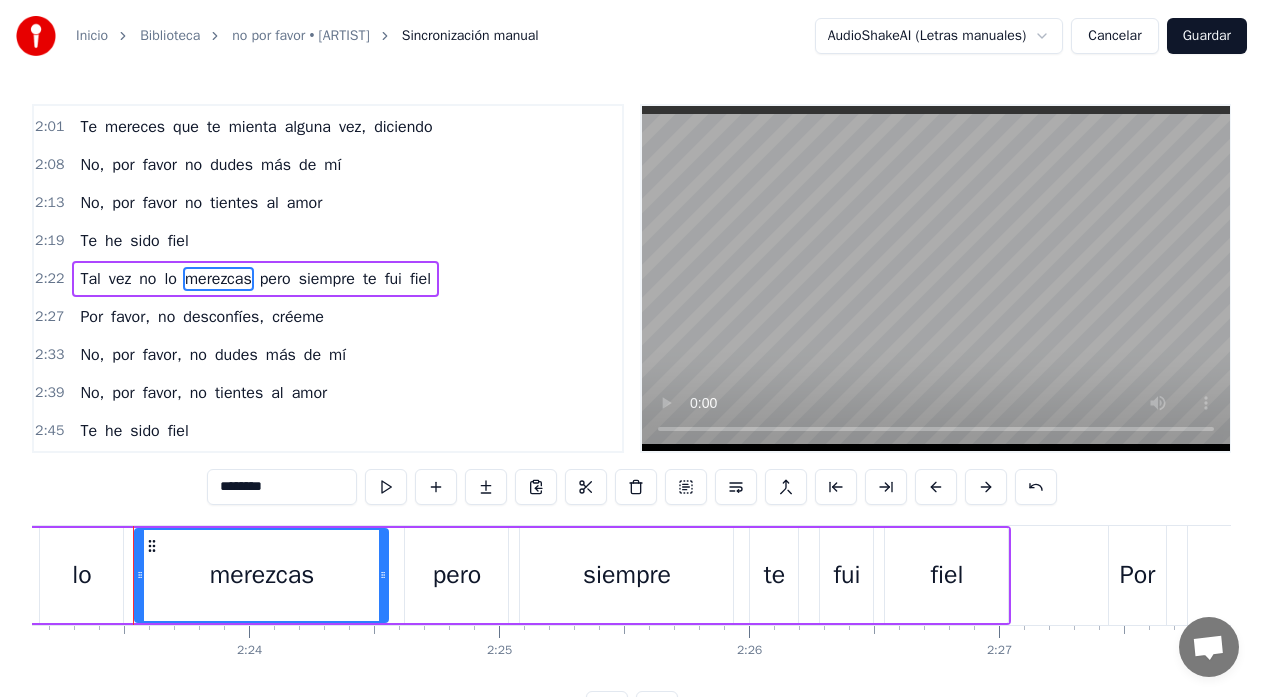 click on "desconfíes," at bounding box center (223, 317) 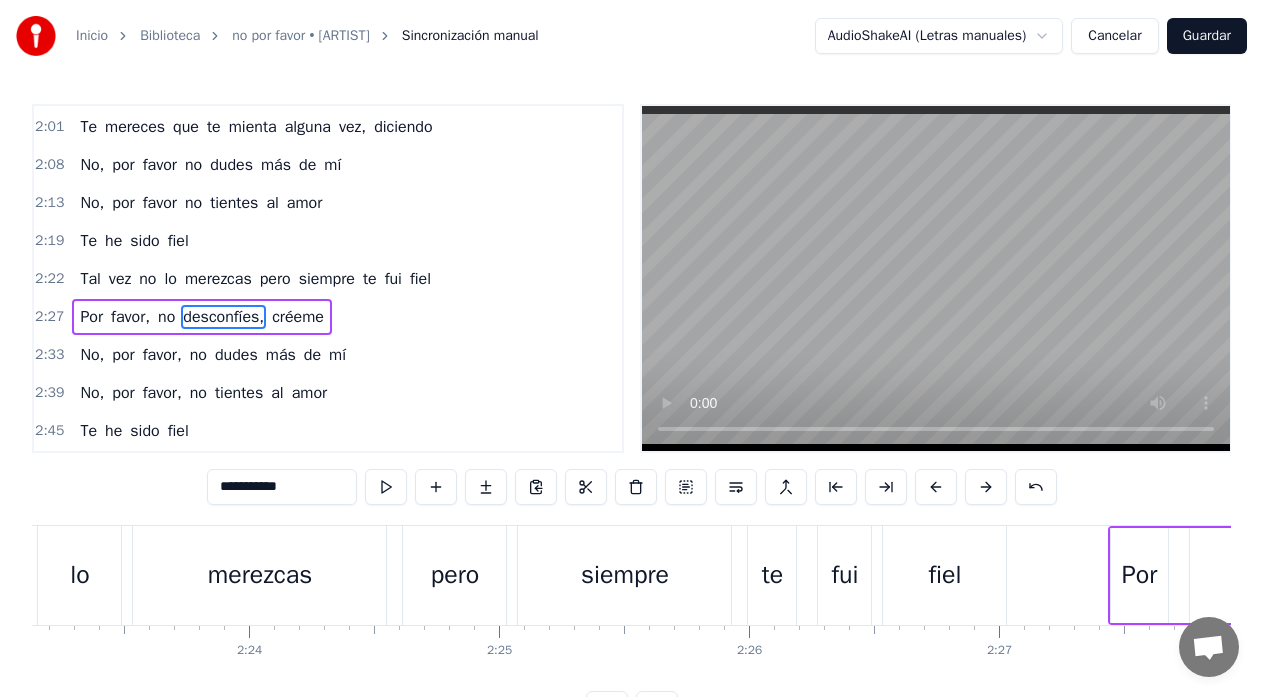 scroll, scrollTop: 796, scrollLeft: 0, axis: vertical 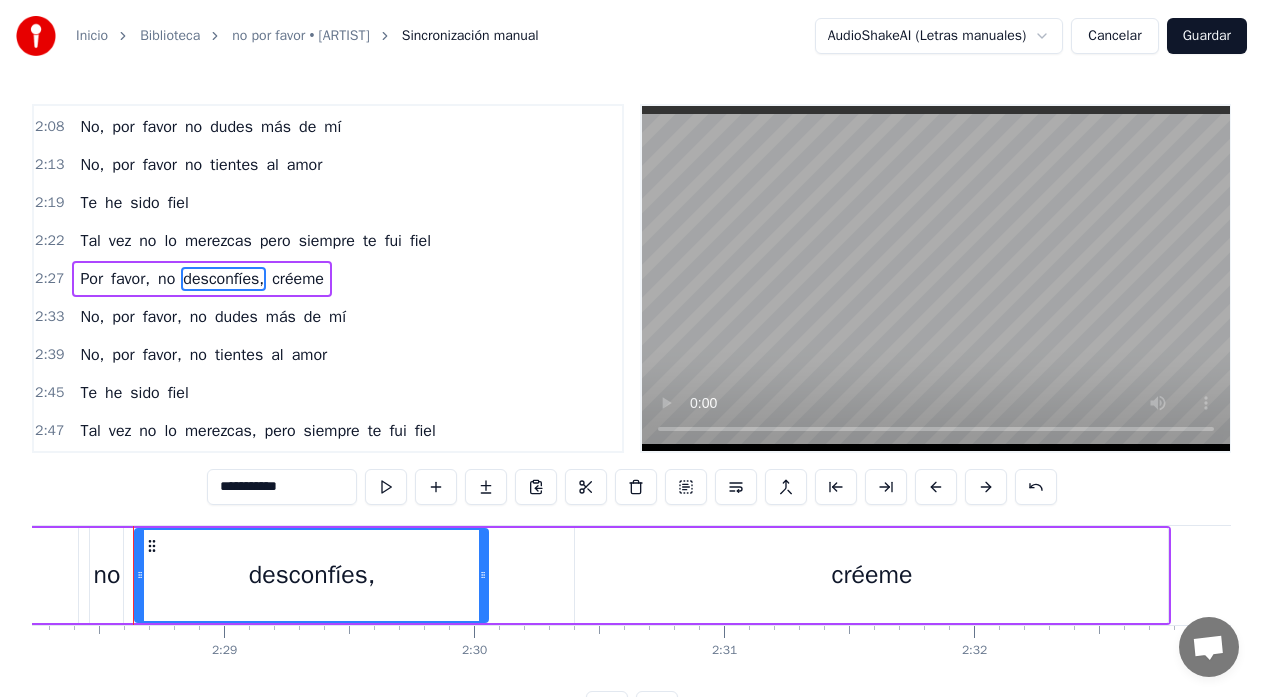 click on "**********" at bounding box center [282, 487] 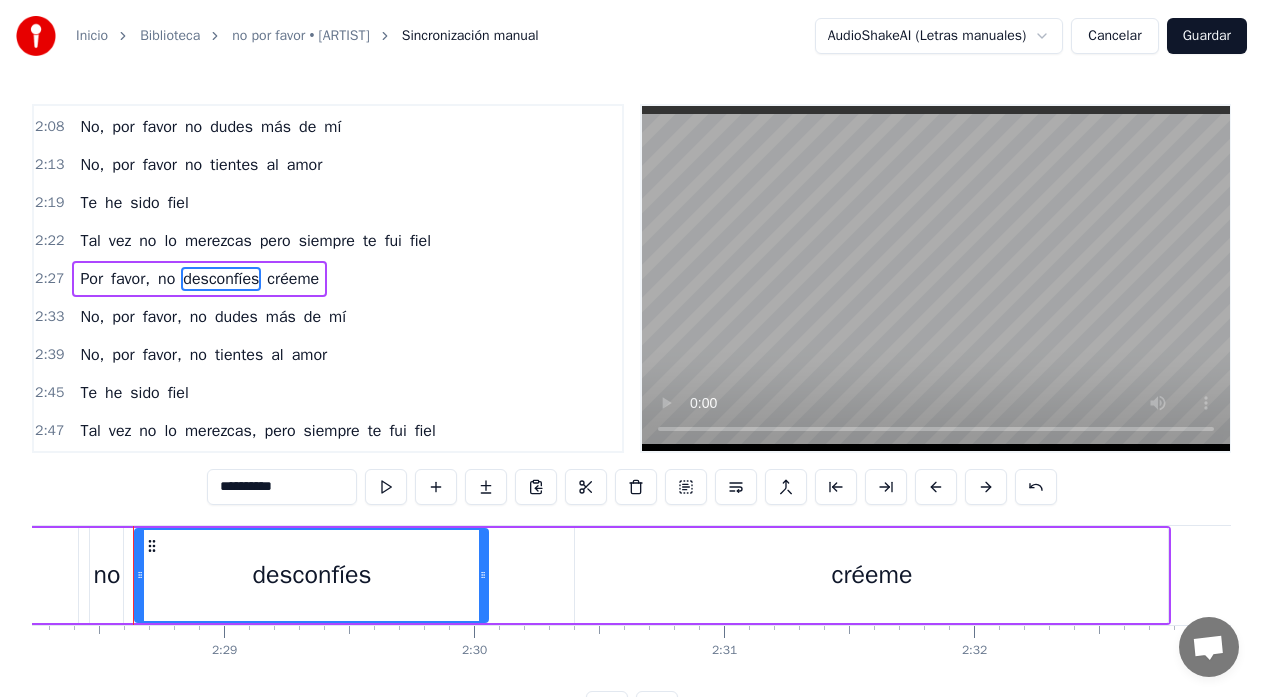 click on "favor," at bounding box center (162, 317) 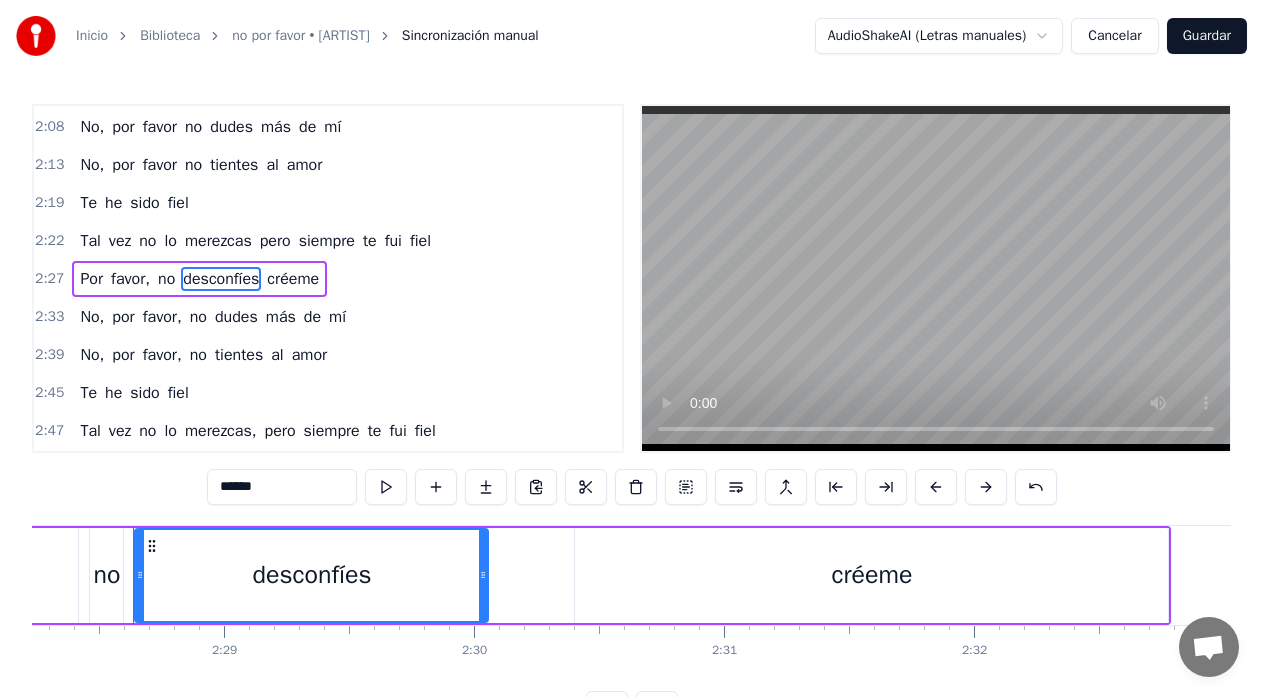 scroll, scrollTop: 804, scrollLeft: 0, axis: vertical 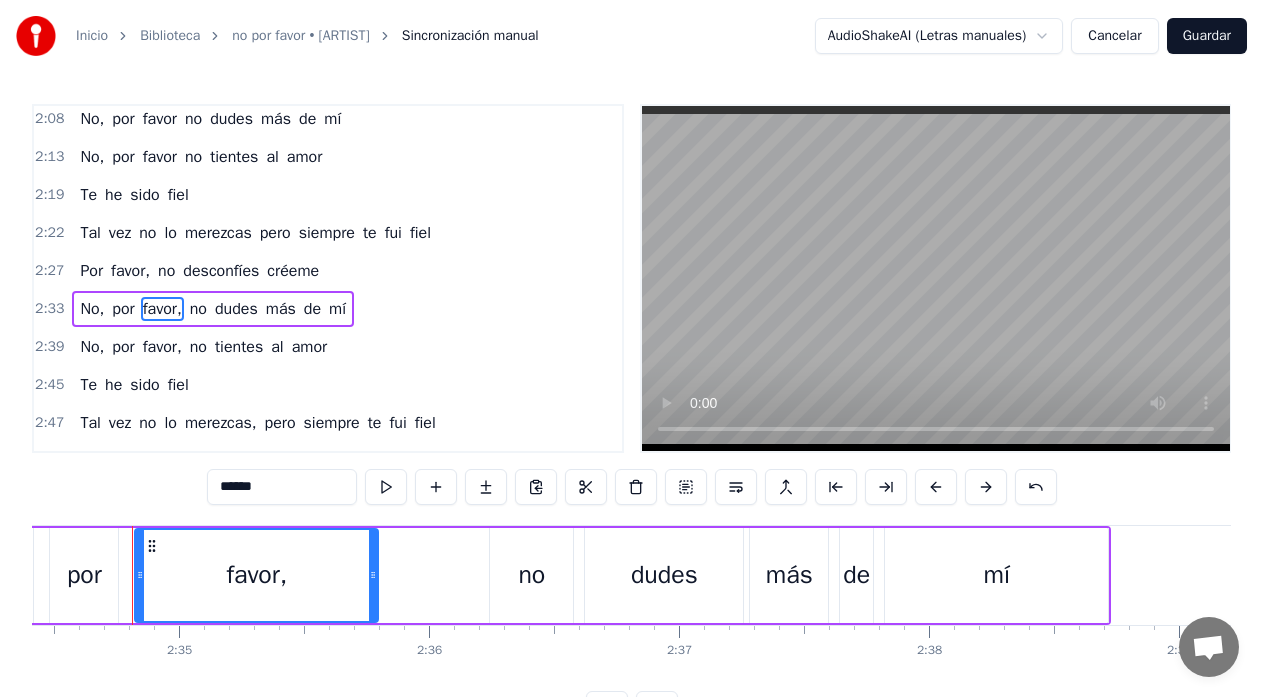 click on "******" at bounding box center [282, 487] 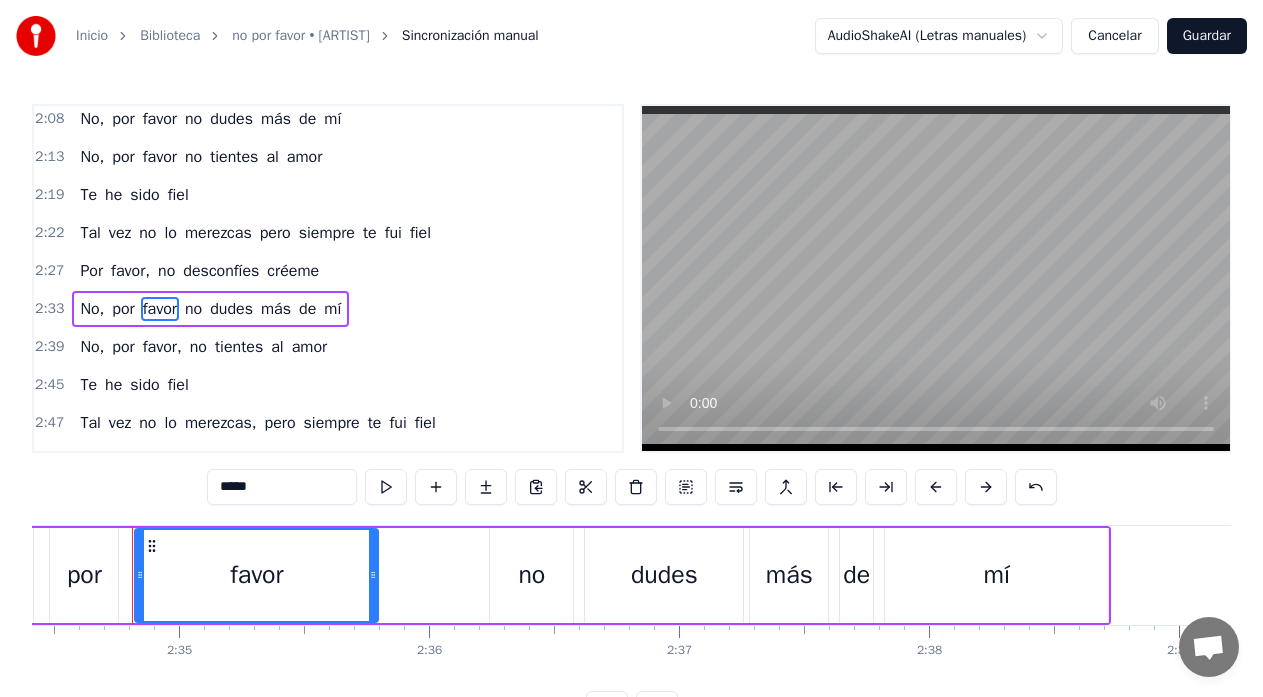 click on "favor," at bounding box center (162, 347) 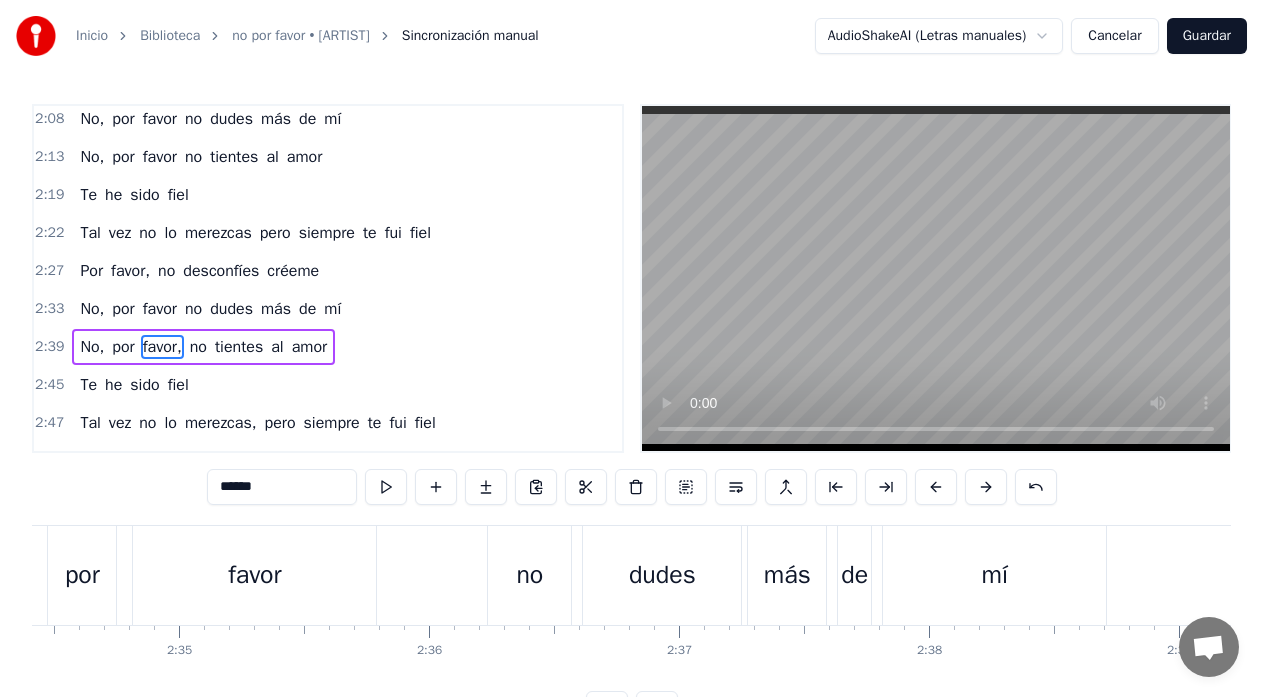 scroll, scrollTop: 872, scrollLeft: 0, axis: vertical 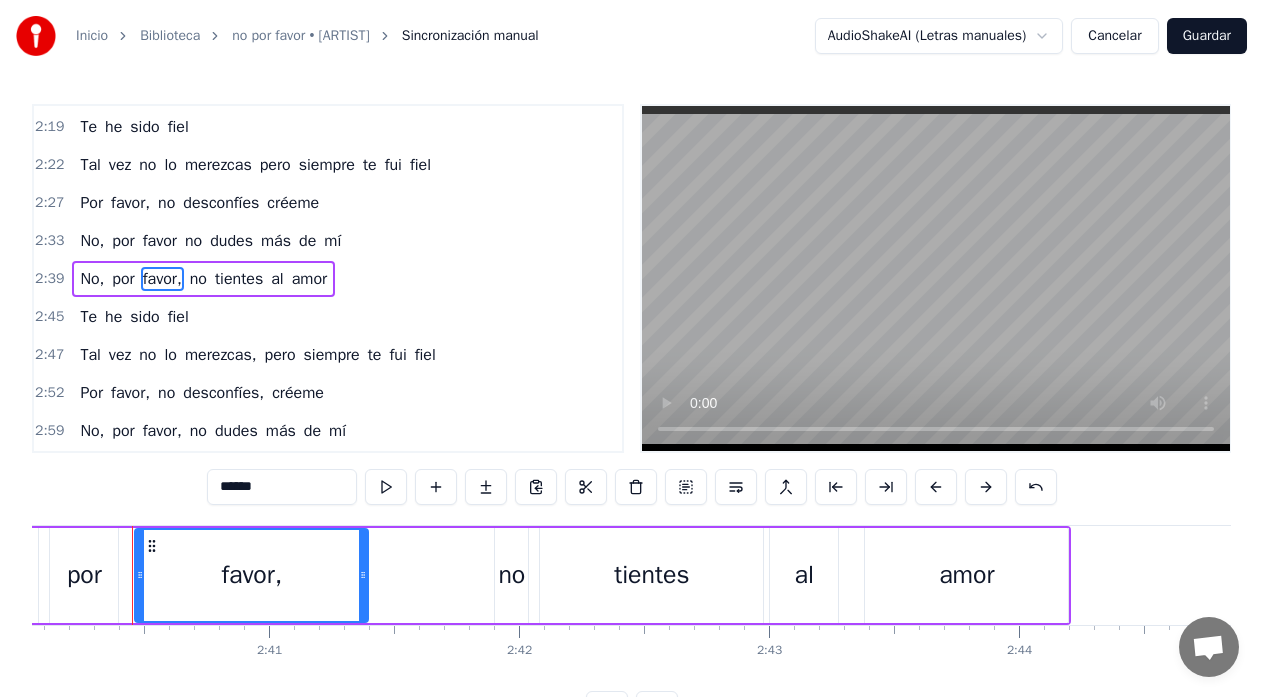 click on "******" at bounding box center [282, 487] 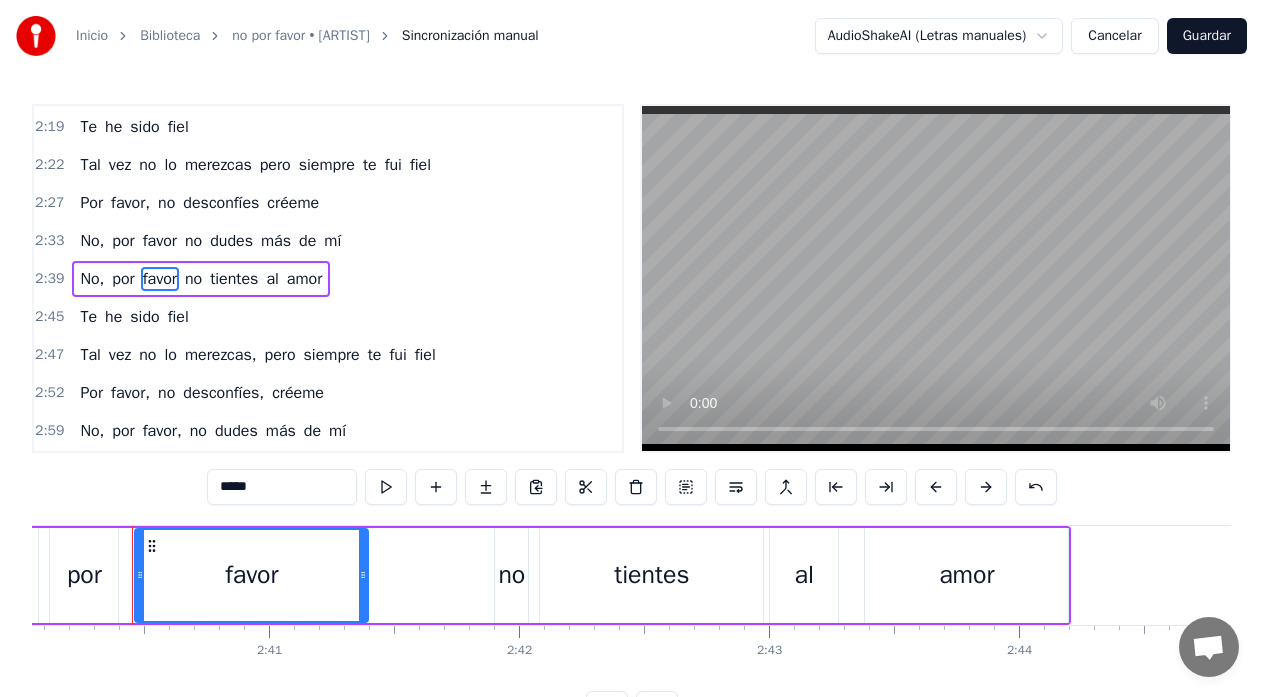 click on "merezcas," at bounding box center [221, 355] 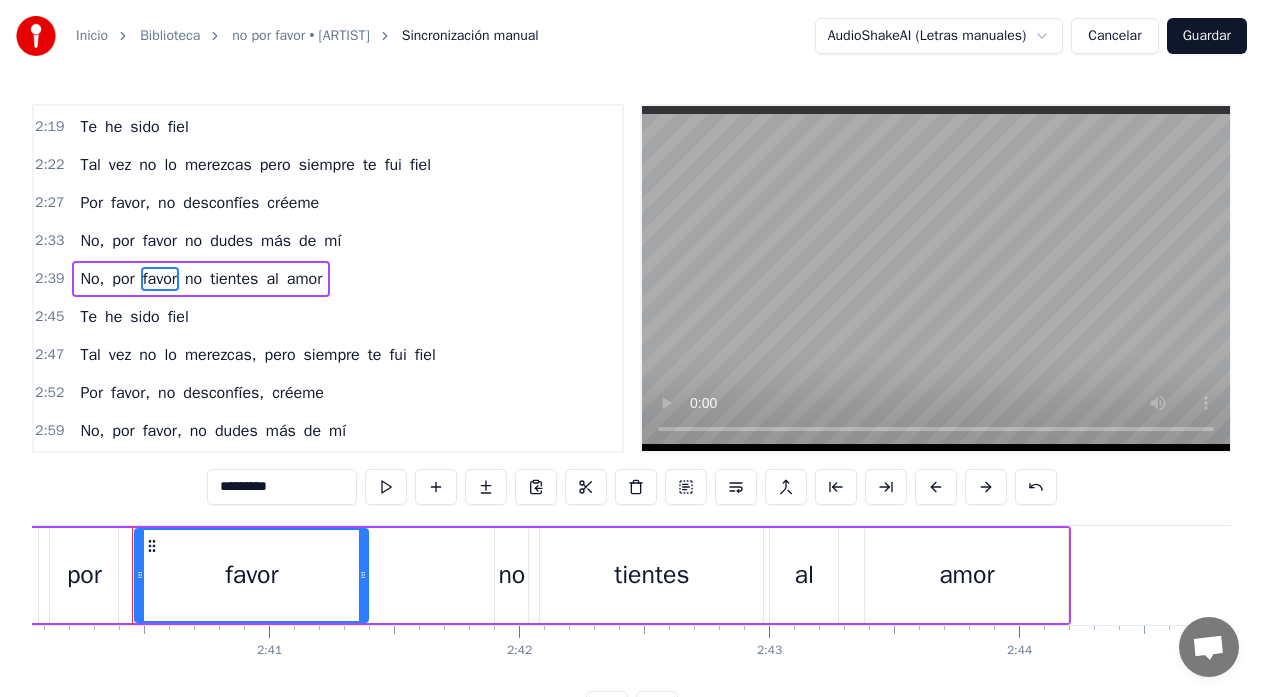 scroll, scrollTop: 909, scrollLeft: 0, axis: vertical 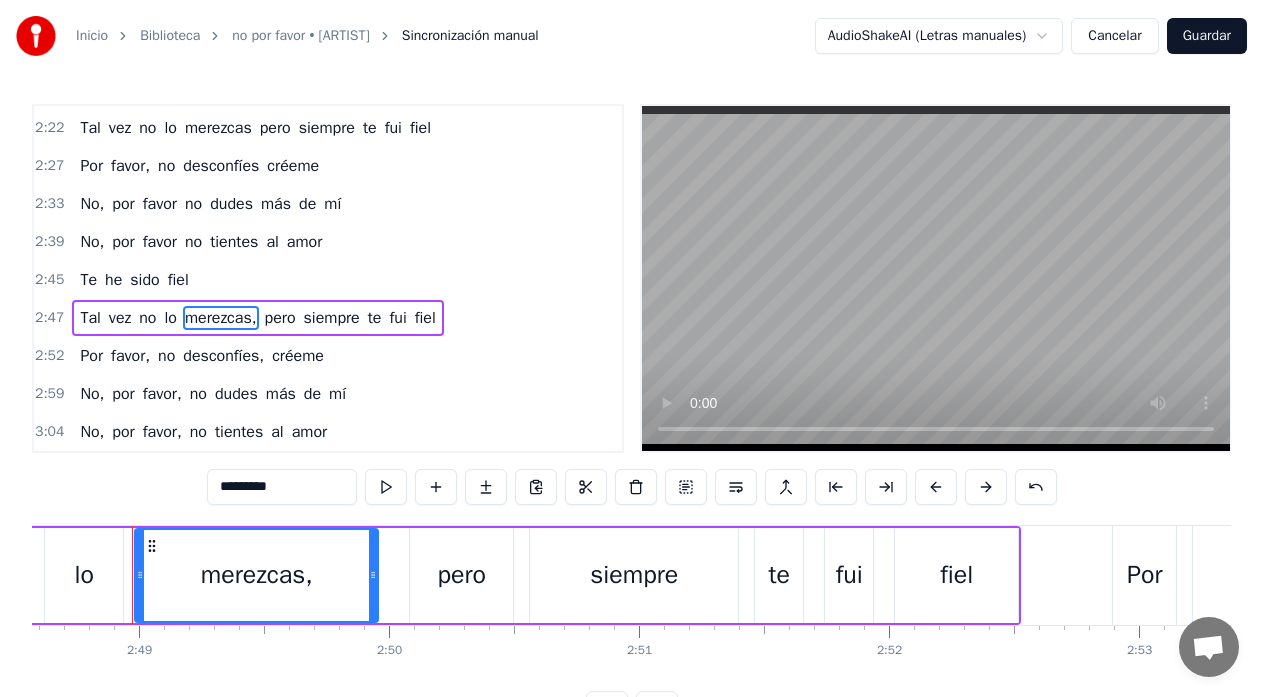click on "*********" at bounding box center [282, 487] 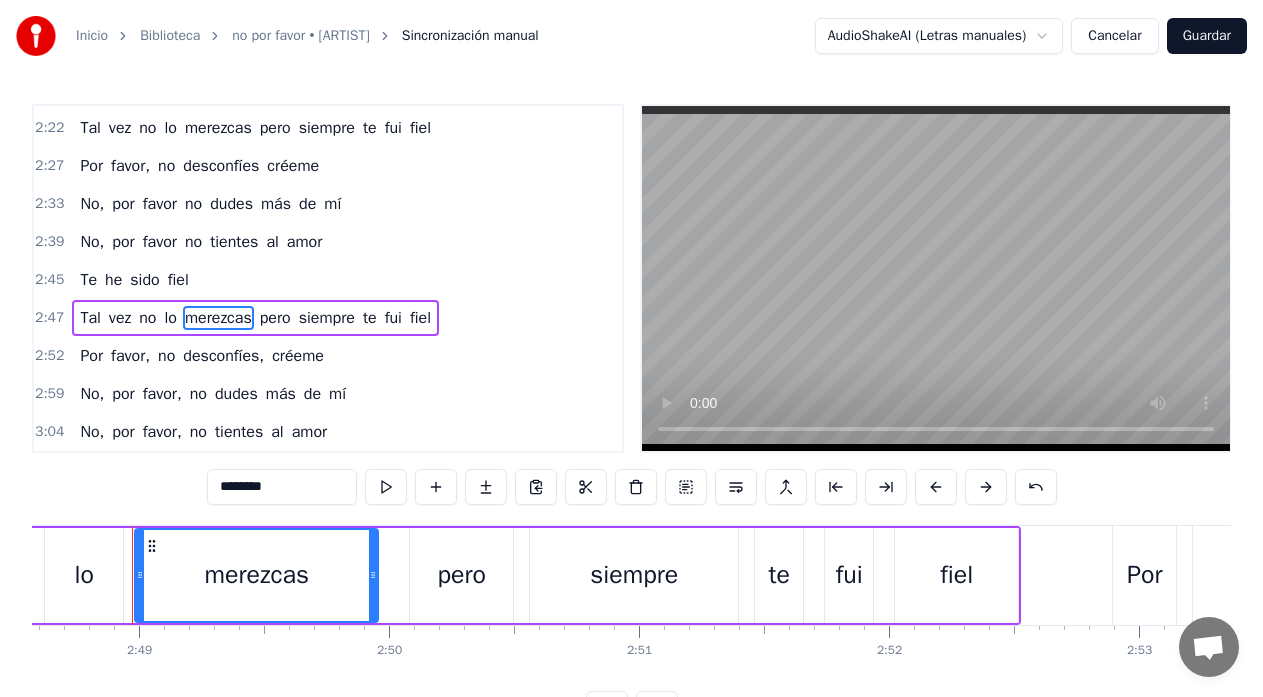 click on "desconfíes," at bounding box center (223, 356) 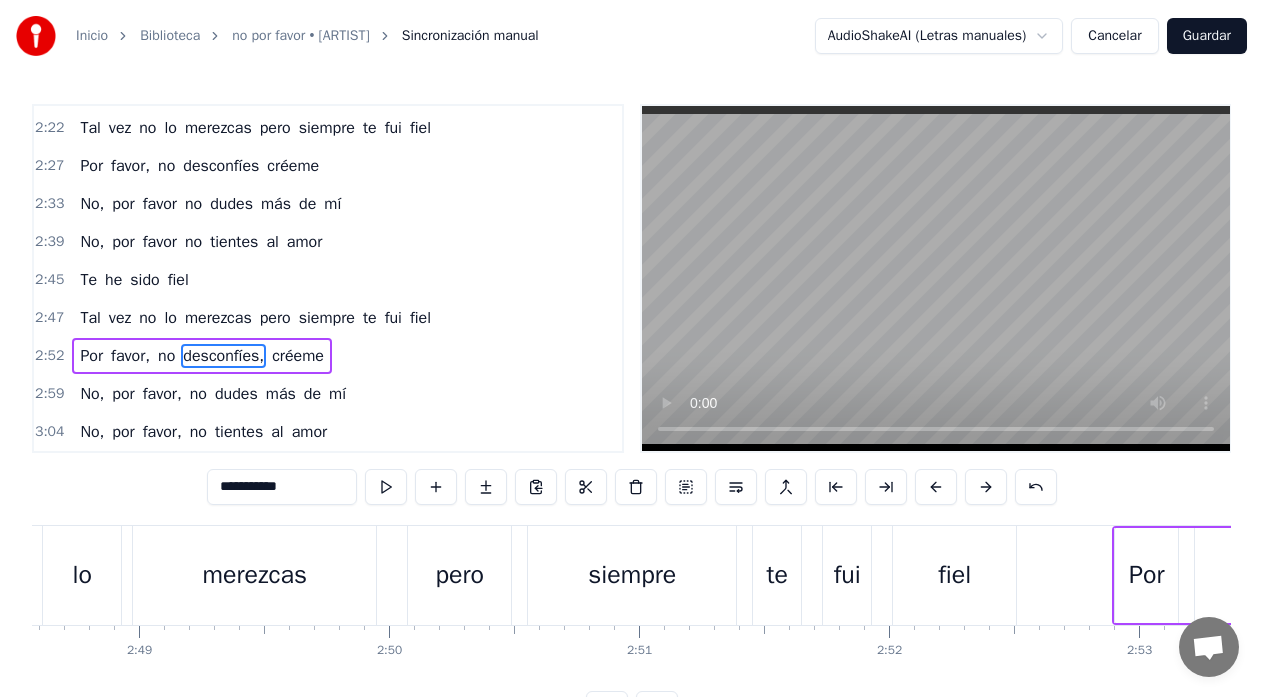 scroll, scrollTop: 7, scrollLeft: 0, axis: vertical 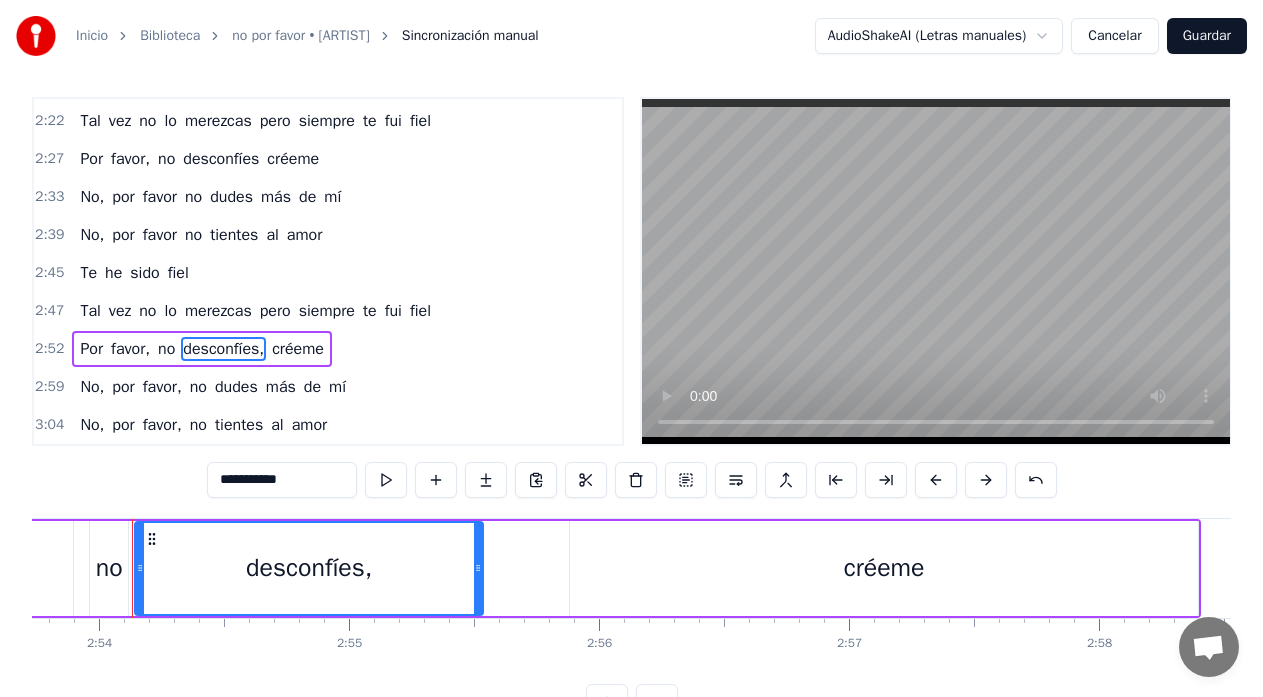 click on "**********" at bounding box center (282, 480) 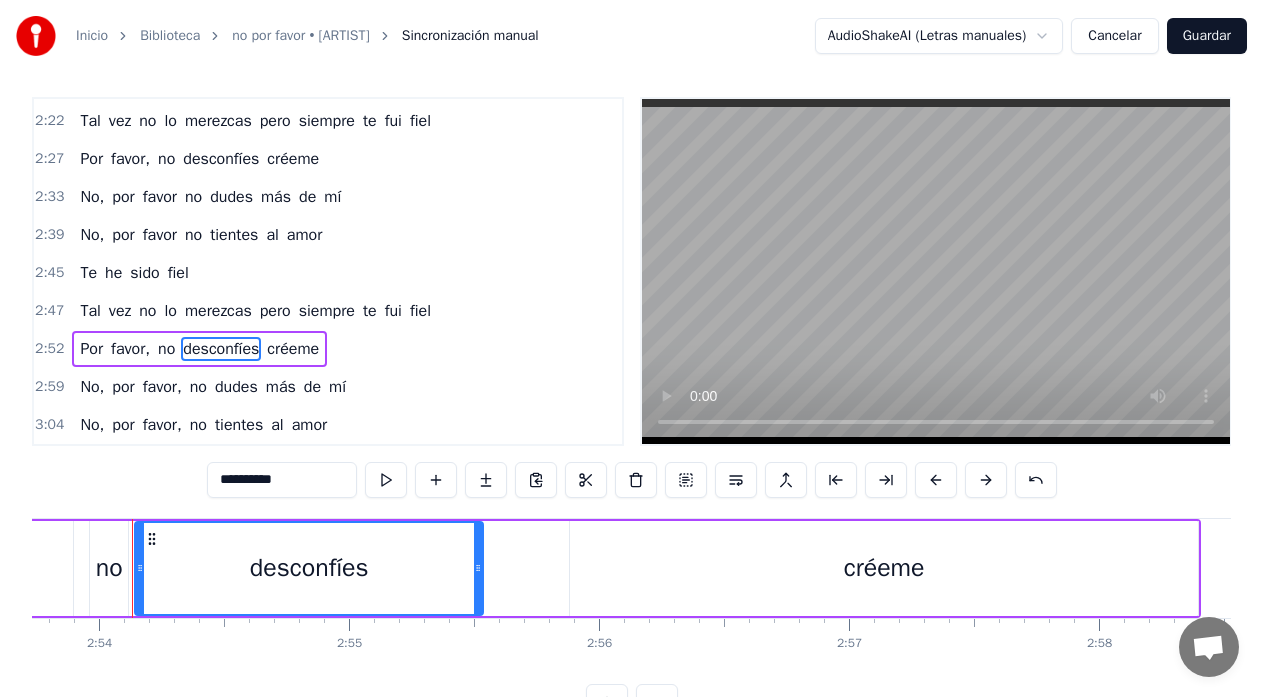 click on "favor," at bounding box center [162, 387] 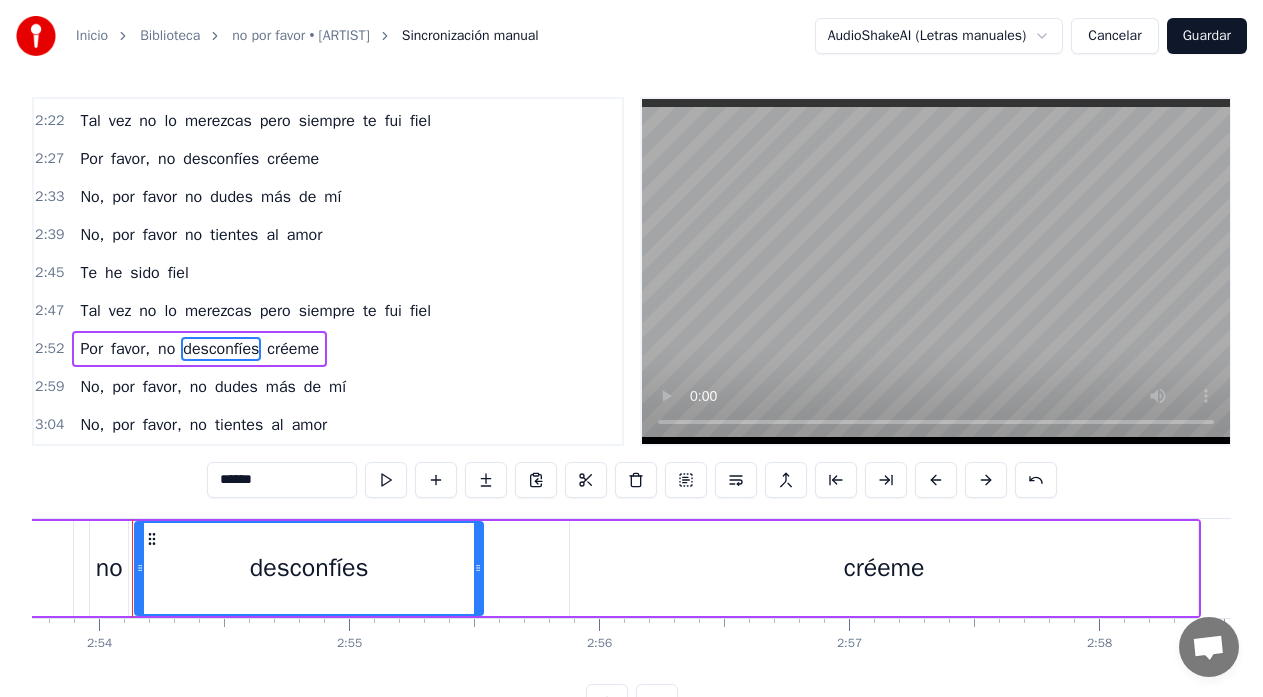 scroll, scrollTop: 44, scrollLeft: 0, axis: vertical 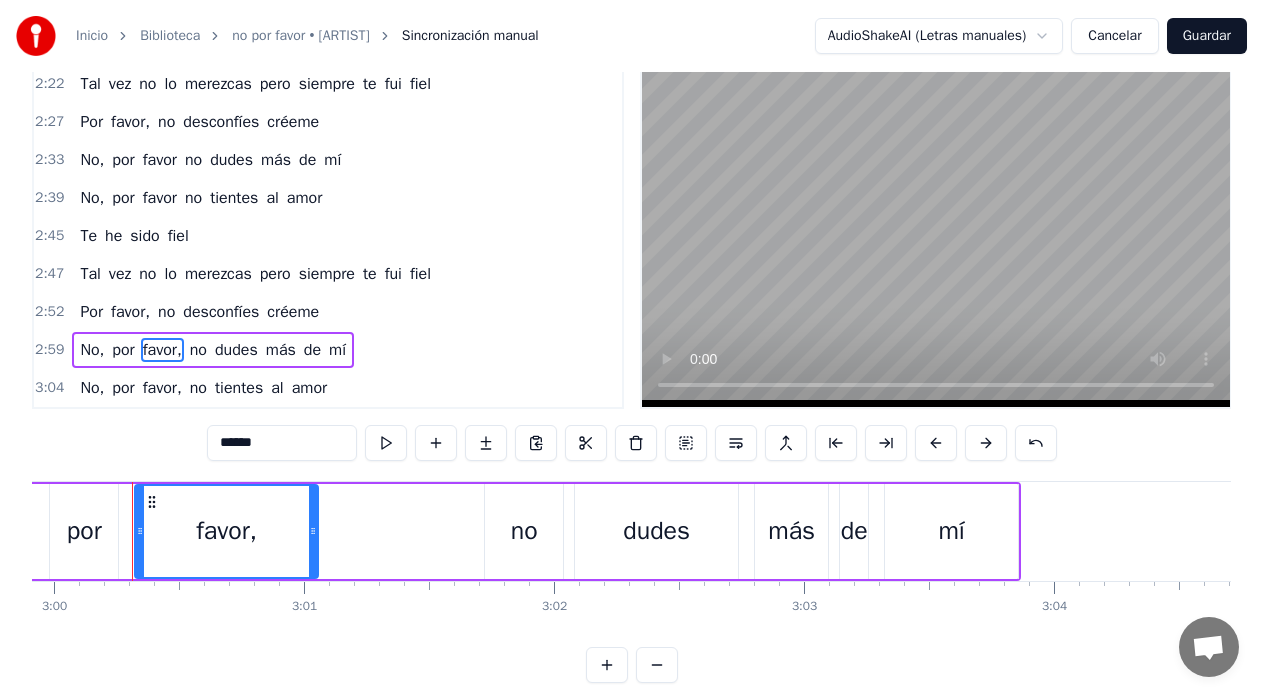 click on "******" at bounding box center (282, 443) 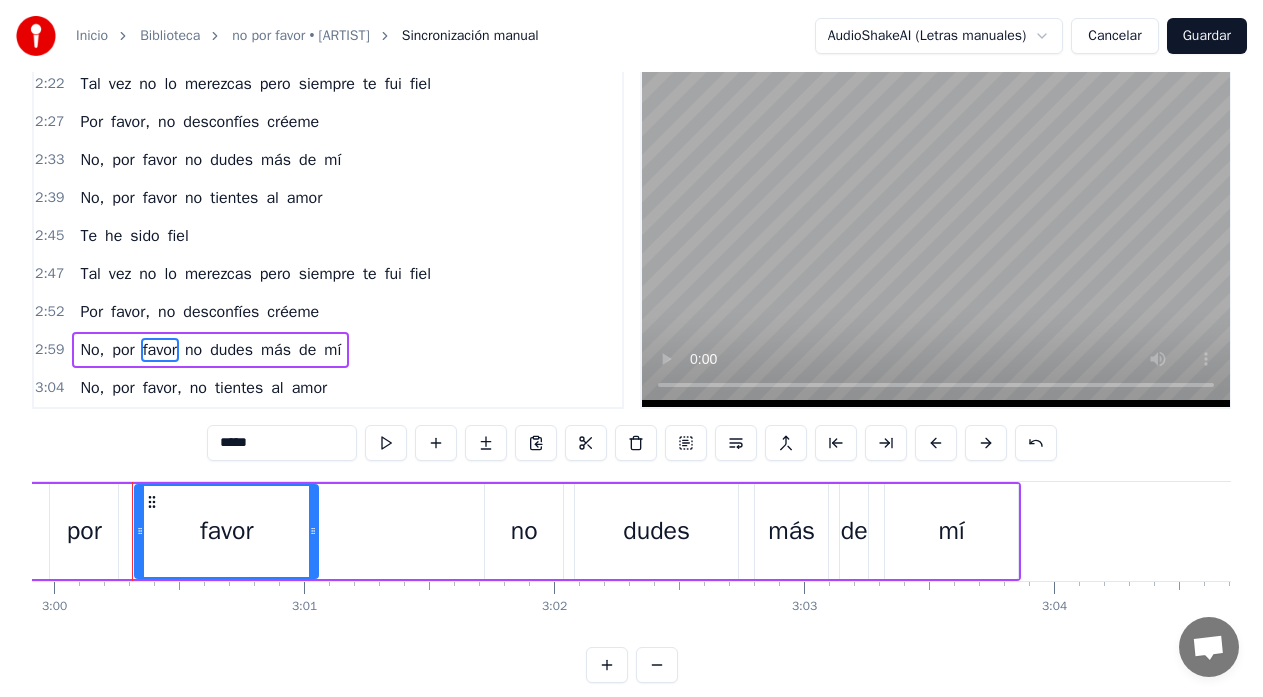 click on "favor," at bounding box center (162, 388) 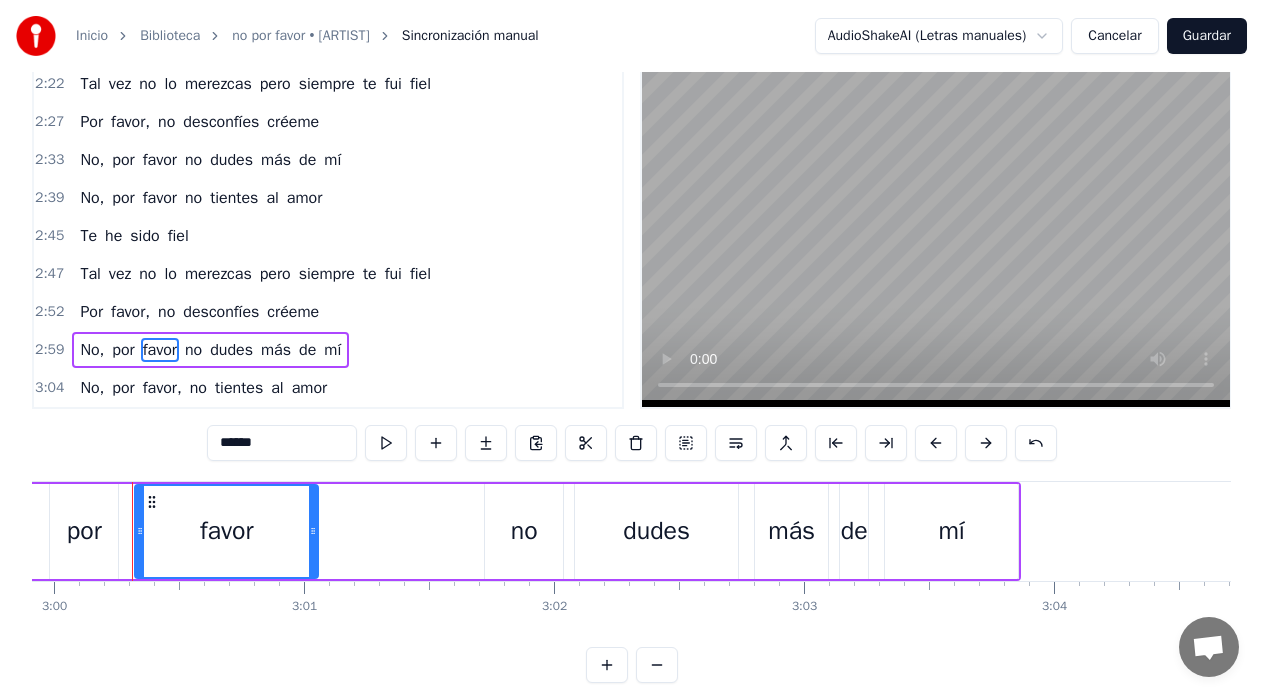 scroll, scrollTop: 79, scrollLeft: 0, axis: vertical 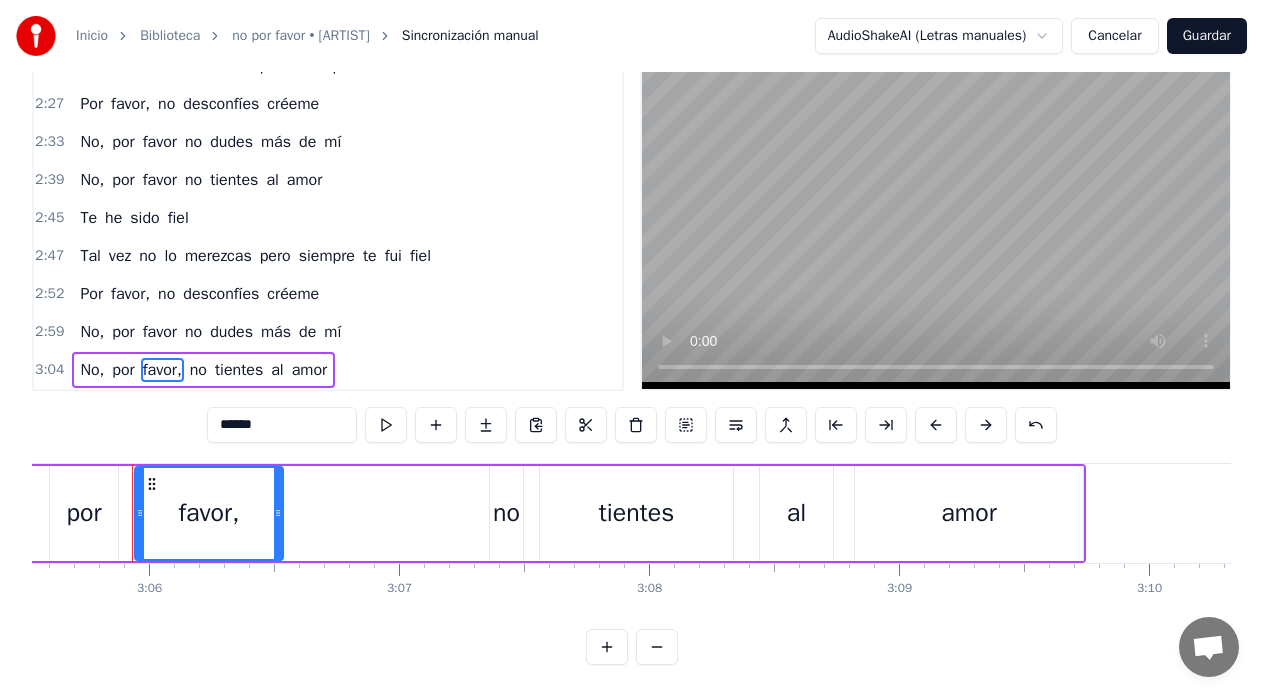 click on "******" at bounding box center (282, 425) 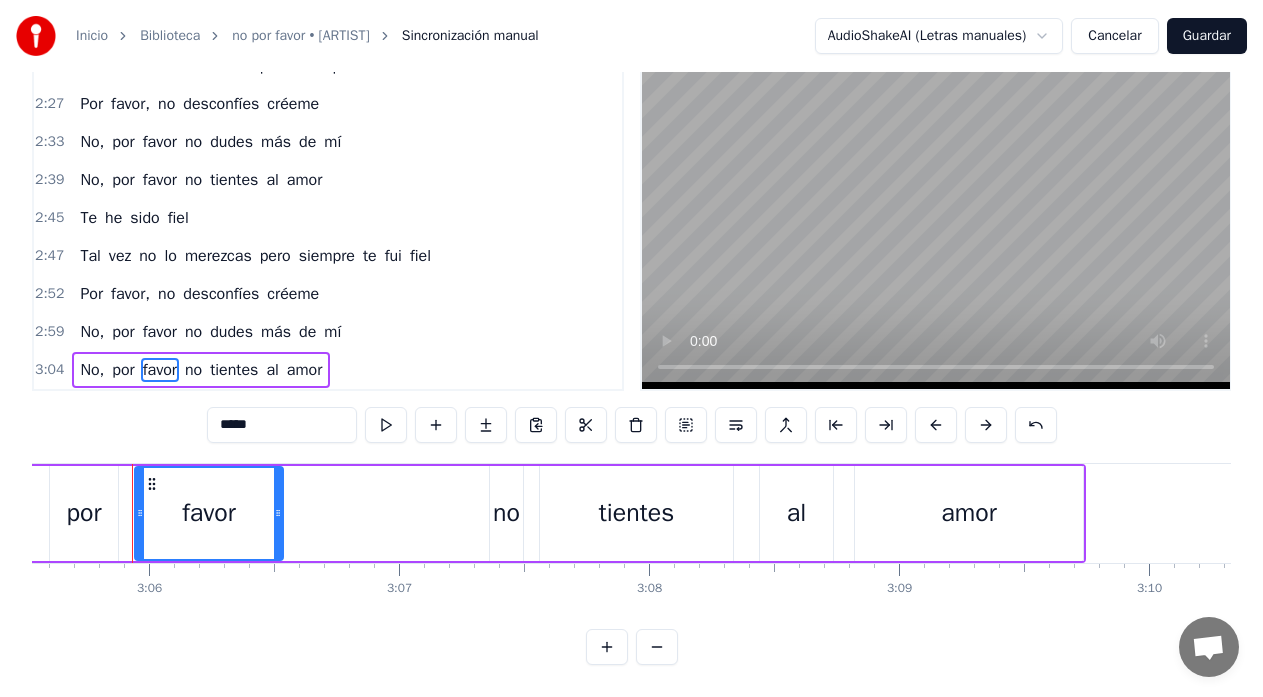 click on "No," at bounding box center (92, 370) 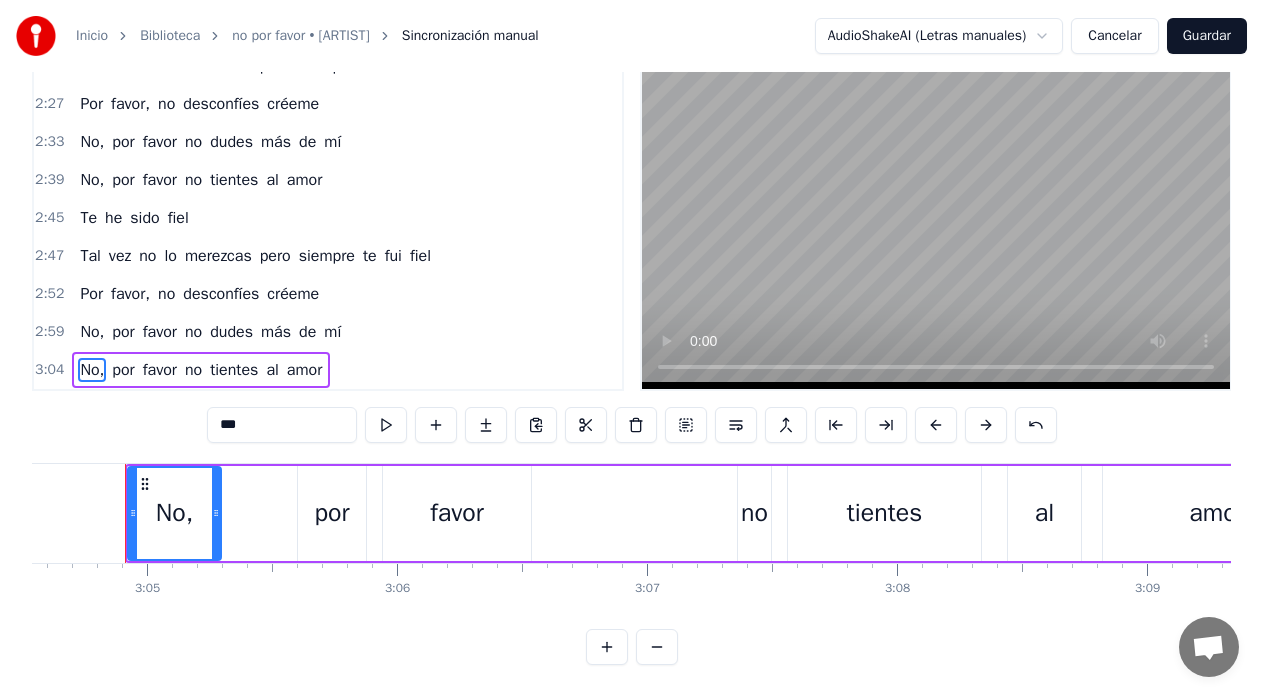 scroll, scrollTop: 0, scrollLeft: 46128, axis: horizontal 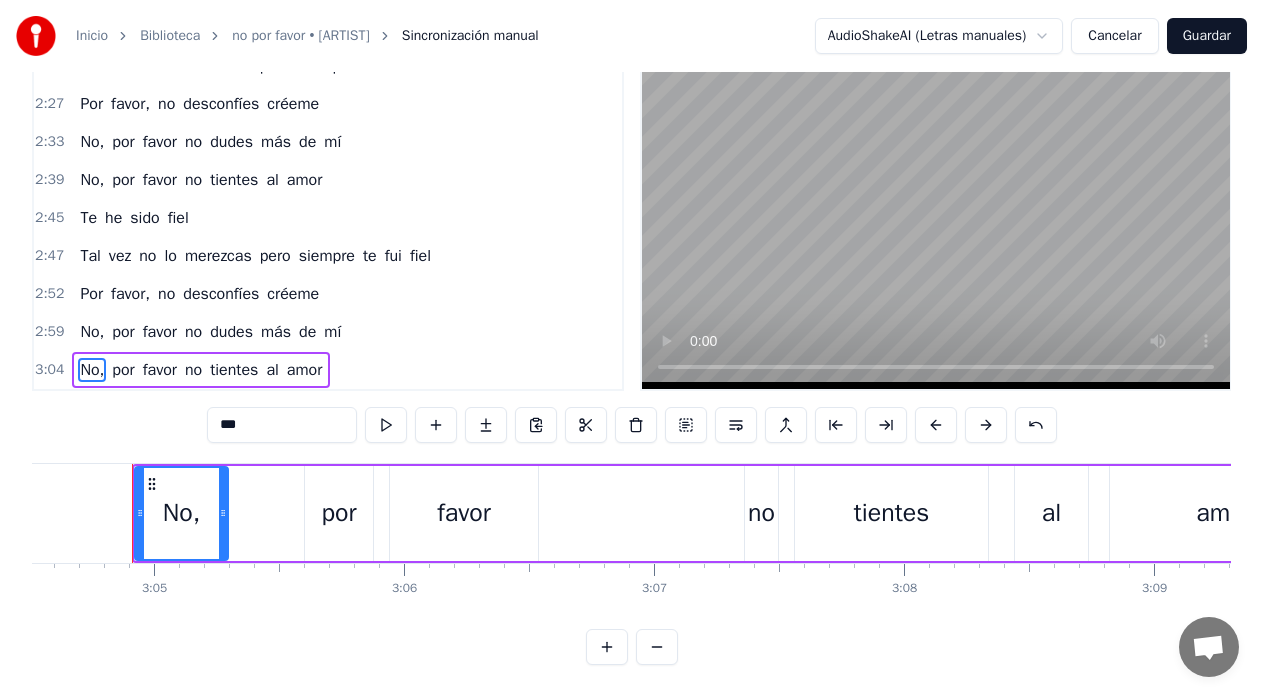 click on "***" at bounding box center (282, 425) 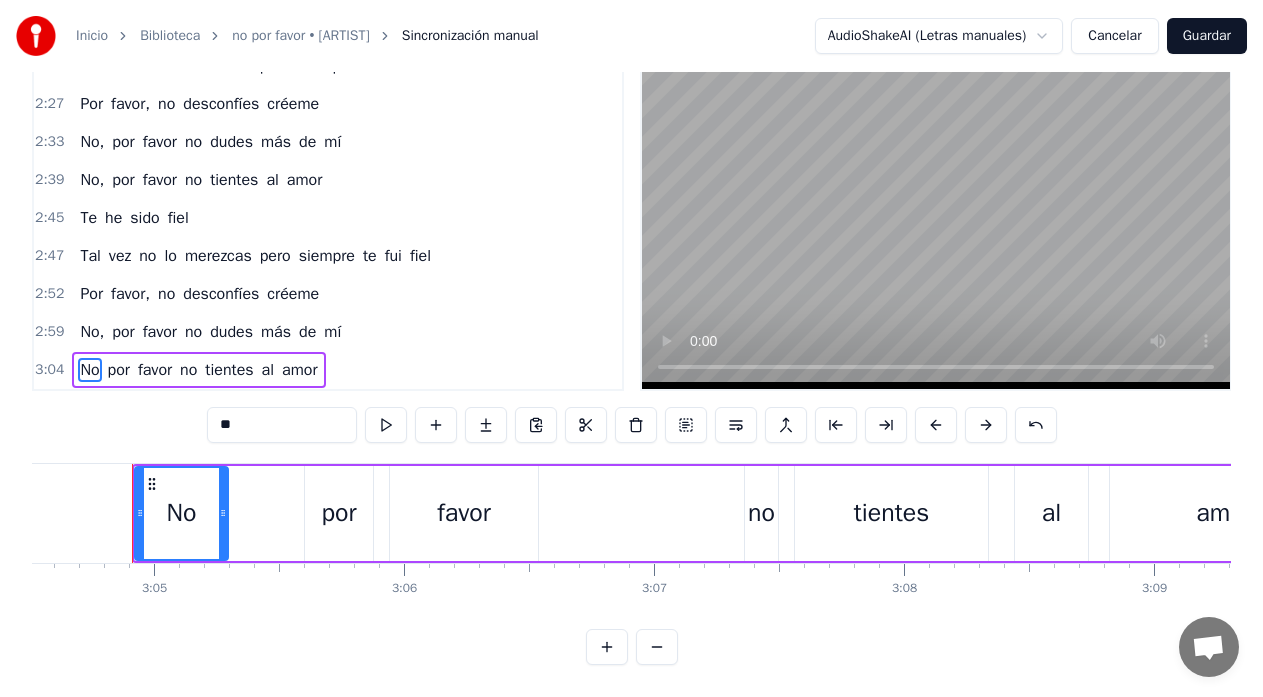 click on "No," at bounding box center [92, 332] 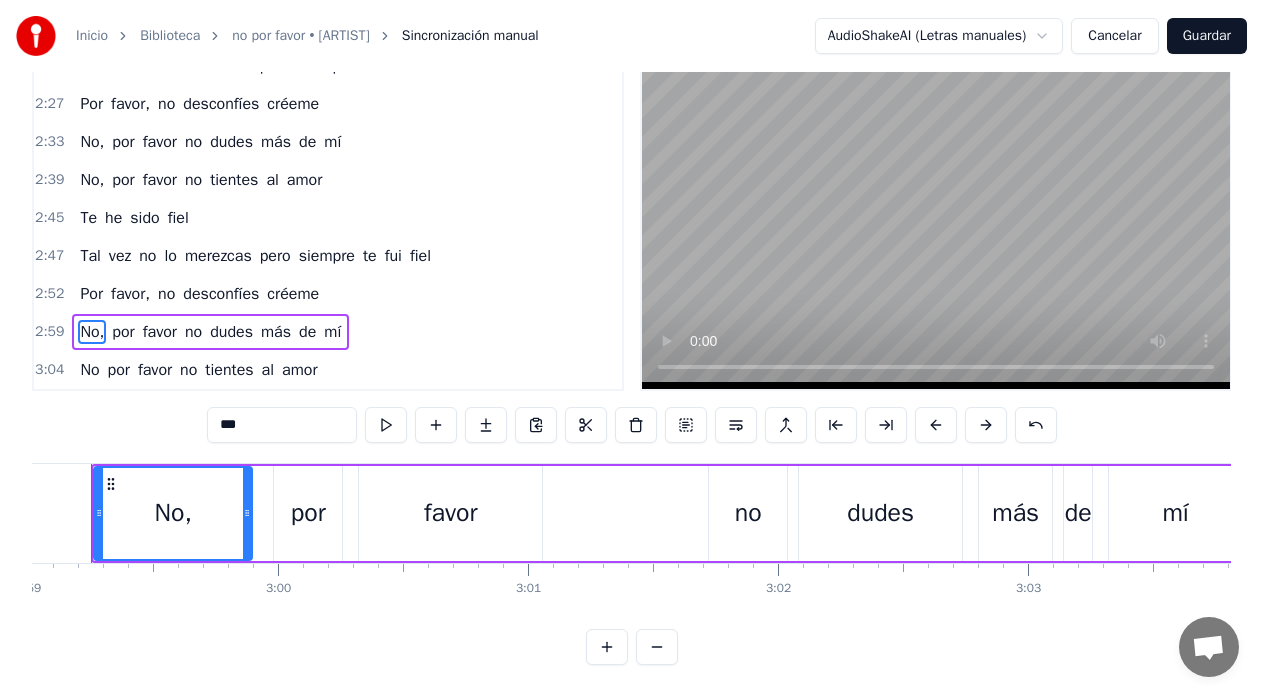 scroll, scrollTop: 0, scrollLeft: 44713, axis: horizontal 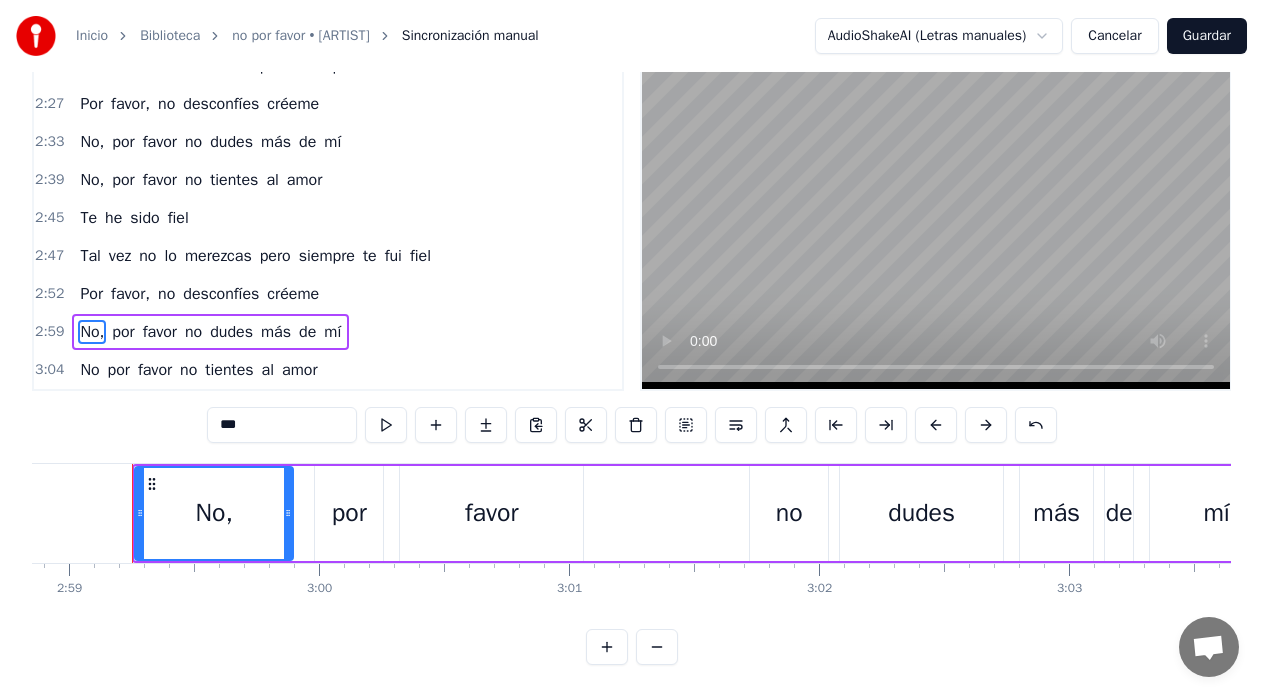 click on "***" at bounding box center (282, 425) 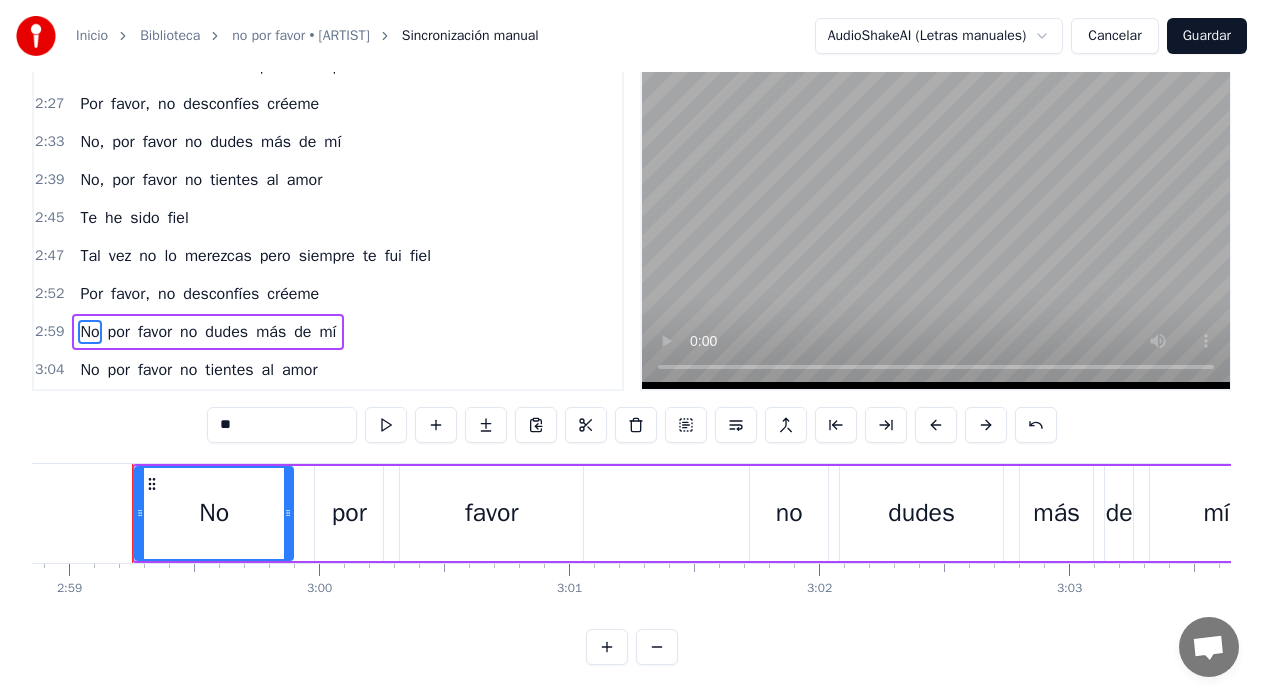 click on "favor," at bounding box center (130, 294) 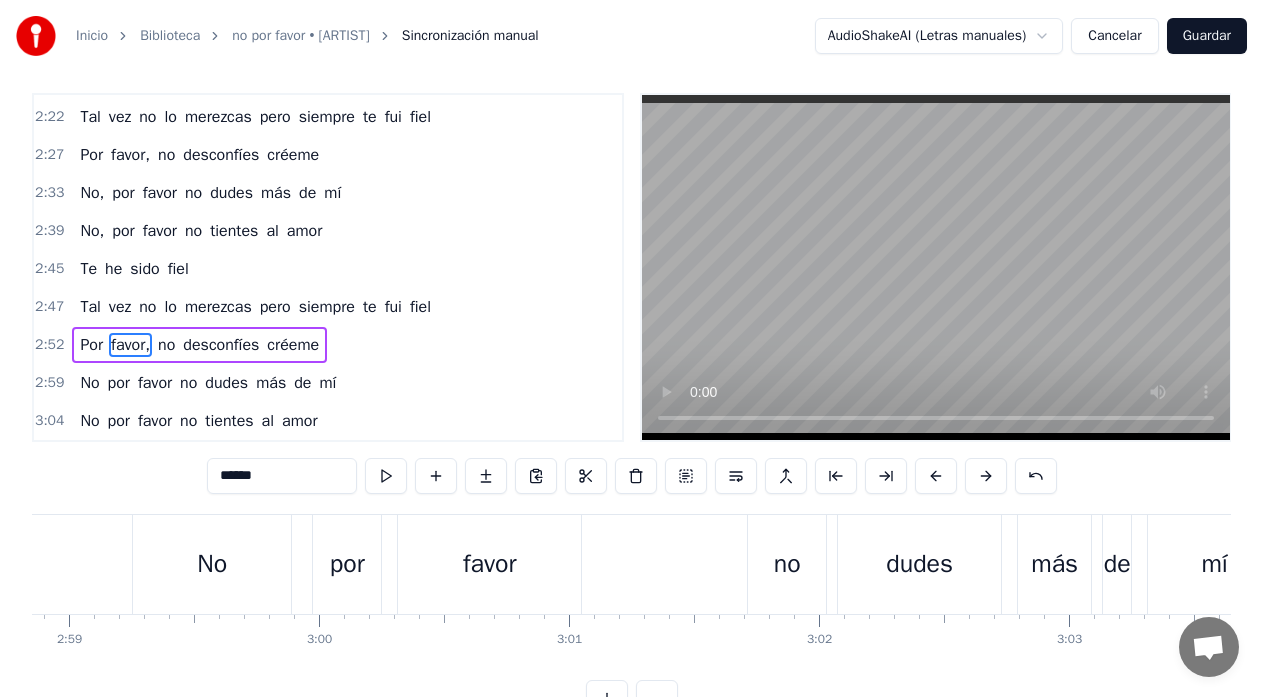 scroll, scrollTop: 7, scrollLeft: 0, axis: vertical 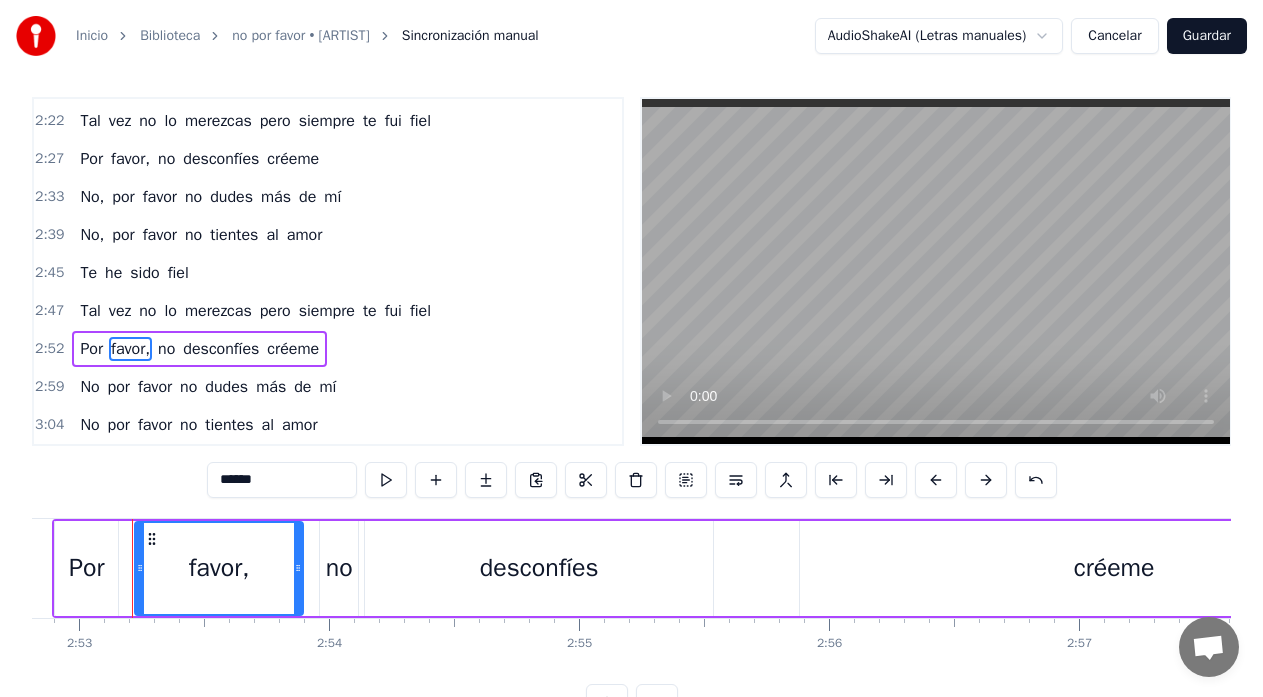 click on "******" at bounding box center (282, 480) 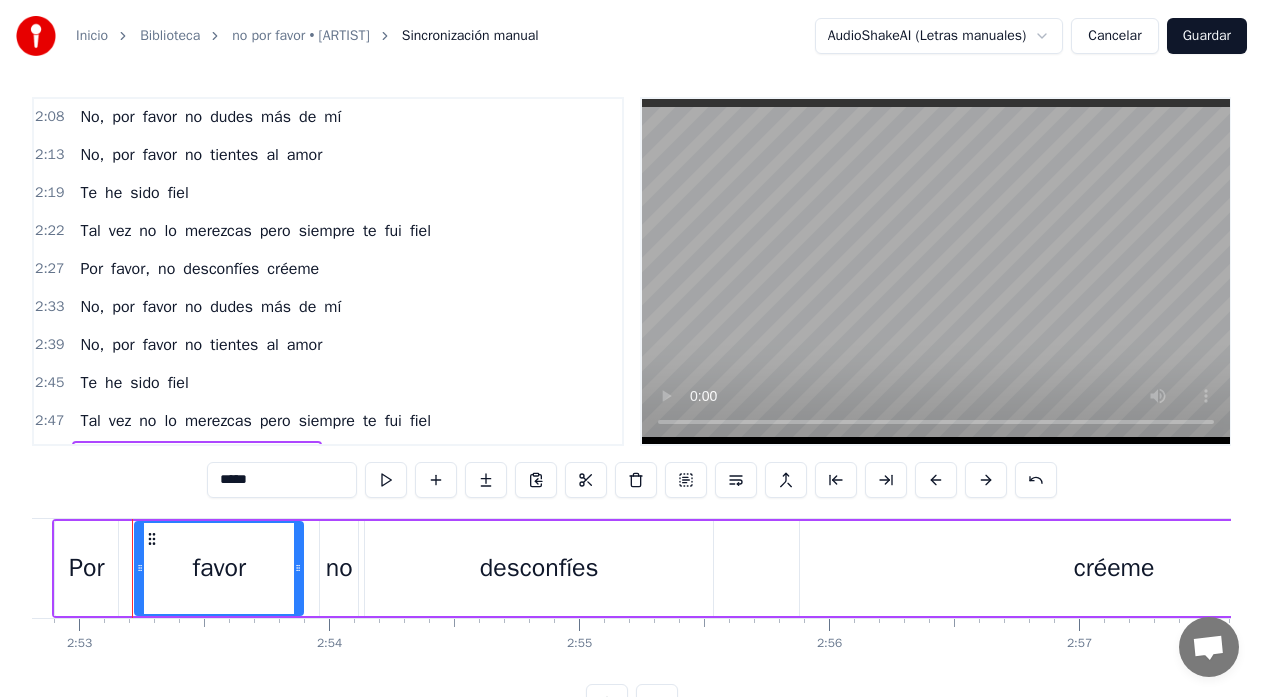 scroll, scrollTop: 776, scrollLeft: 0, axis: vertical 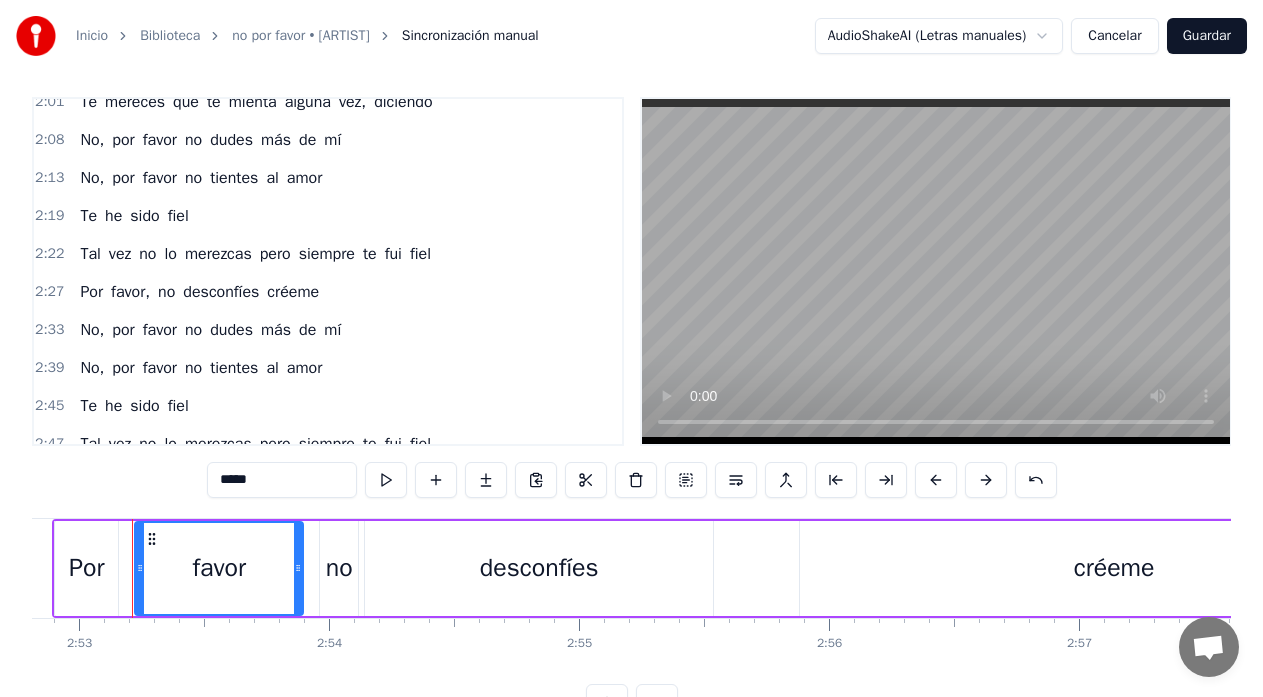 click on "No," at bounding box center (92, 330) 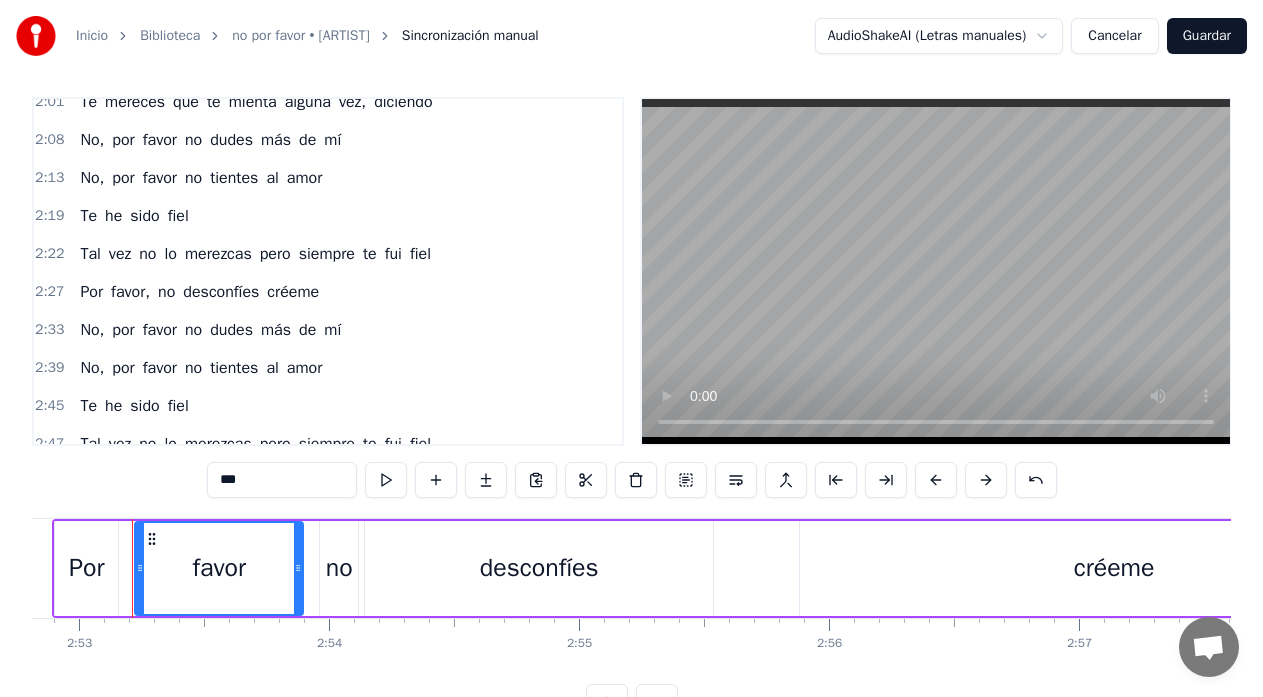 scroll, scrollTop: 0, scrollLeft: 0, axis: both 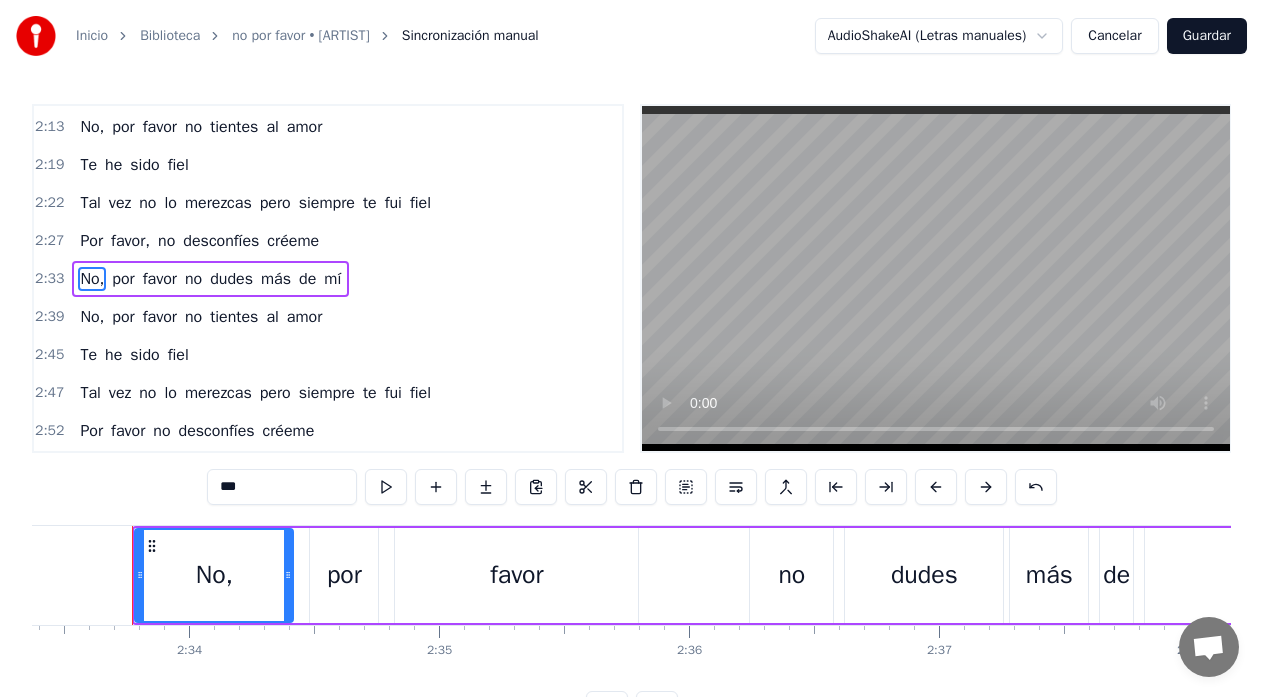 click on "***" at bounding box center [282, 487] 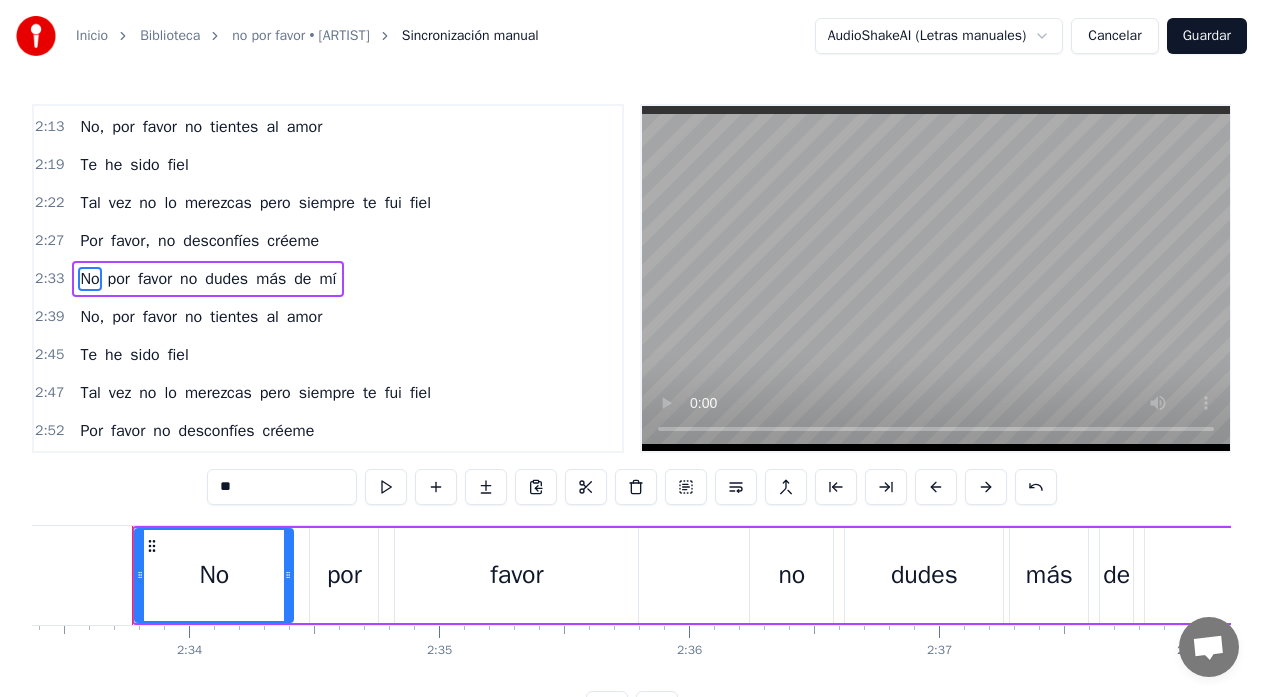 click on "No," at bounding box center (92, 317) 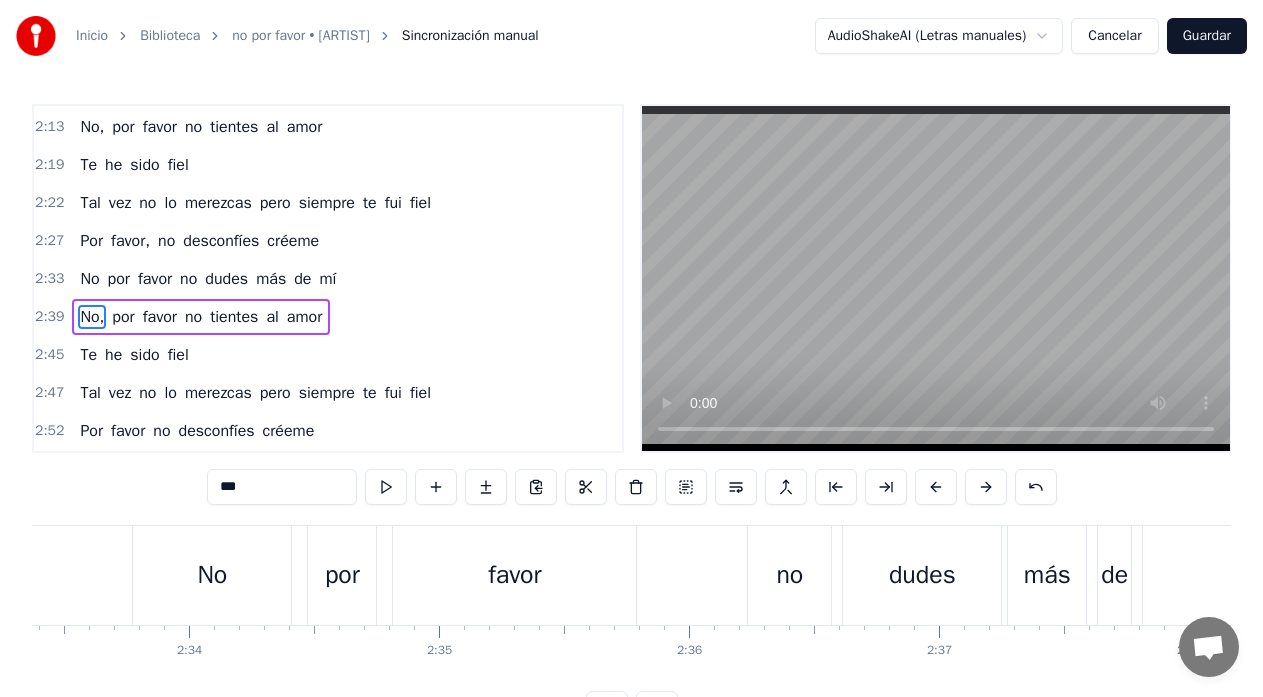 scroll, scrollTop: 869, scrollLeft: 0, axis: vertical 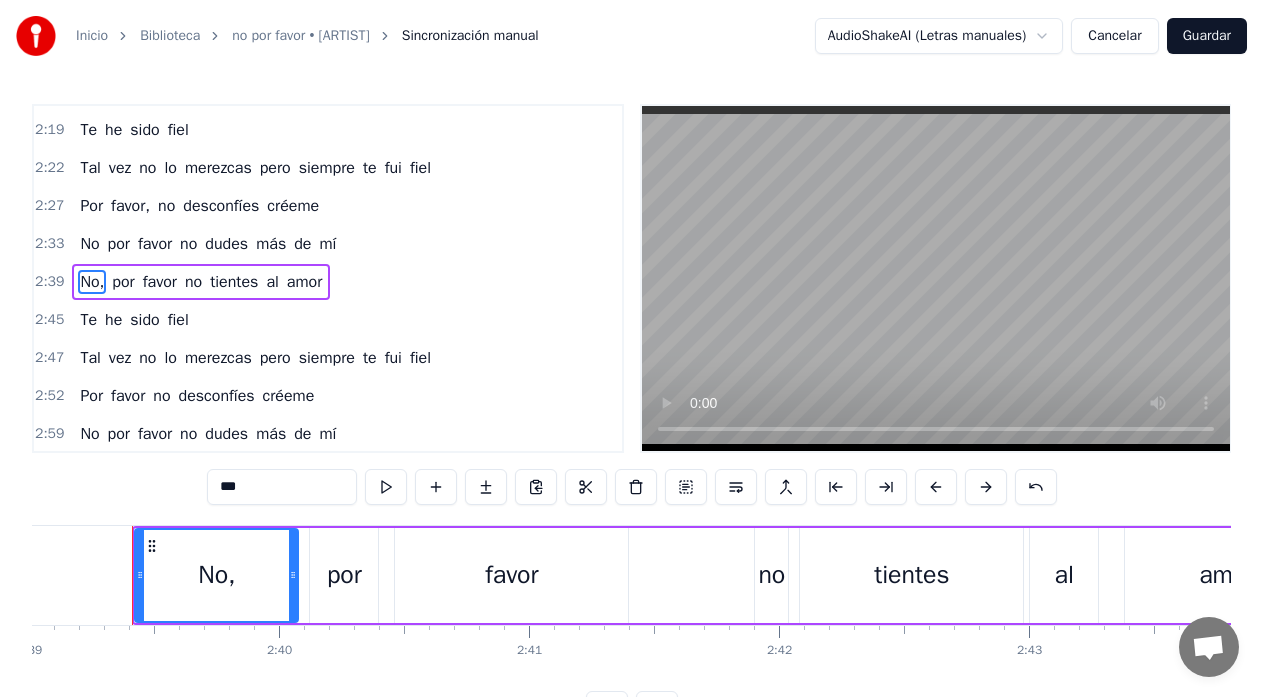 click on "***" at bounding box center (282, 487) 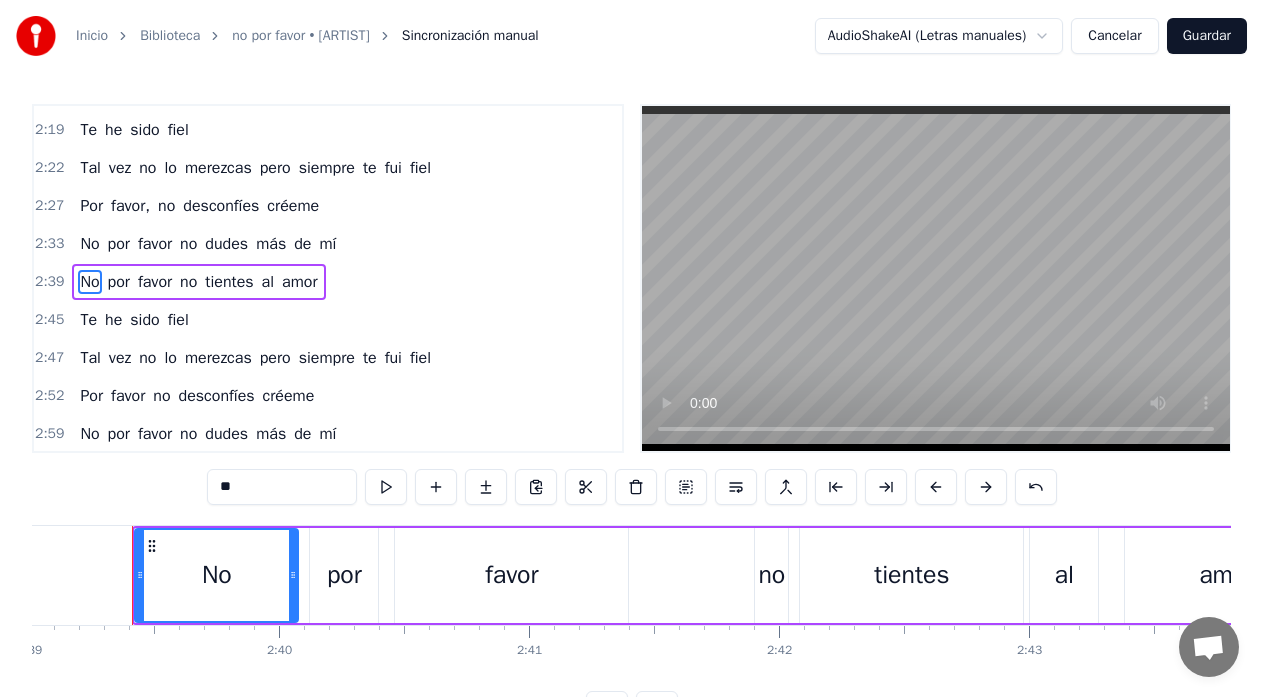 click on "favor," at bounding box center (130, 206) 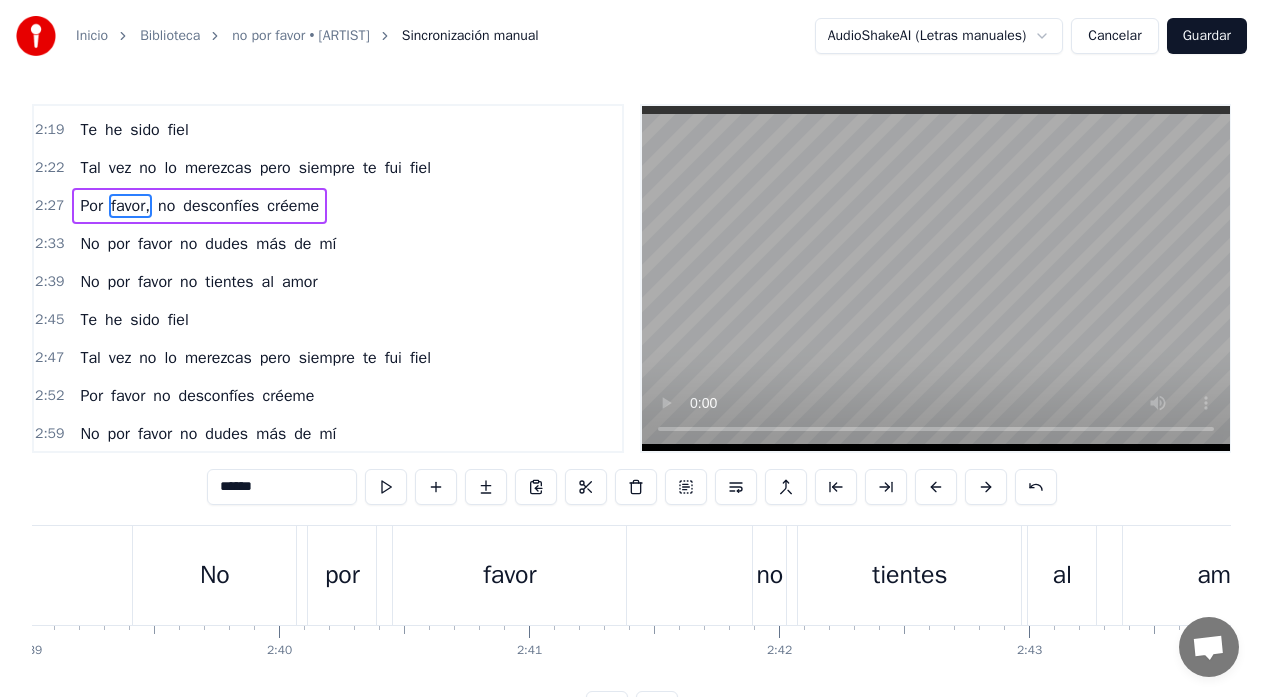 scroll, scrollTop: 796, scrollLeft: 0, axis: vertical 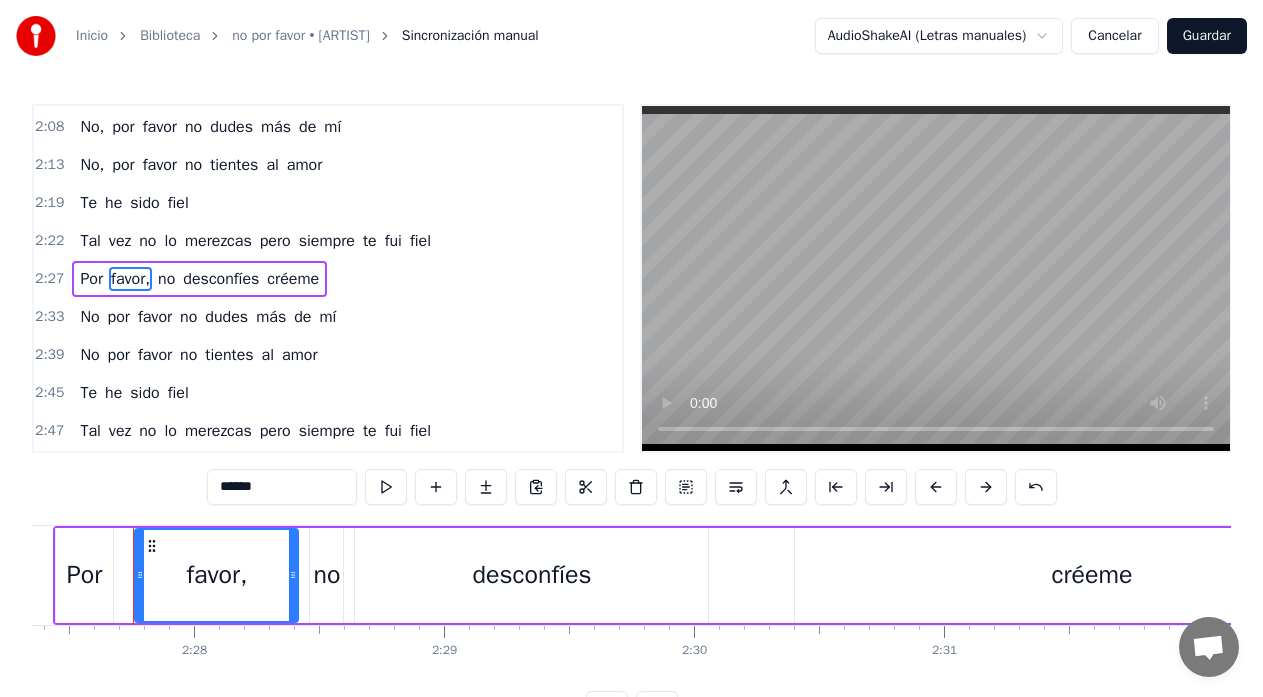 click on "******" at bounding box center (282, 487) 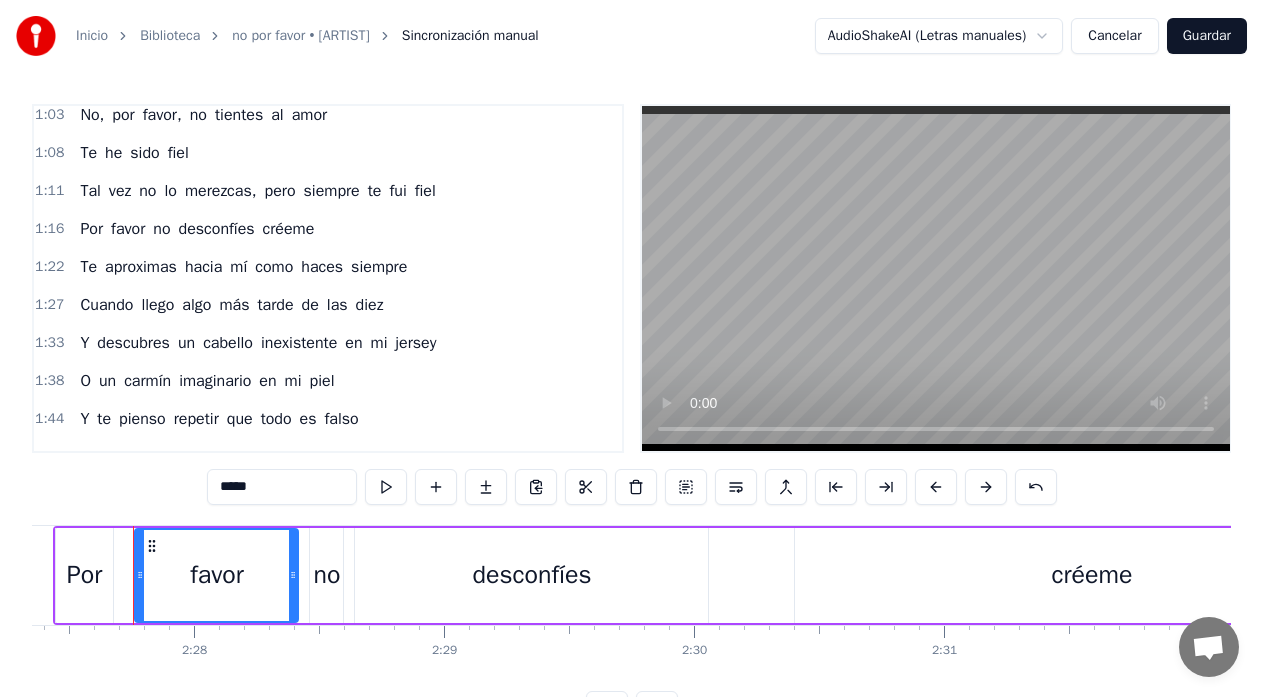 scroll, scrollTop: 329, scrollLeft: 0, axis: vertical 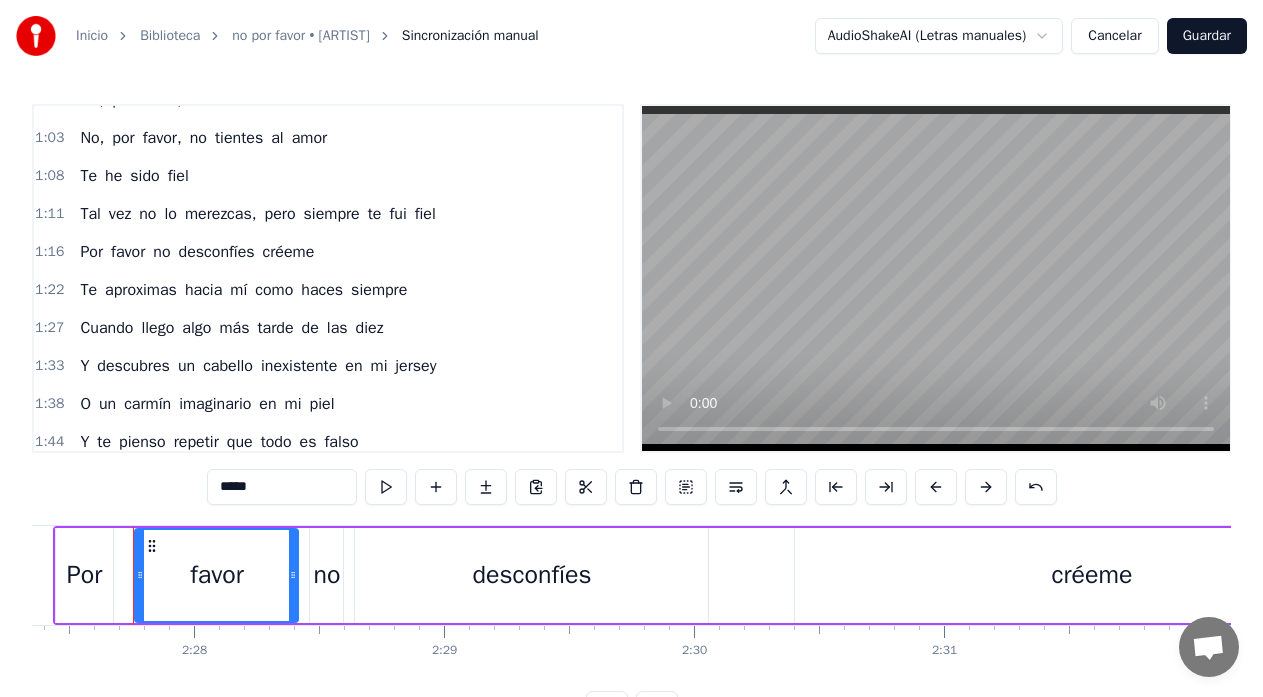 click on "merezcas," at bounding box center (221, 214) 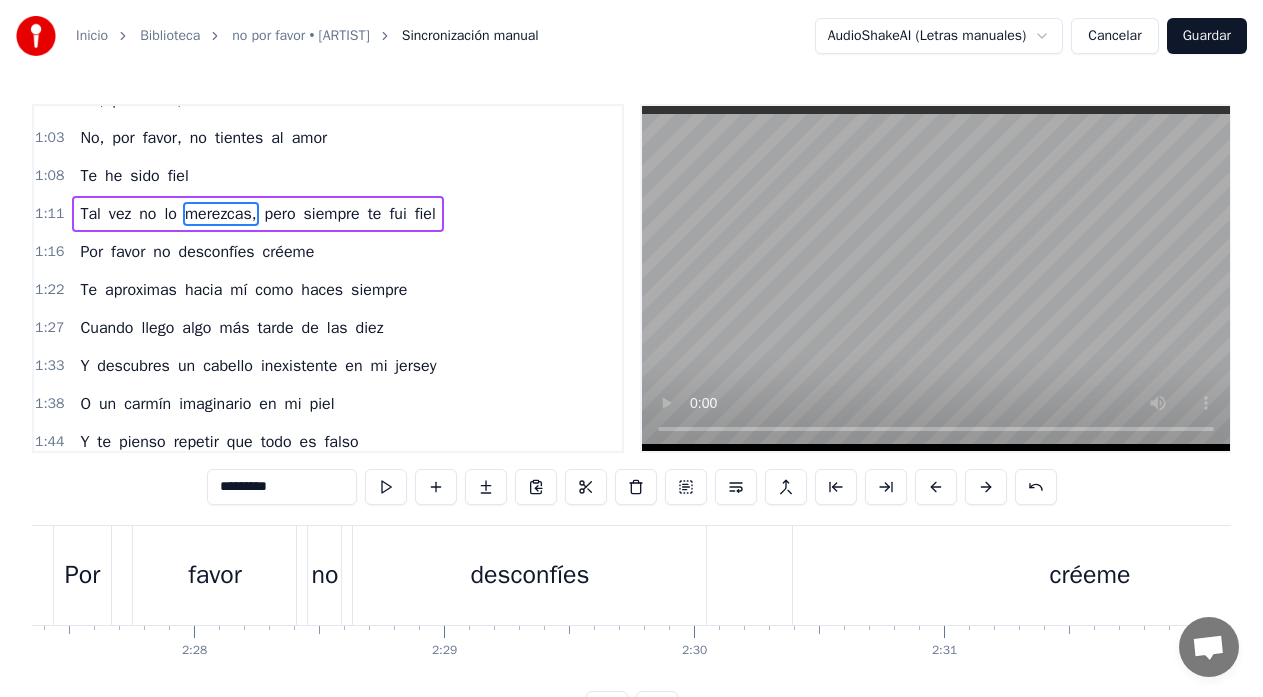 scroll, scrollTop: 264, scrollLeft: 0, axis: vertical 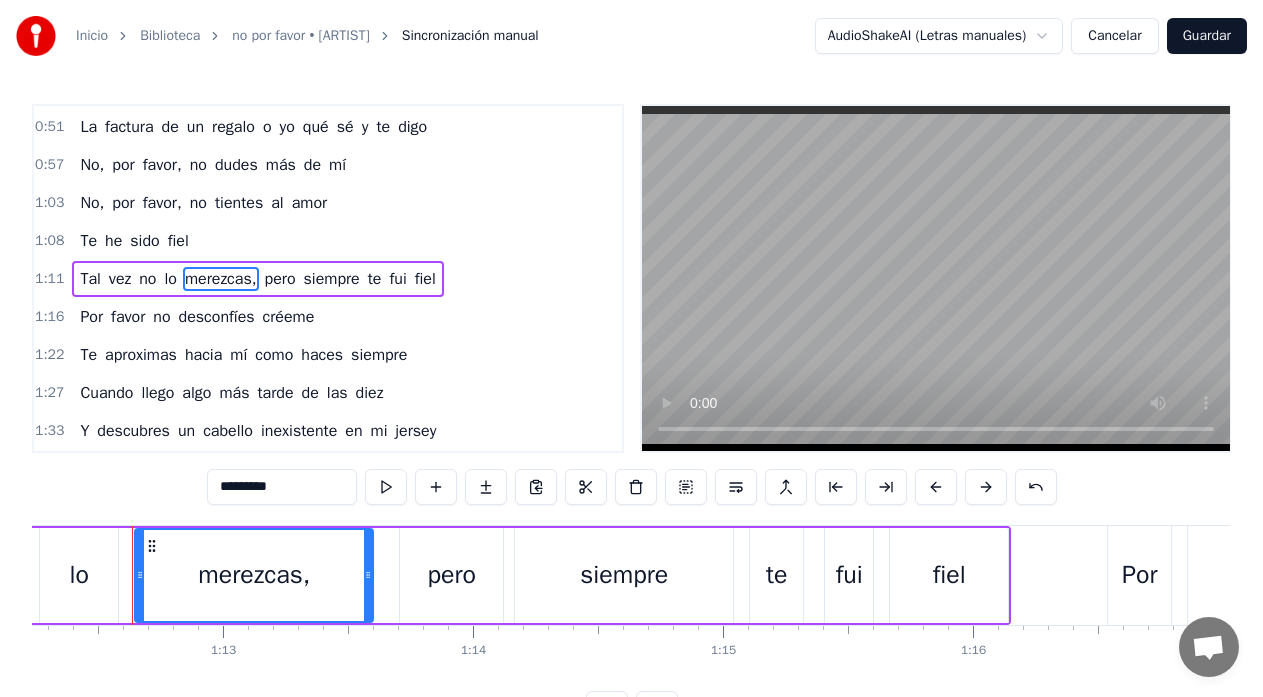 click on "*********" at bounding box center (282, 487) 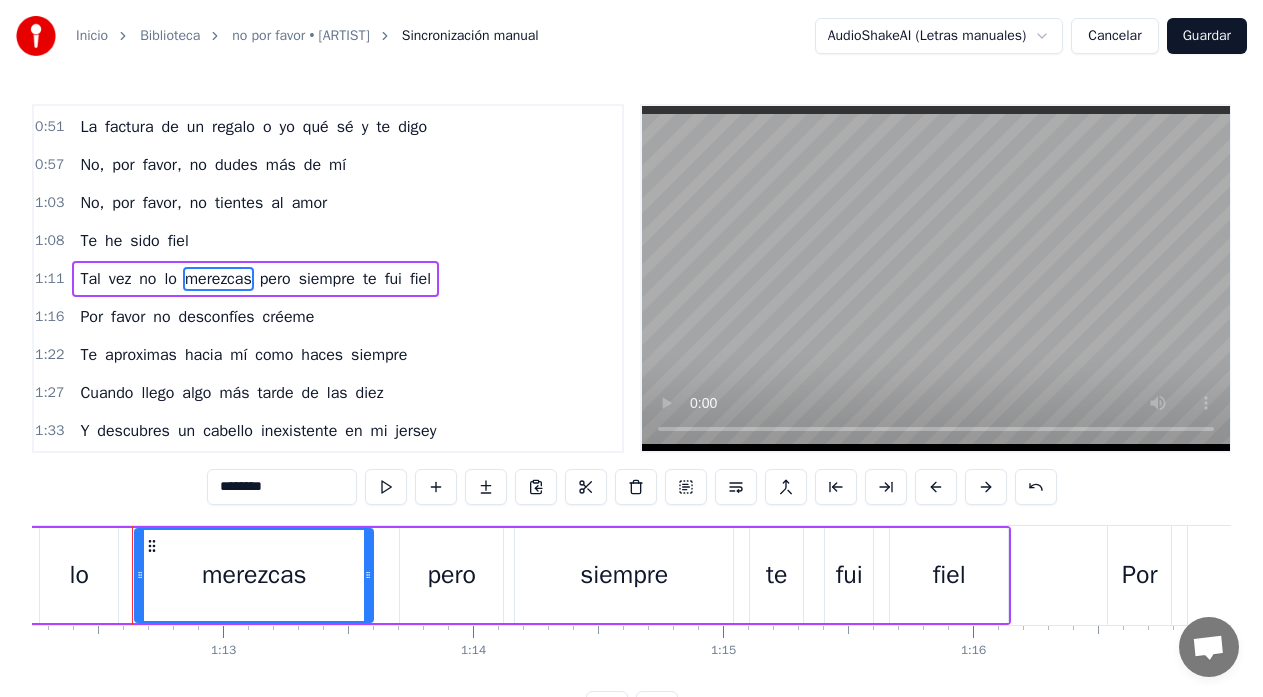 click on "favor," at bounding box center [162, 203] 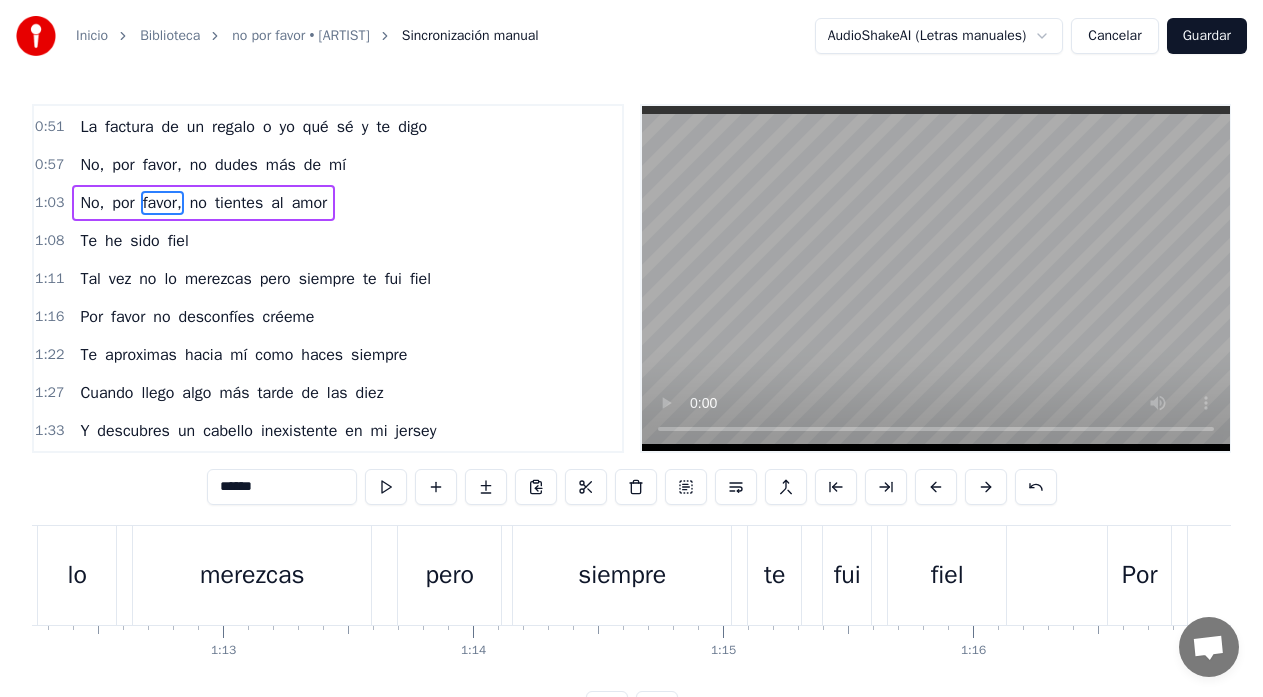 scroll, scrollTop: 188, scrollLeft: 0, axis: vertical 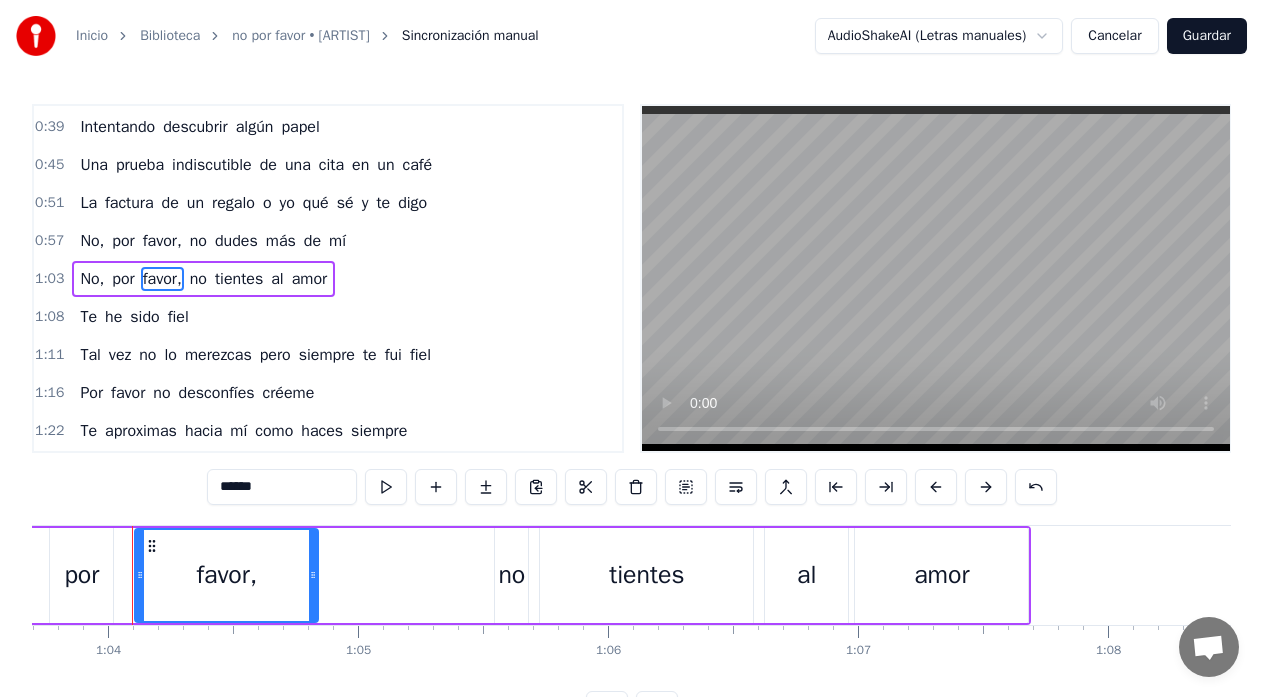 click on "******" at bounding box center (282, 487) 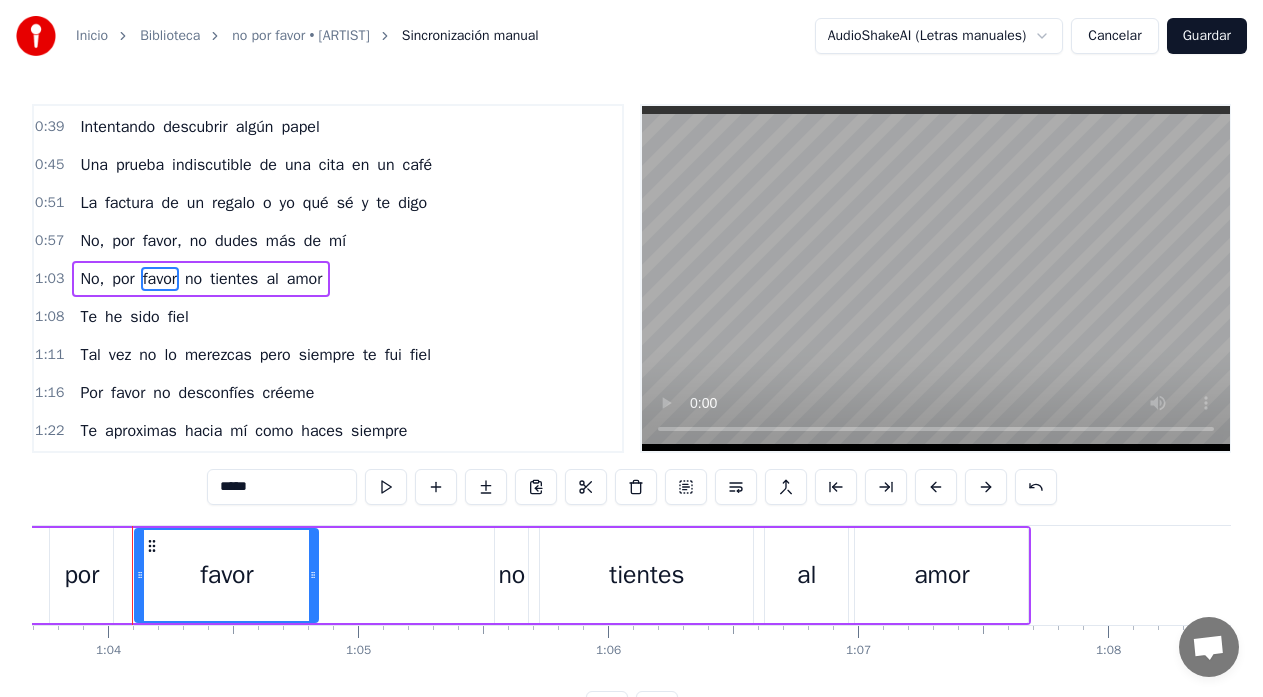 click on "favor," at bounding box center (162, 241) 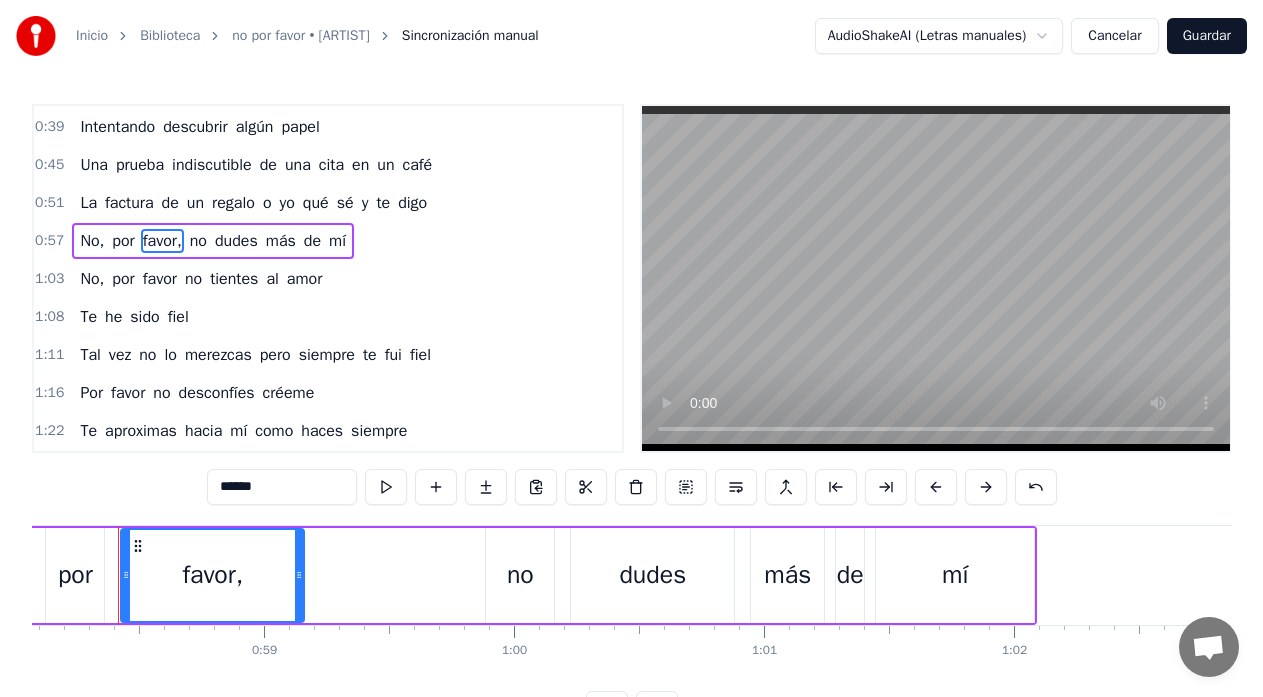 scroll, scrollTop: 0, scrollLeft: 14504, axis: horizontal 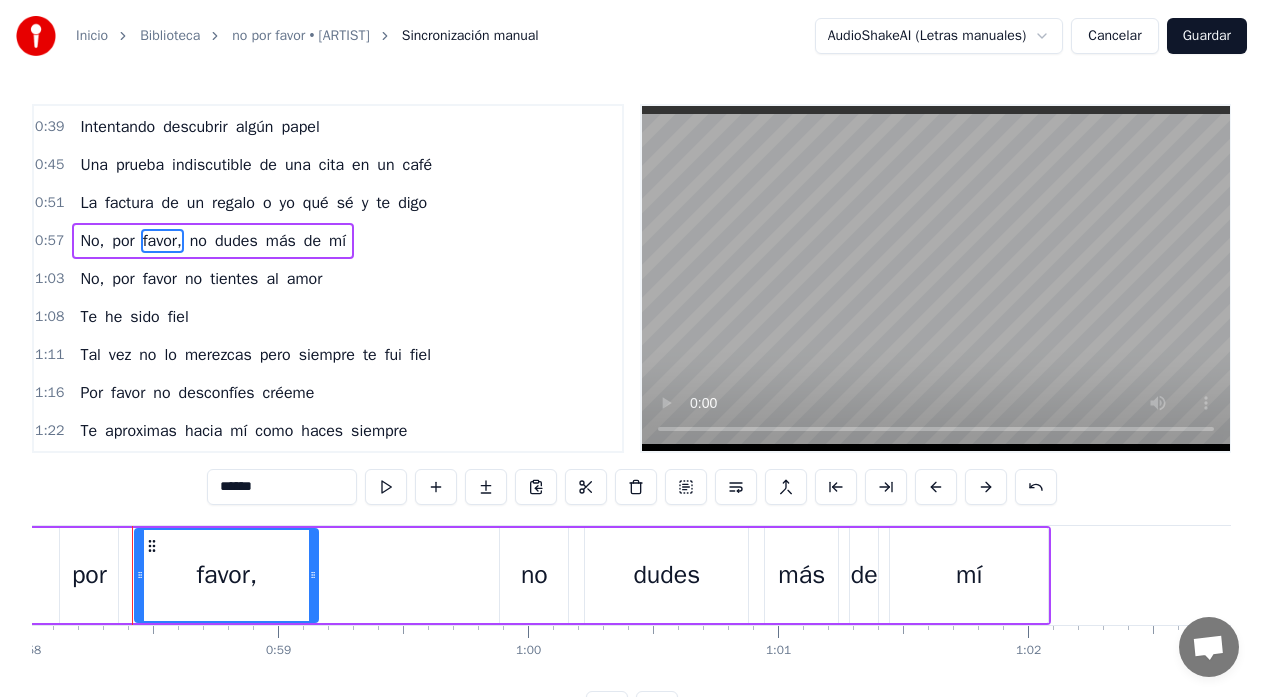 click on "******" at bounding box center [282, 487] 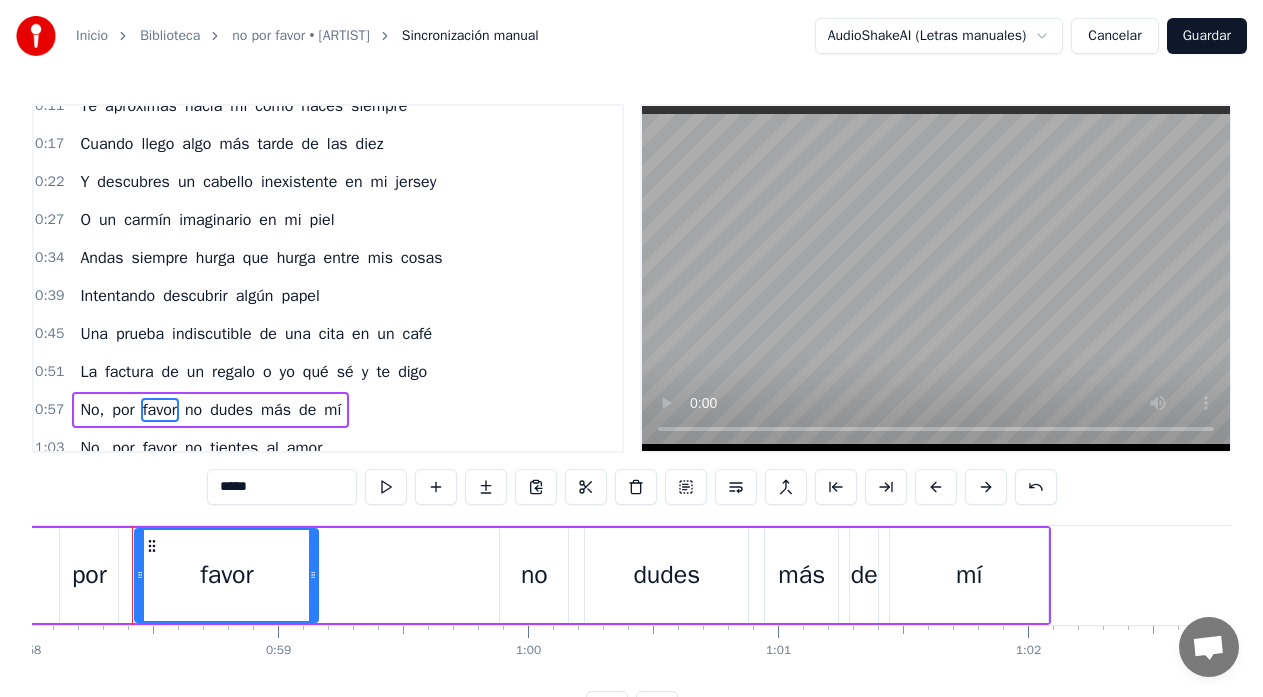 scroll, scrollTop: 0, scrollLeft: 0, axis: both 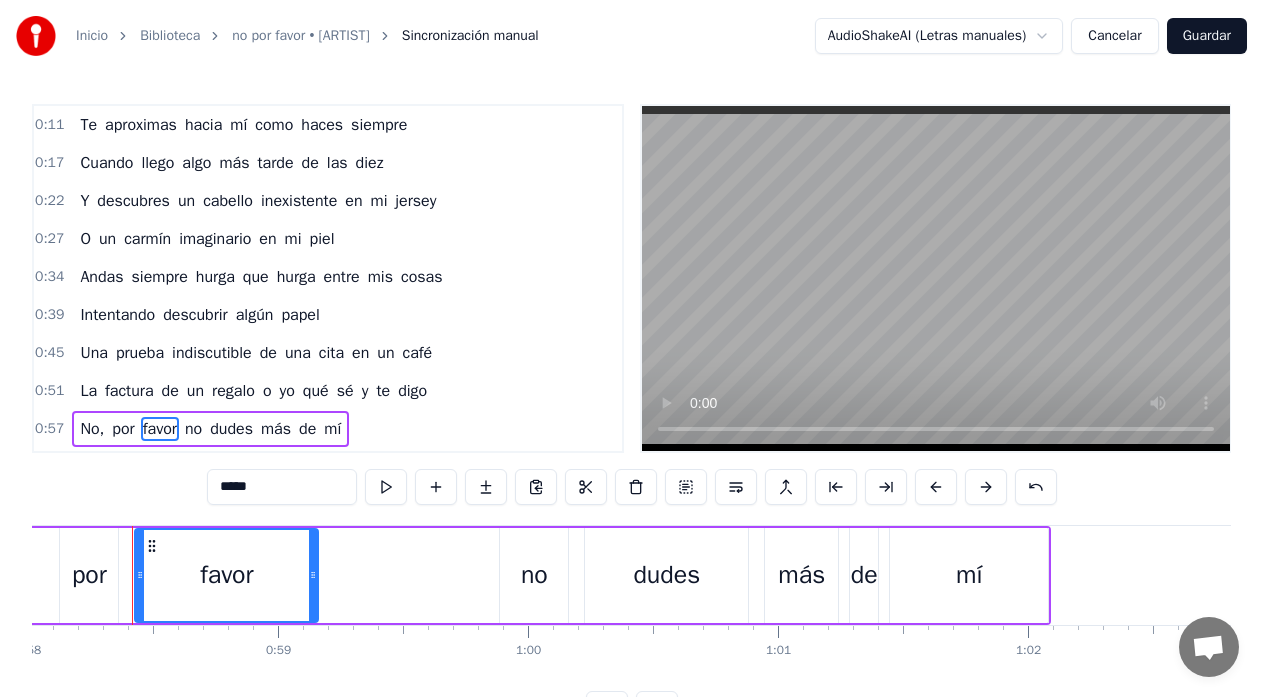 type on "*****" 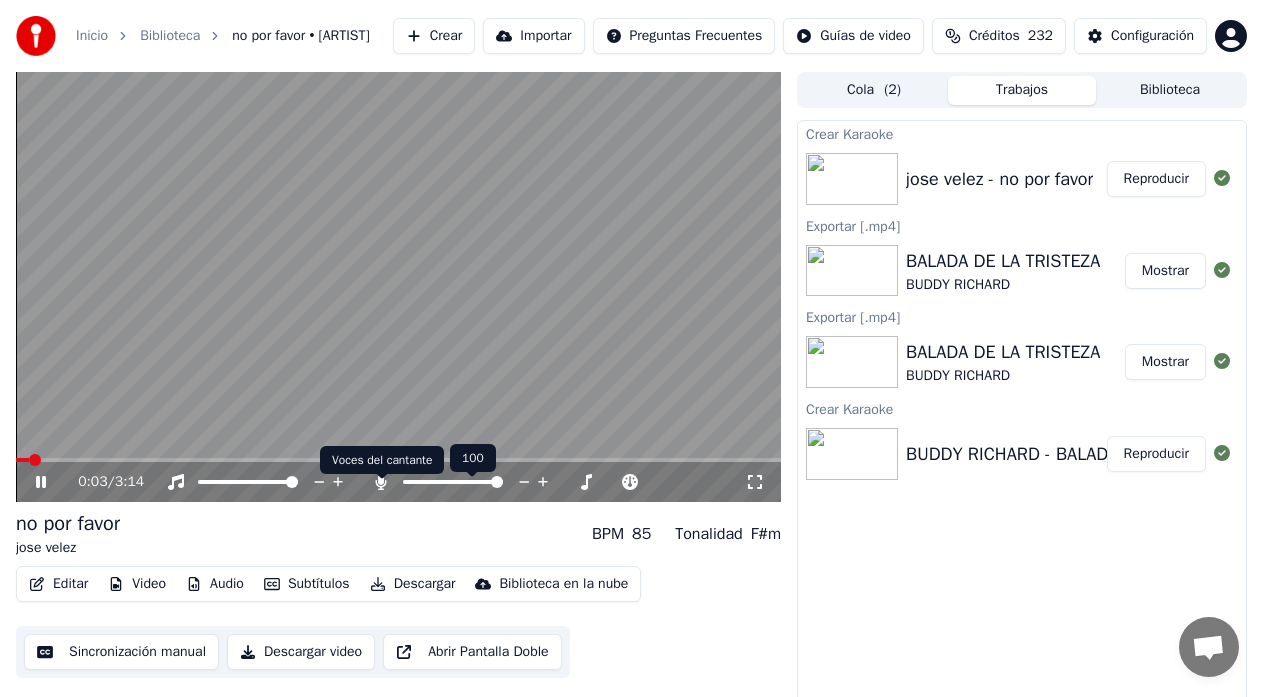 click 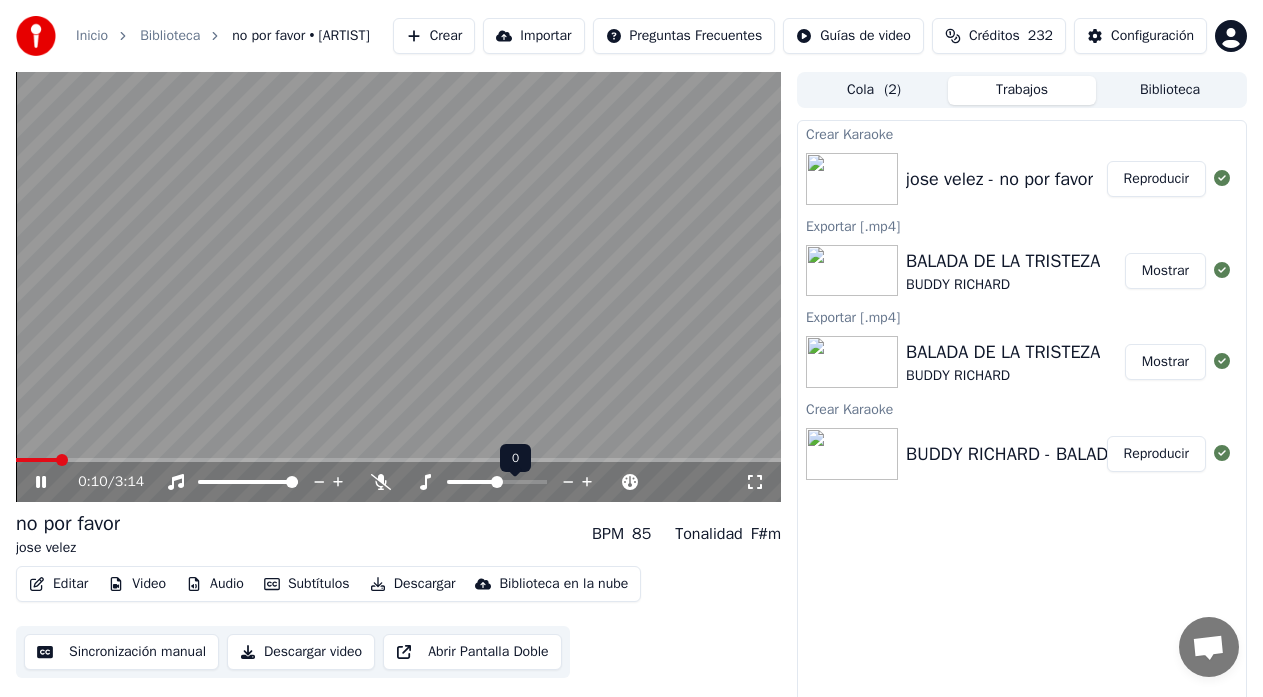 click 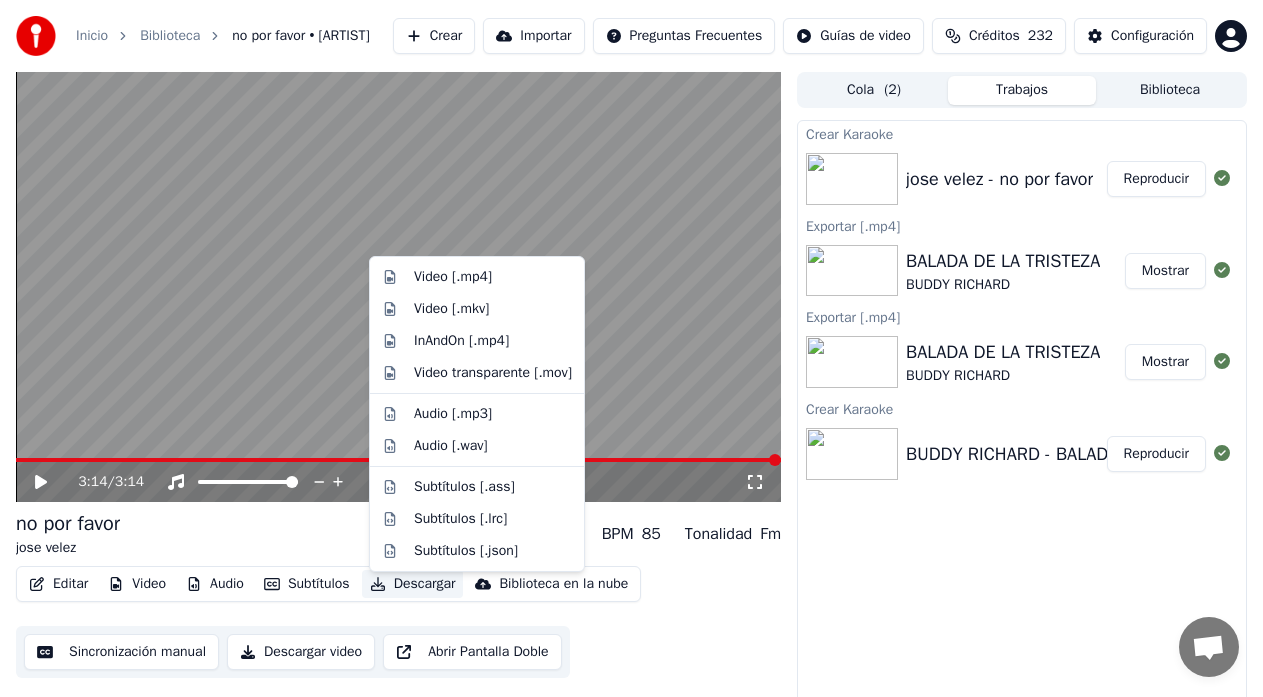 click on "Descargar" at bounding box center [413, 584] 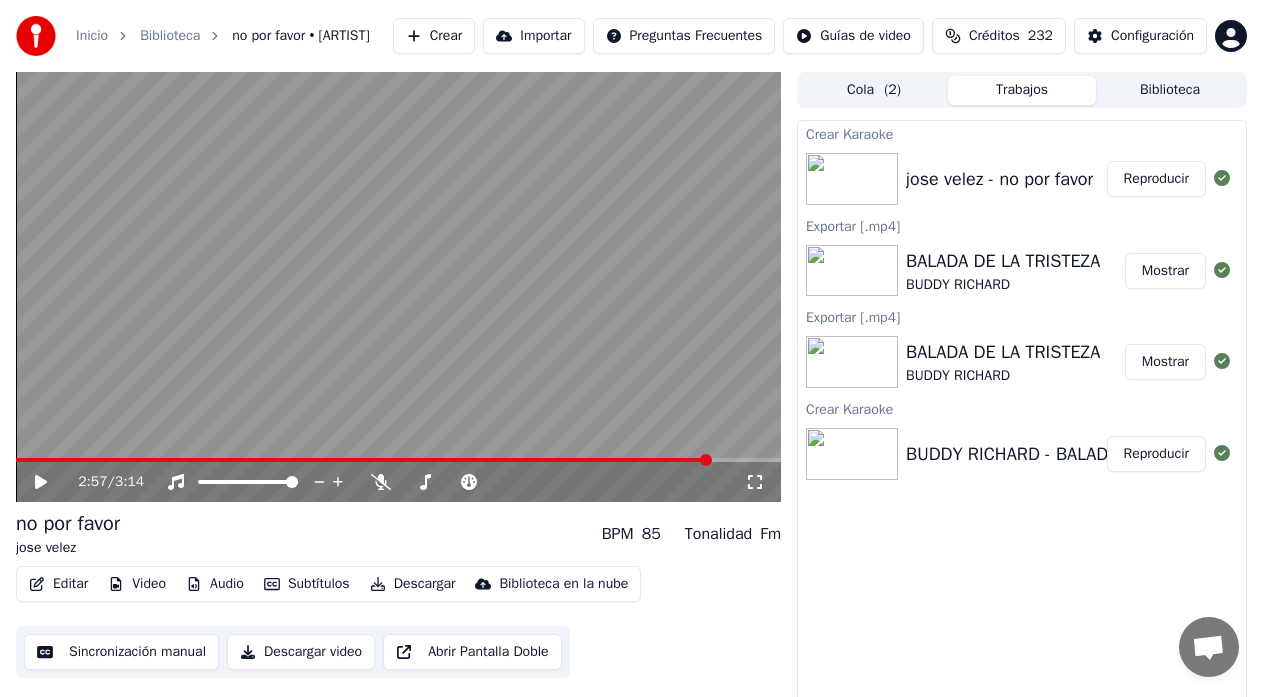 click at bounding box center (363, 460) 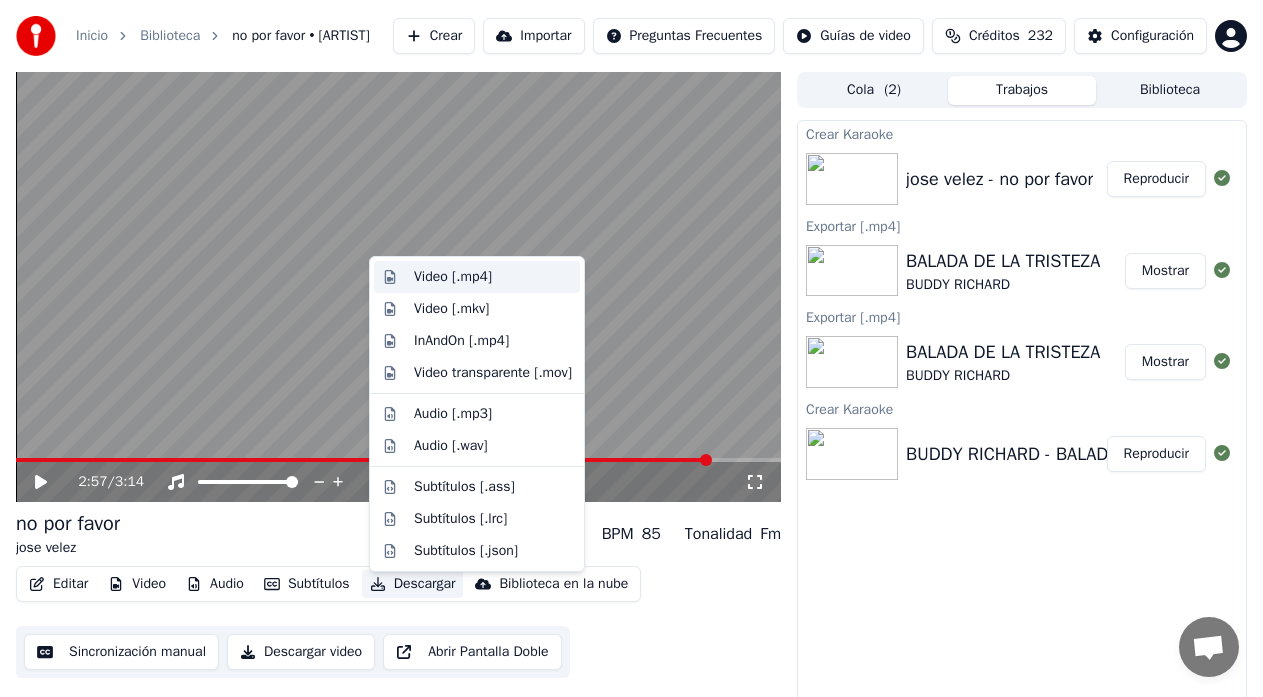 click on "Video [.mp4]" at bounding box center (453, 277) 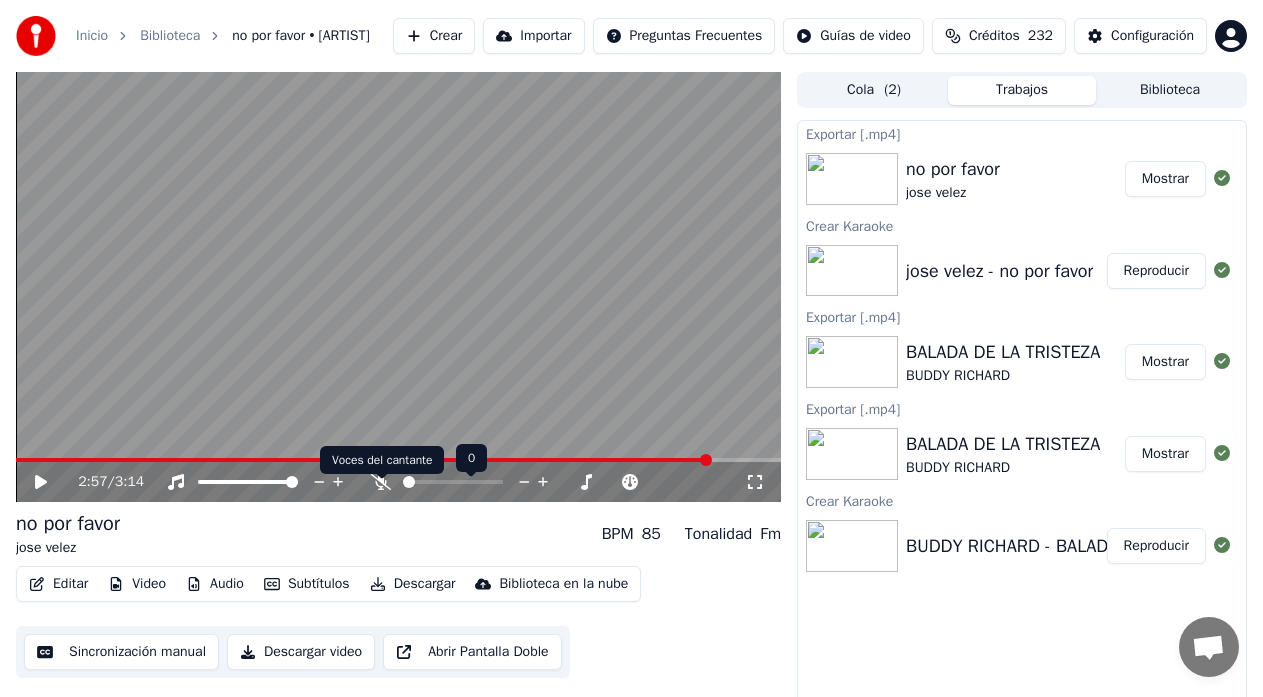 click 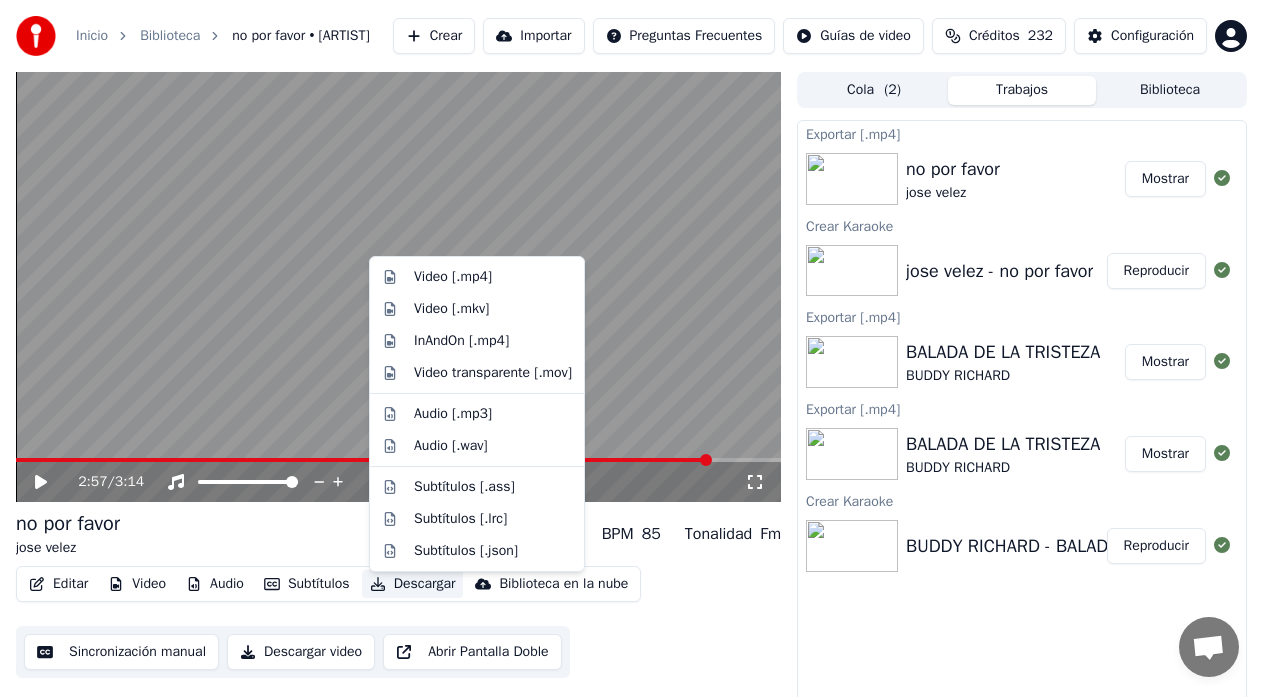 click on "Descargar" at bounding box center (413, 584) 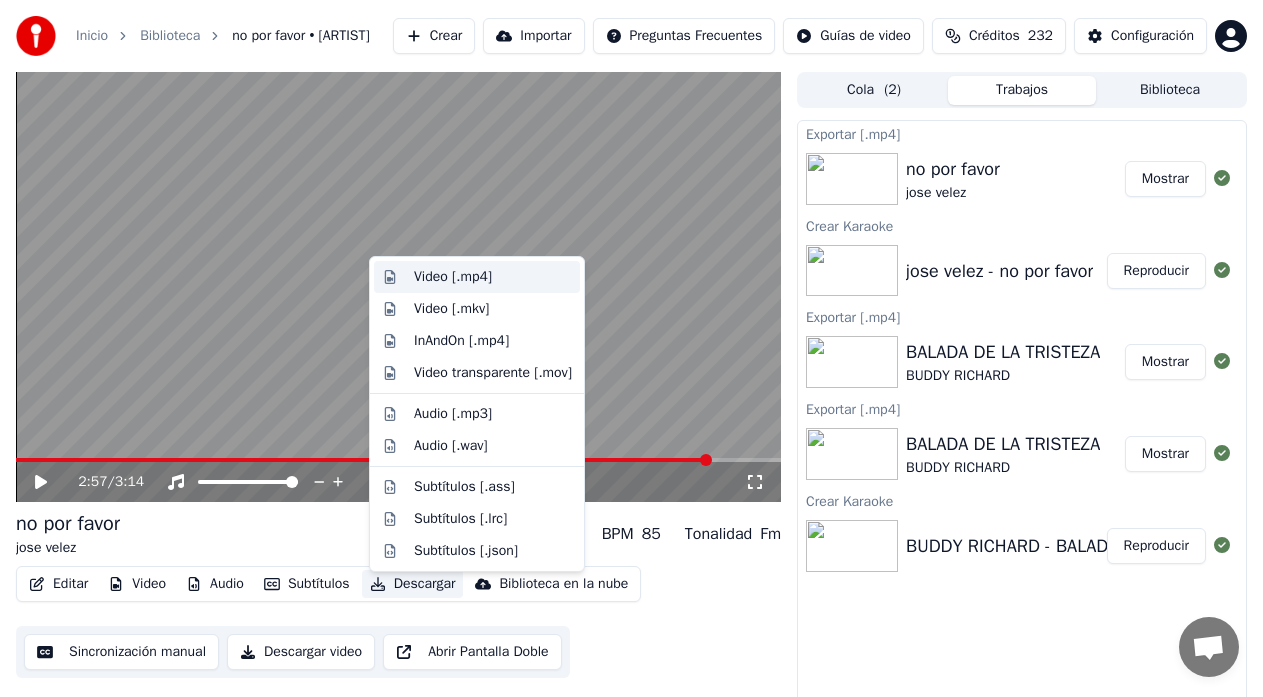 click on "Video [.mp4]" at bounding box center [453, 277] 